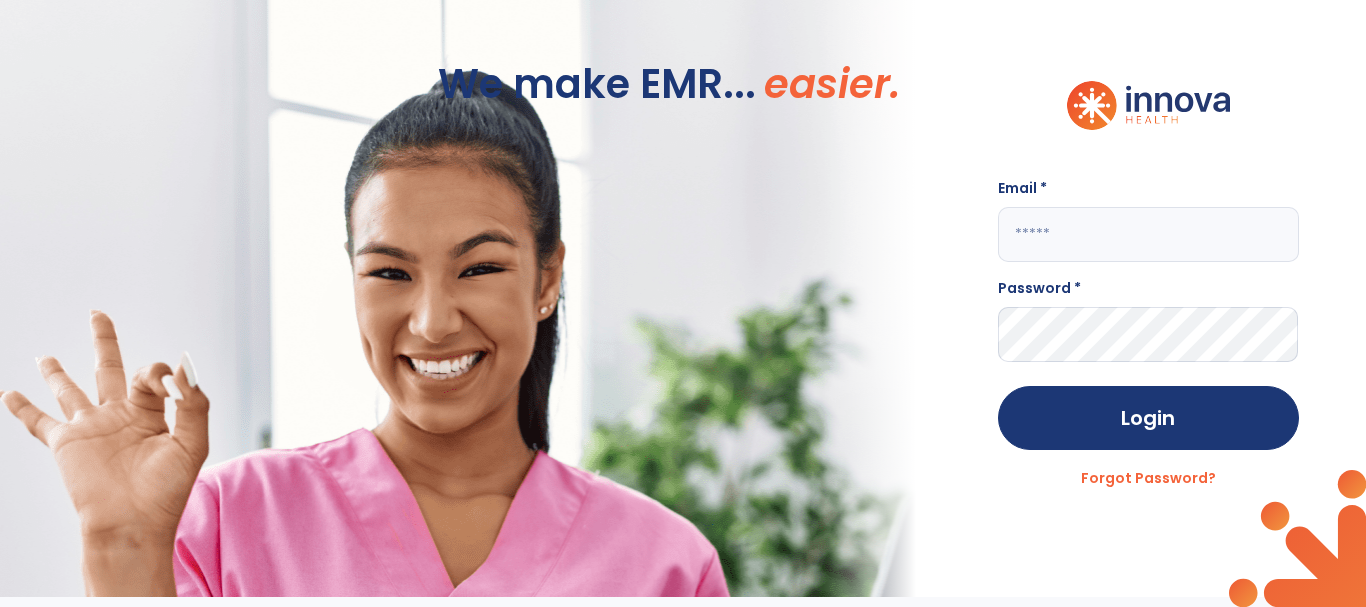 scroll, scrollTop: 0, scrollLeft: 0, axis: both 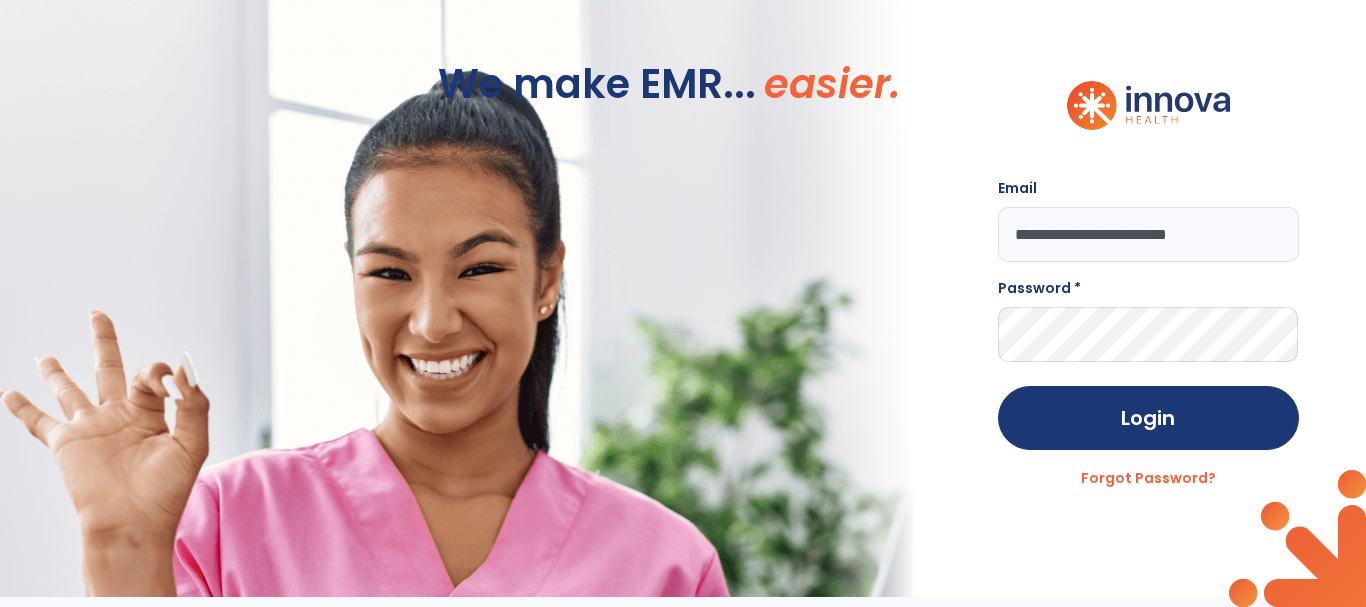 type on "**********" 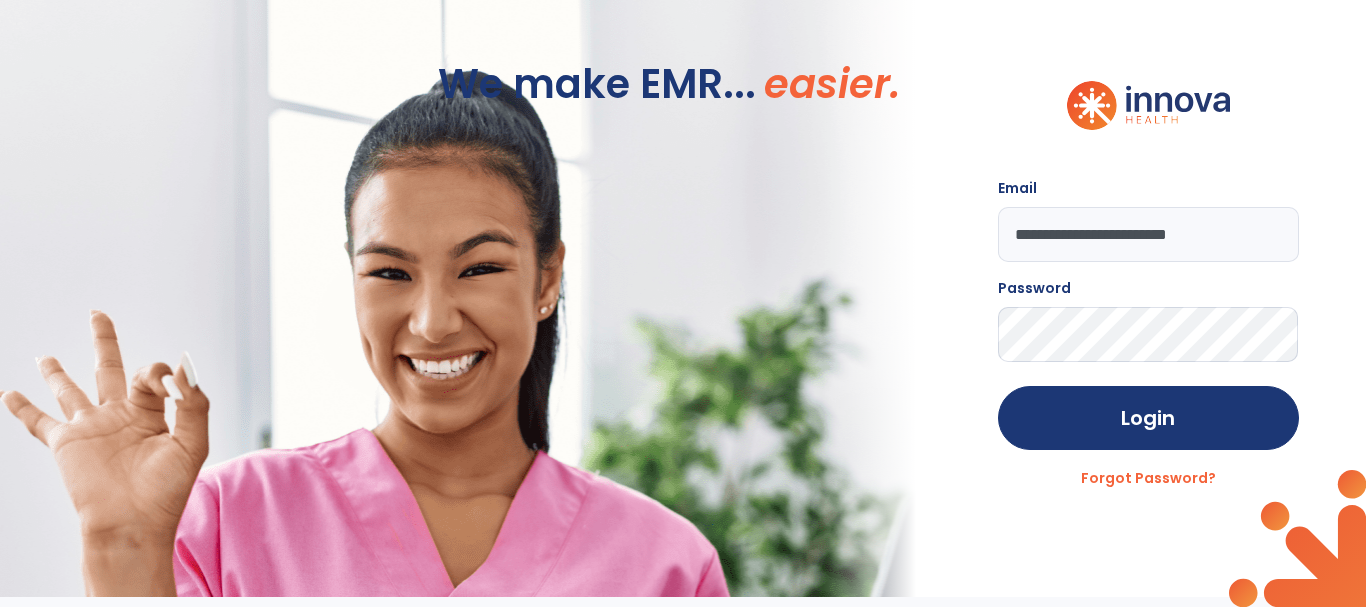 click on "Login" 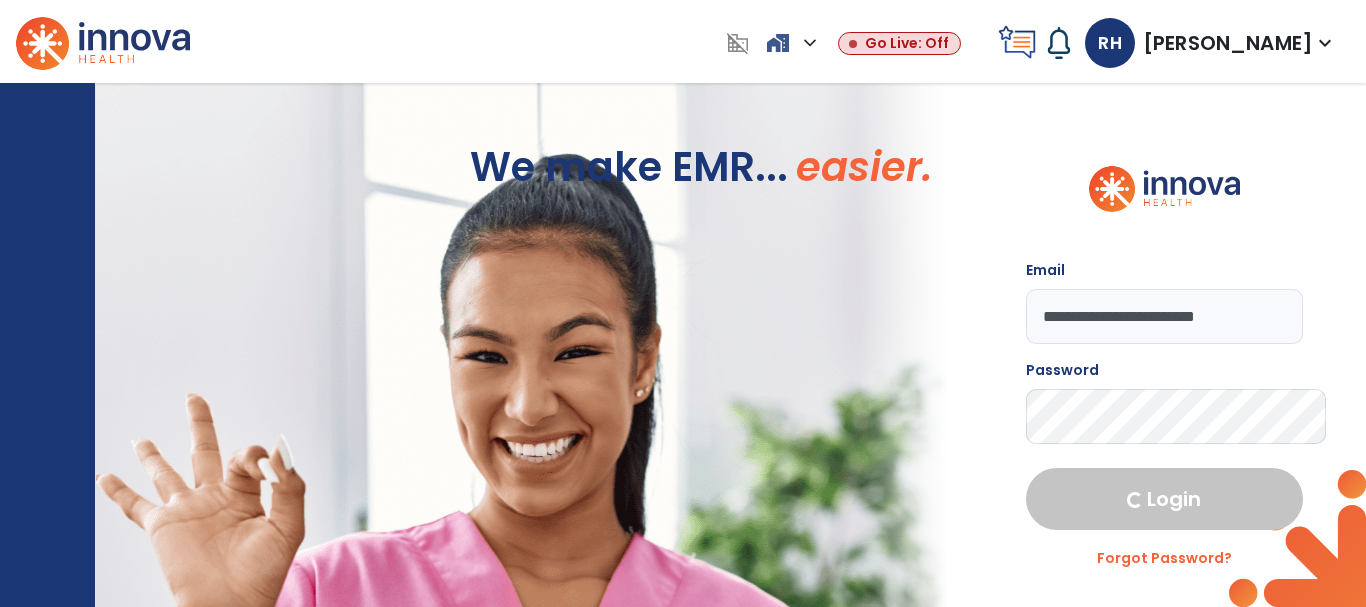 select on "****" 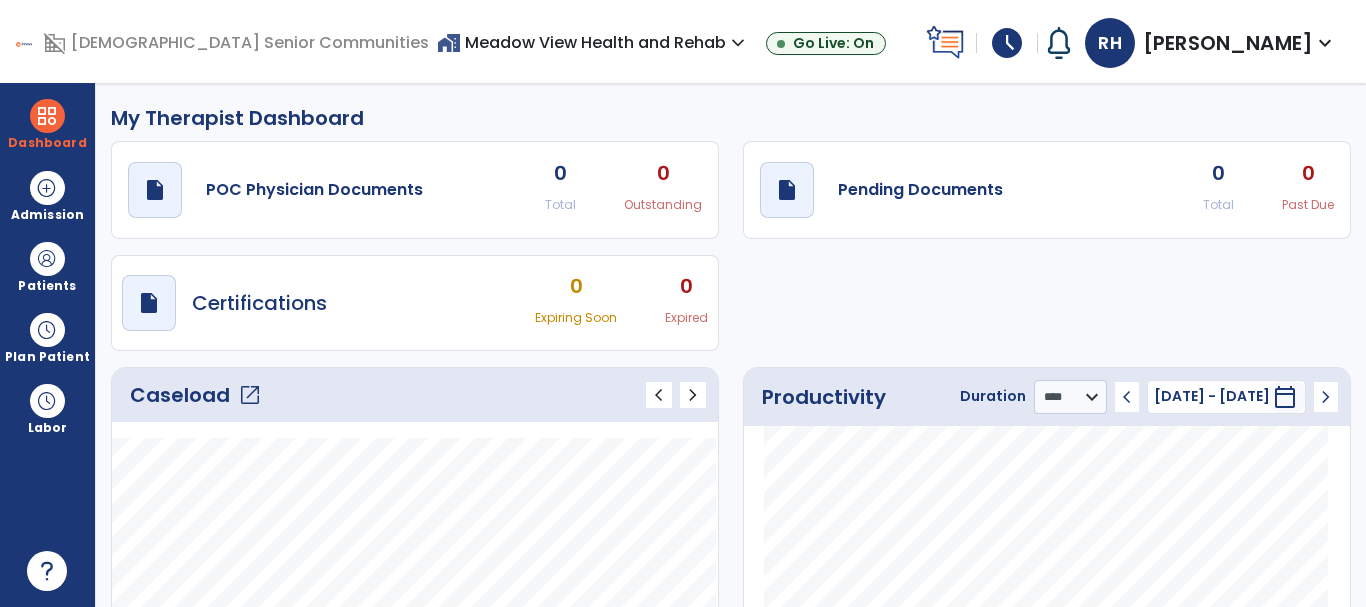 click on "open_in_new" 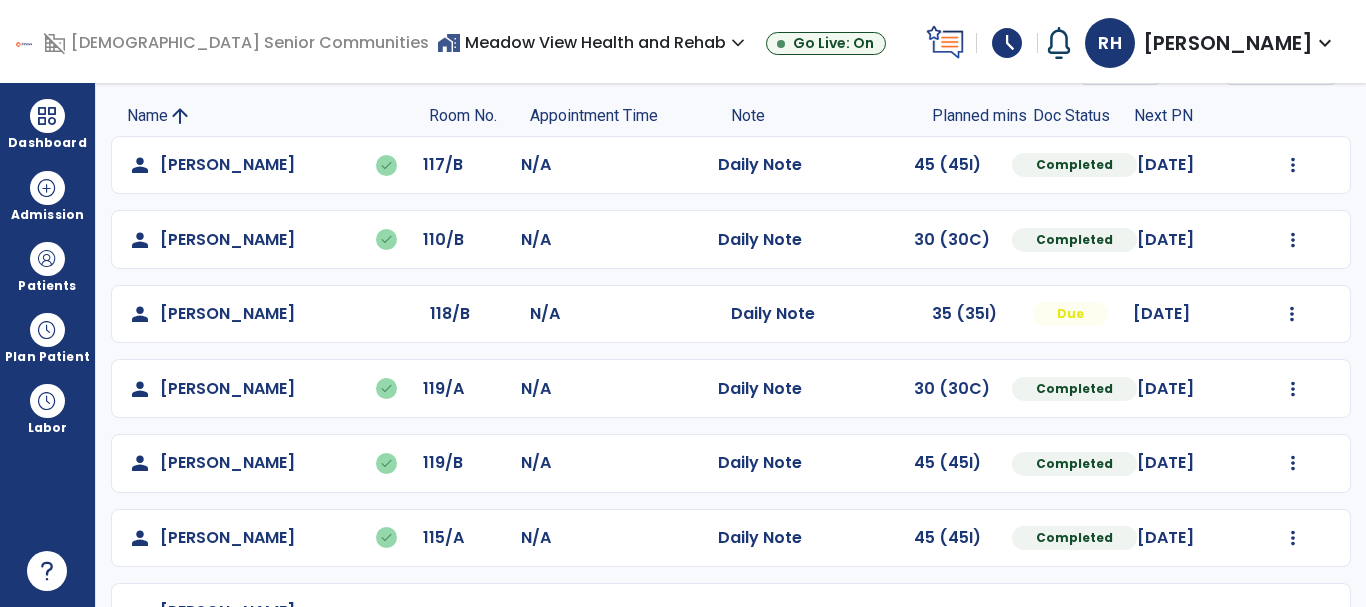 scroll, scrollTop: 200, scrollLeft: 0, axis: vertical 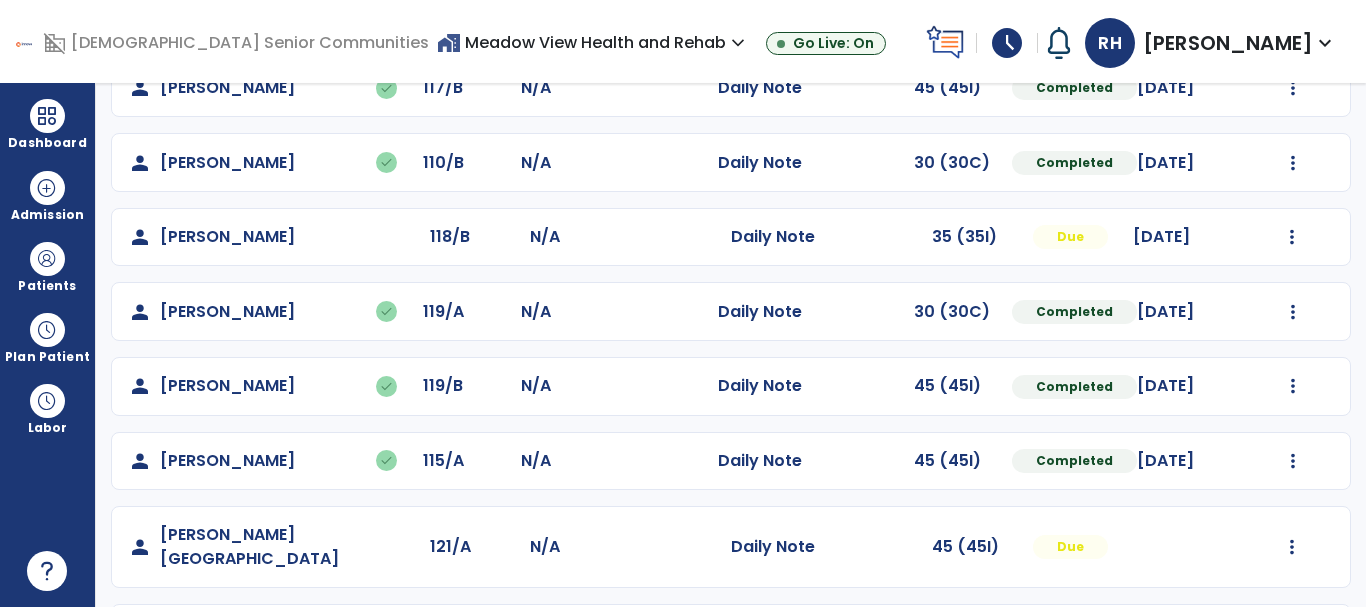 click on "person   Hortenberry, Teresa  118/B N/A  Daily Note   35 (35I)  Due 07/18/2025  Mark Visit As Complete   Reset Note   Open Document   G + C Mins" 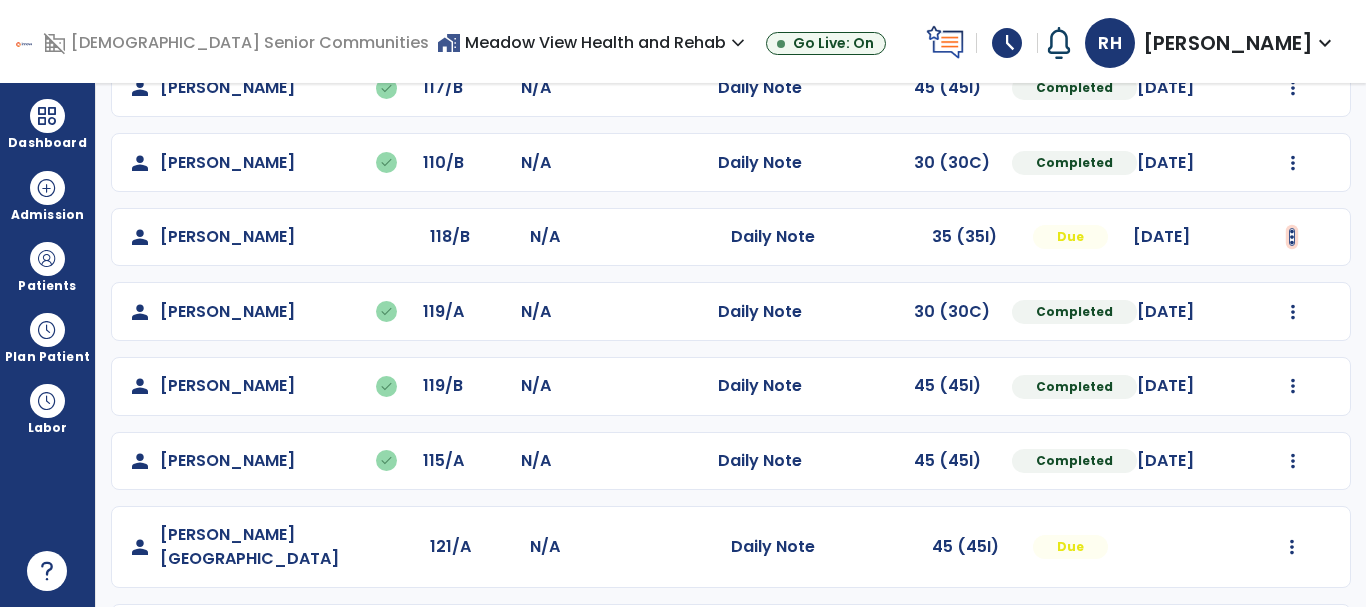 click at bounding box center [1293, 88] 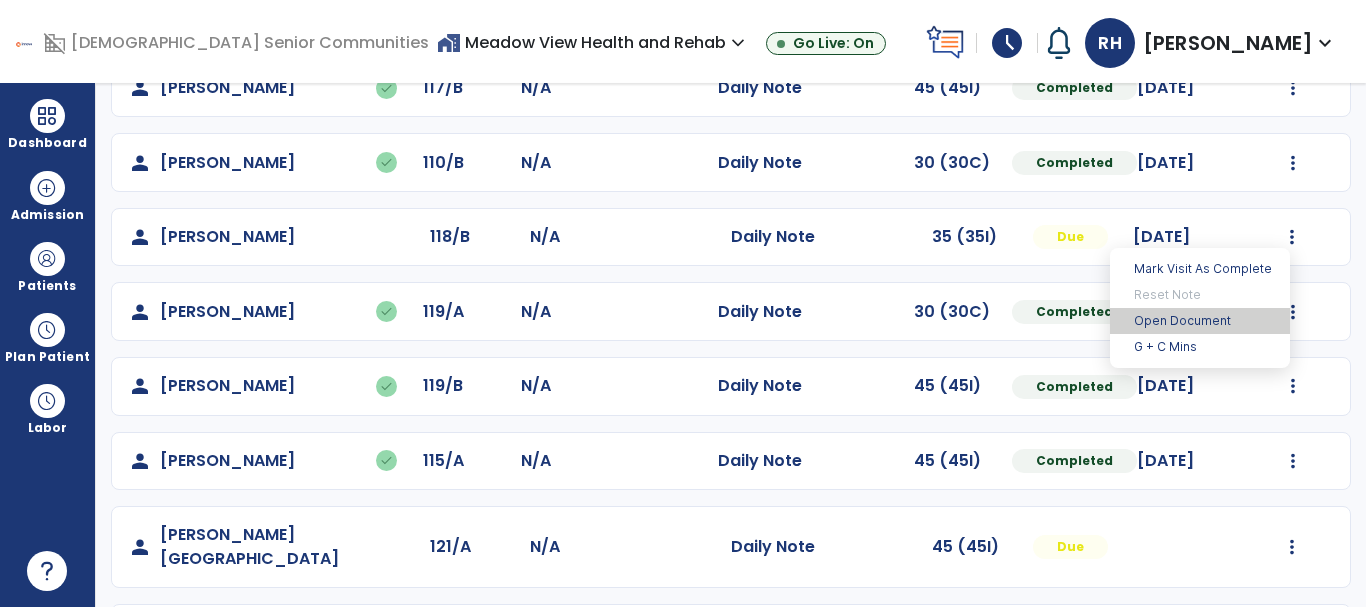 click on "Open Document" at bounding box center [1200, 321] 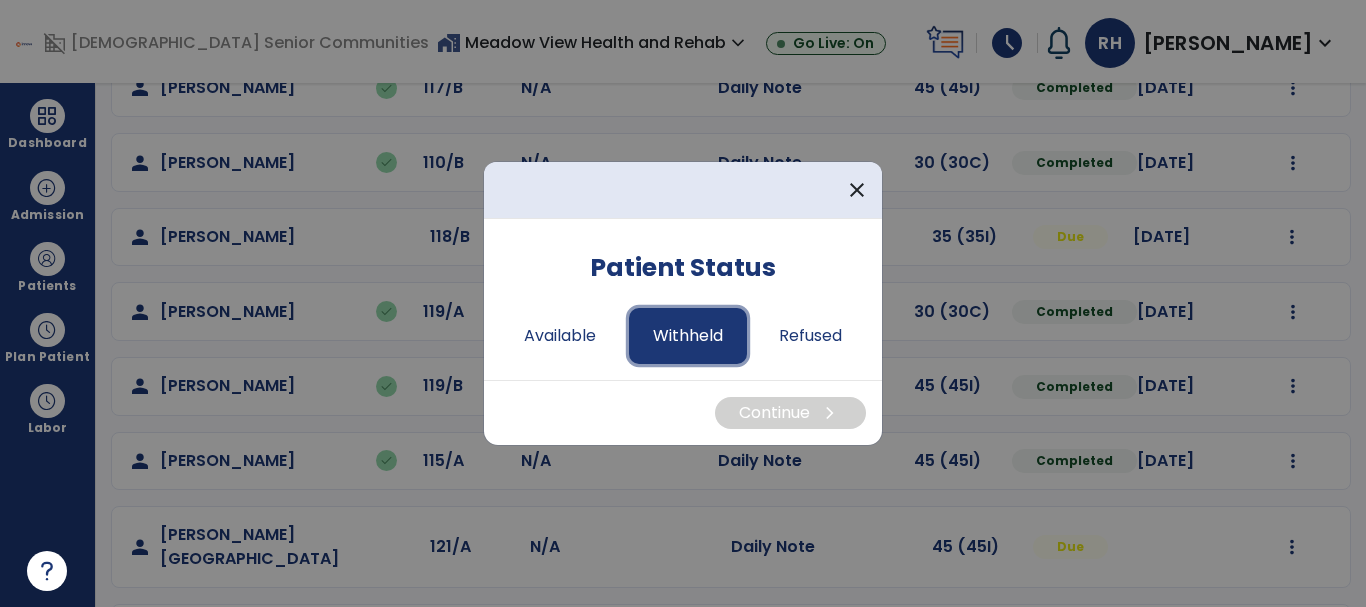 click on "Withheld" at bounding box center [688, 336] 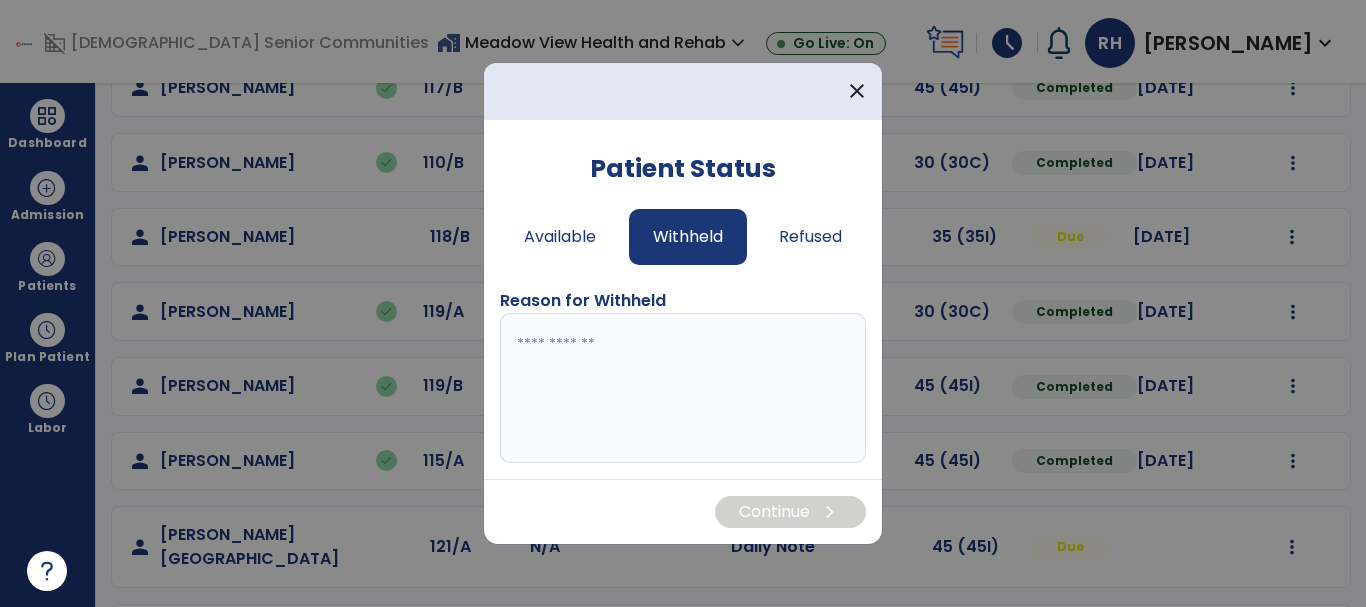 click at bounding box center [683, 388] 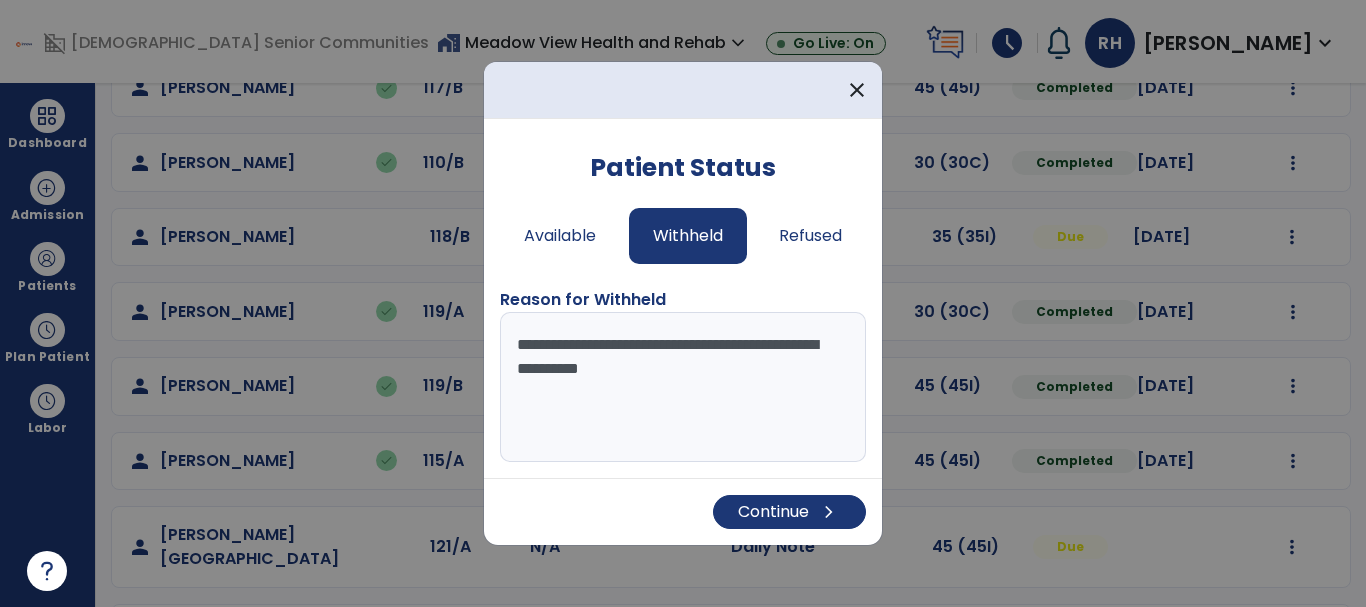 drag, startPoint x: 725, startPoint y: 376, endPoint x: 697, endPoint y: 365, distance: 30.083218 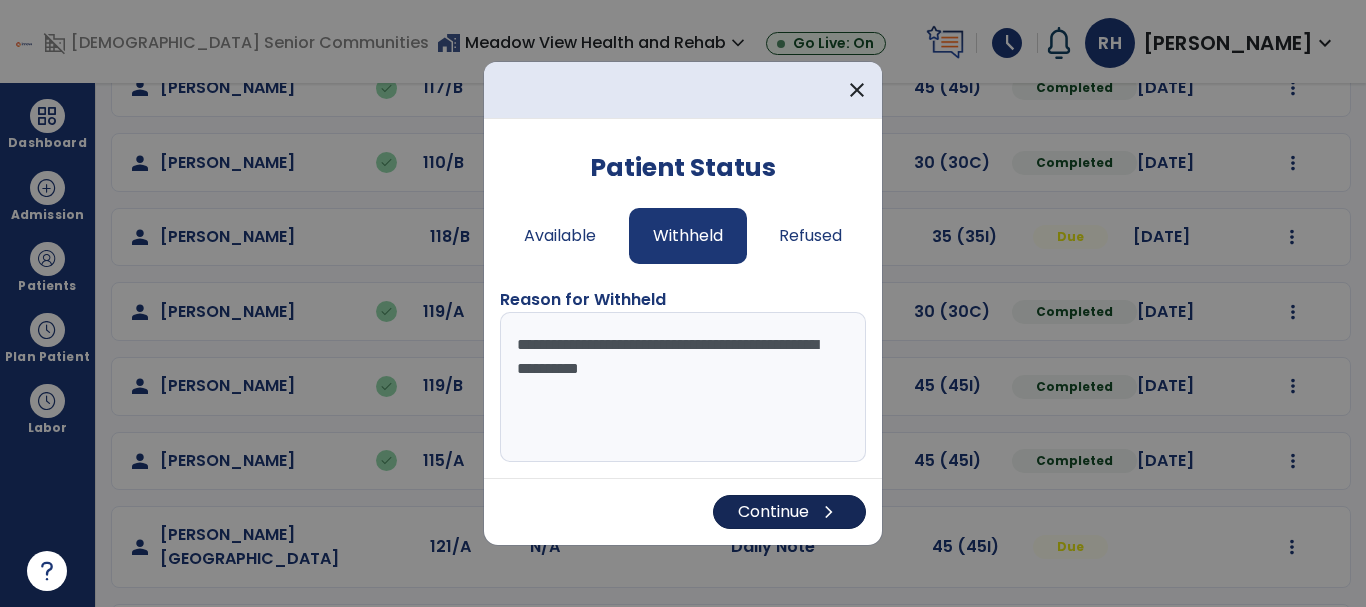 type on "**********" 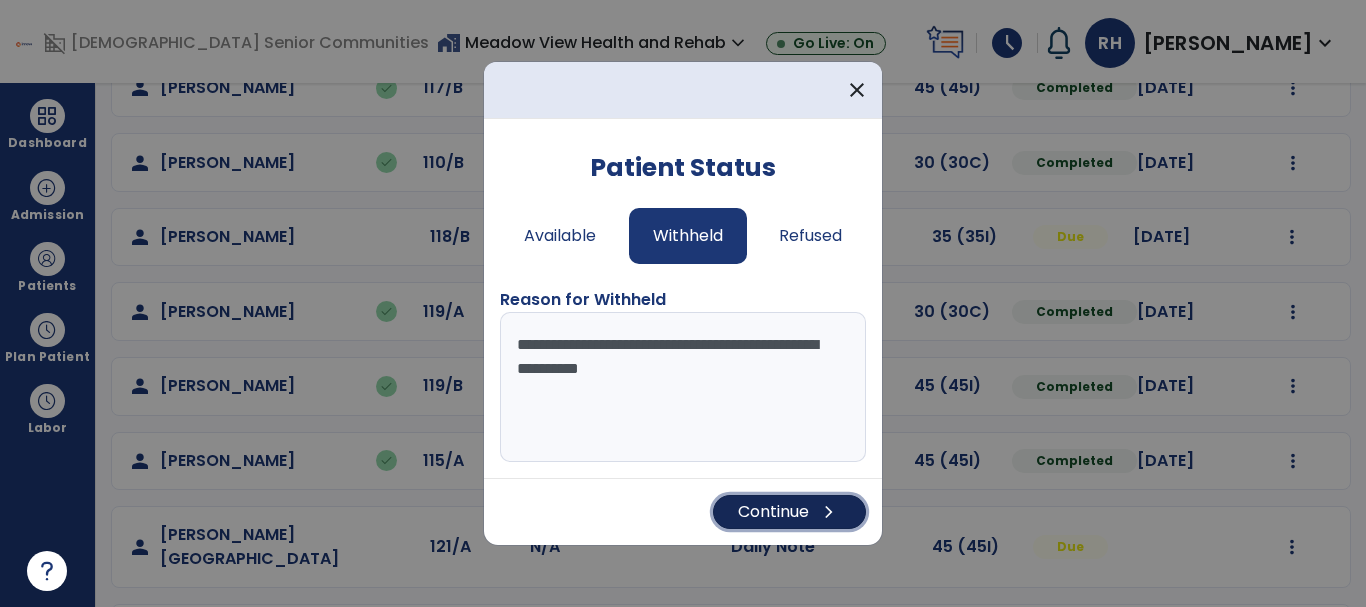 click on "Continue   chevron_right" at bounding box center (789, 512) 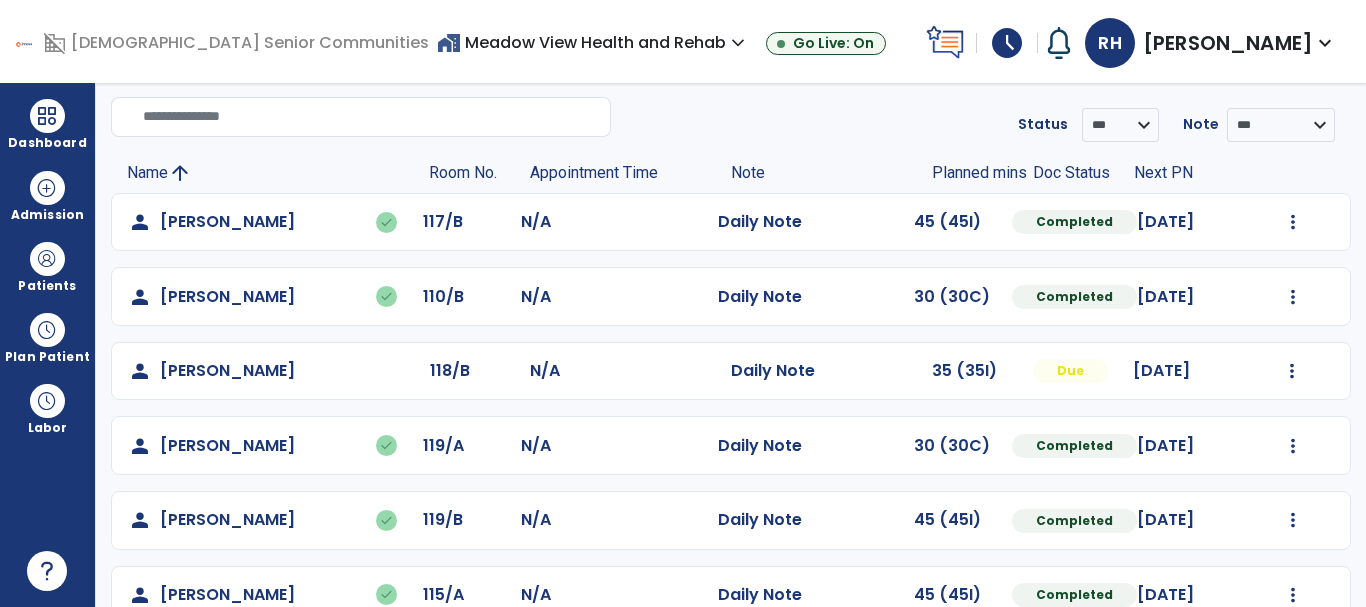 scroll, scrollTop: 56, scrollLeft: 0, axis: vertical 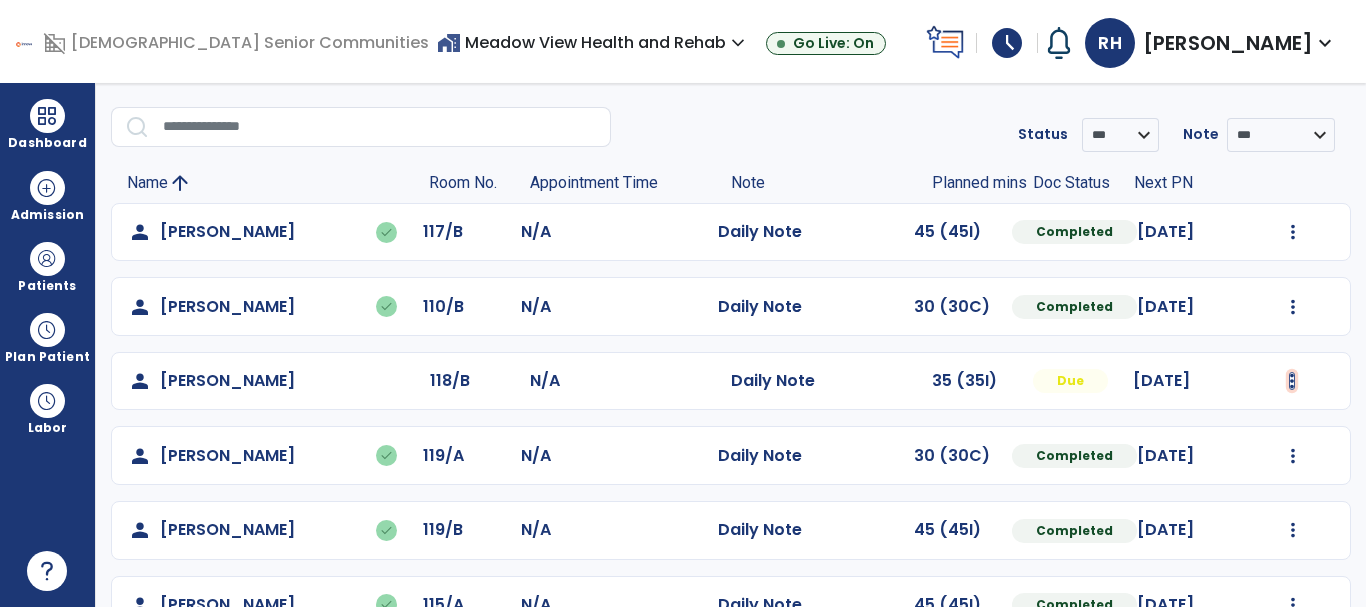 click at bounding box center [1293, 232] 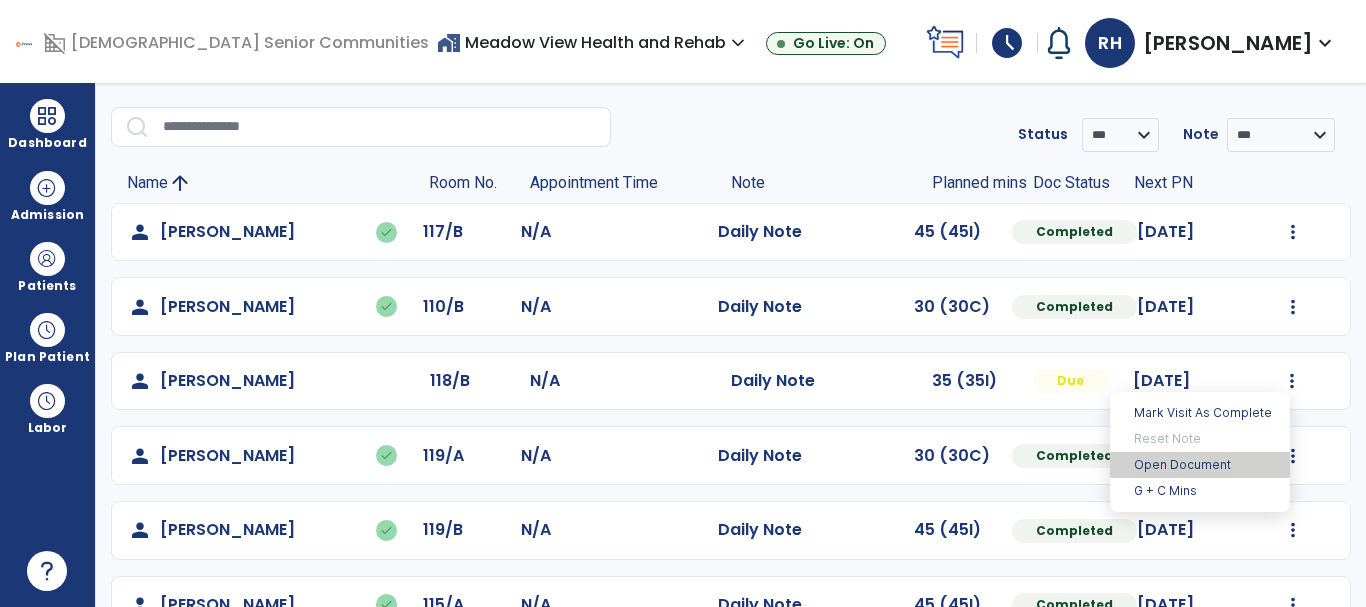 click on "Open Document" at bounding box center (1200, 465) 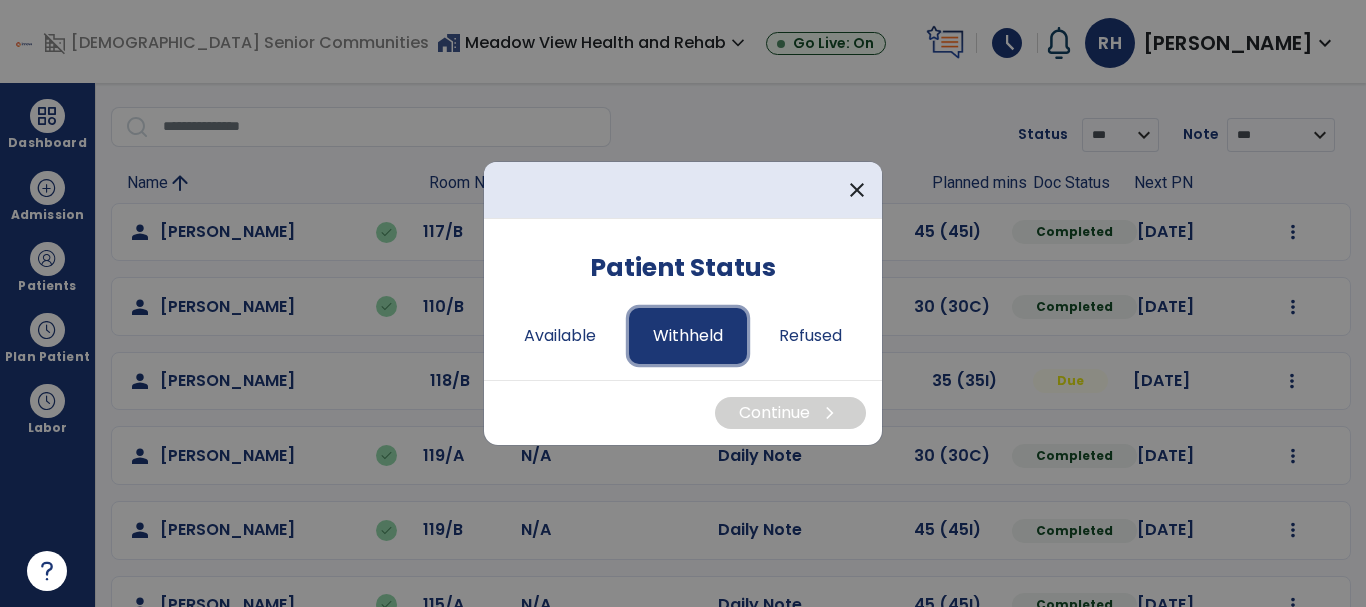 click on "Withheld" at bounding box center [688, 336] 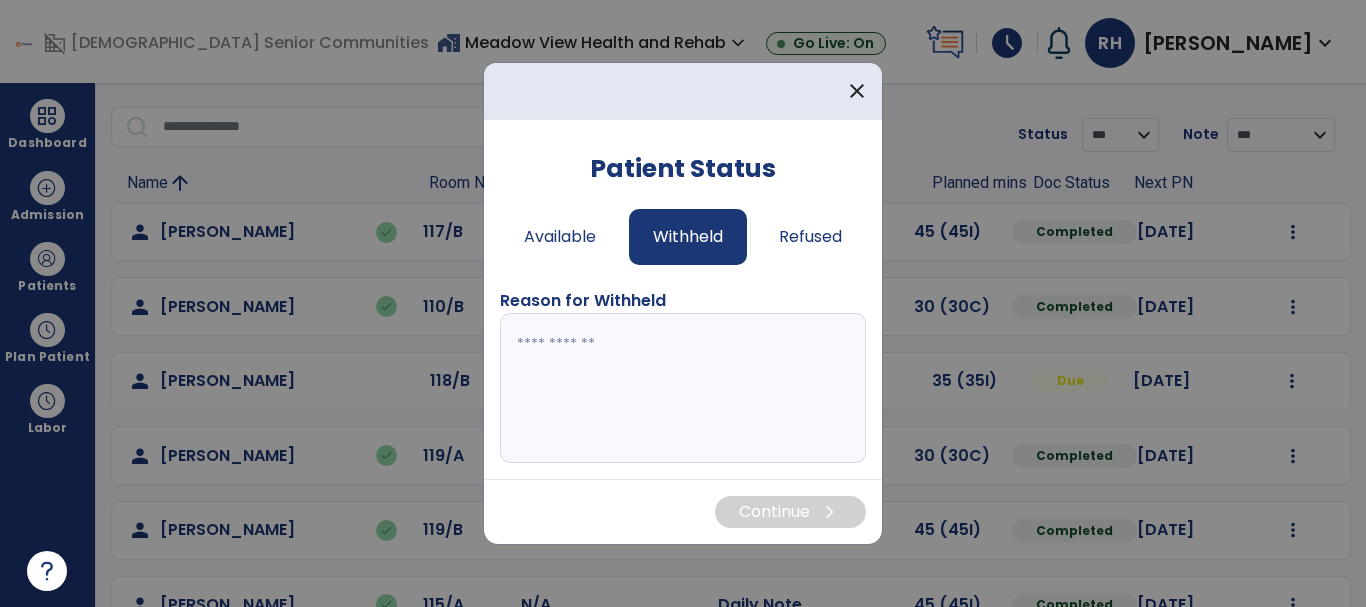 click at bounding box center (683, 388) 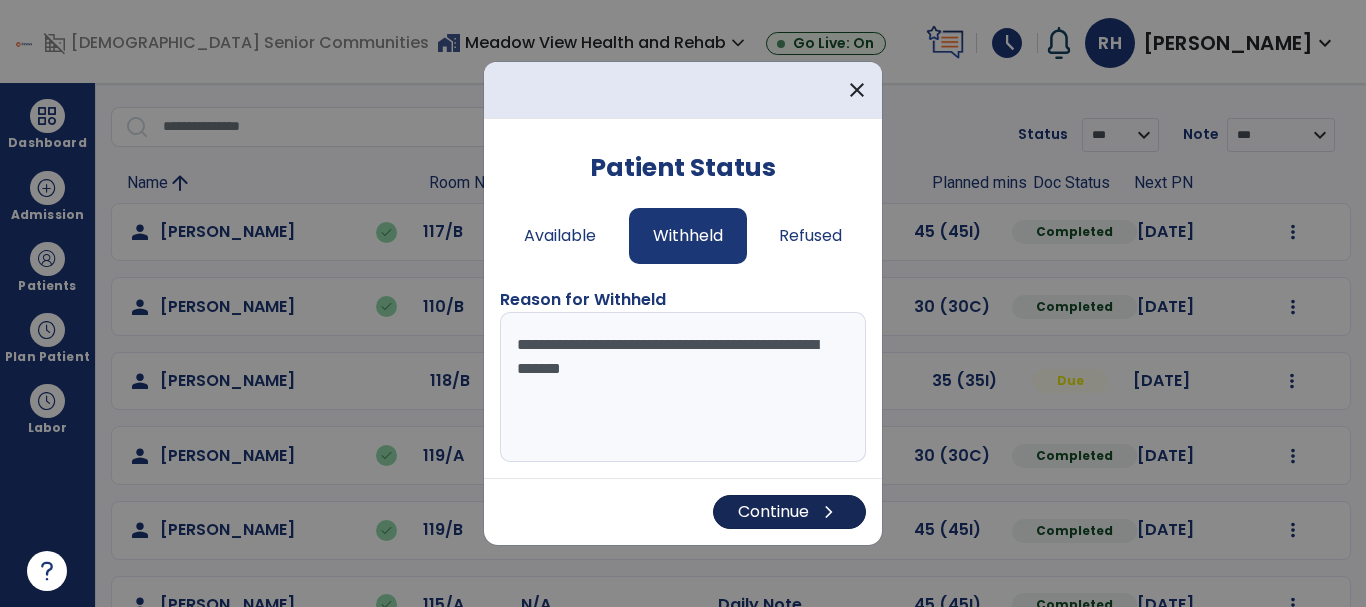 type on "**********" 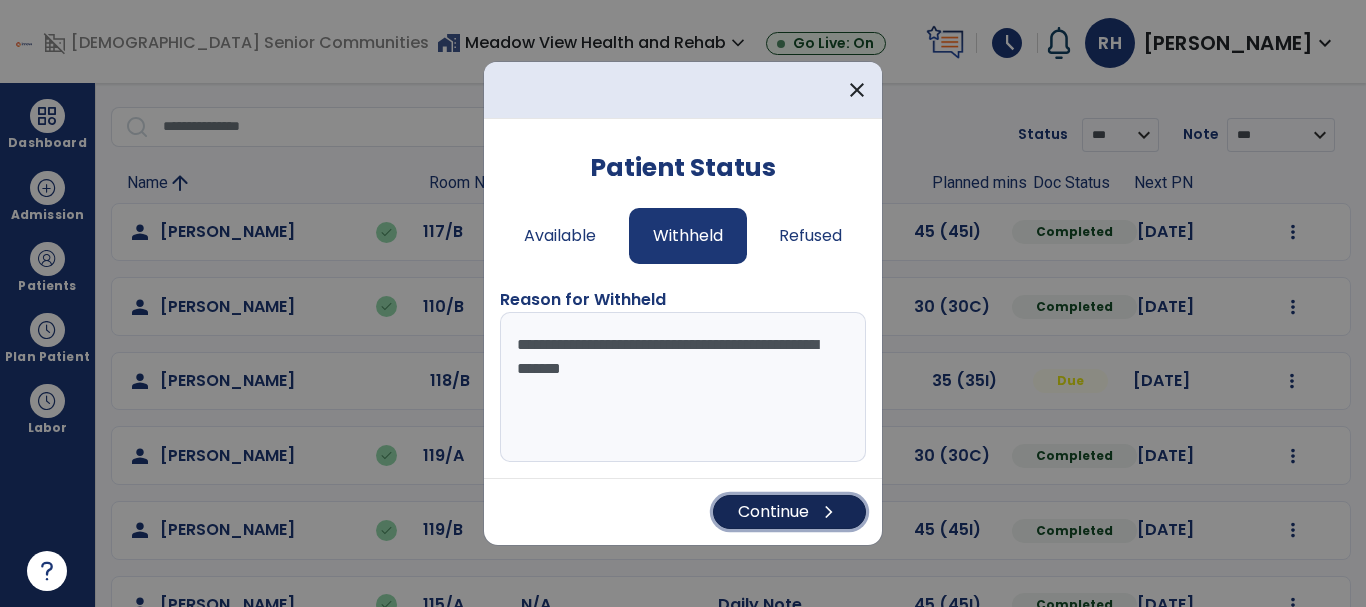 click on "Continue   chevron_right" at bounding box center (789, 512) 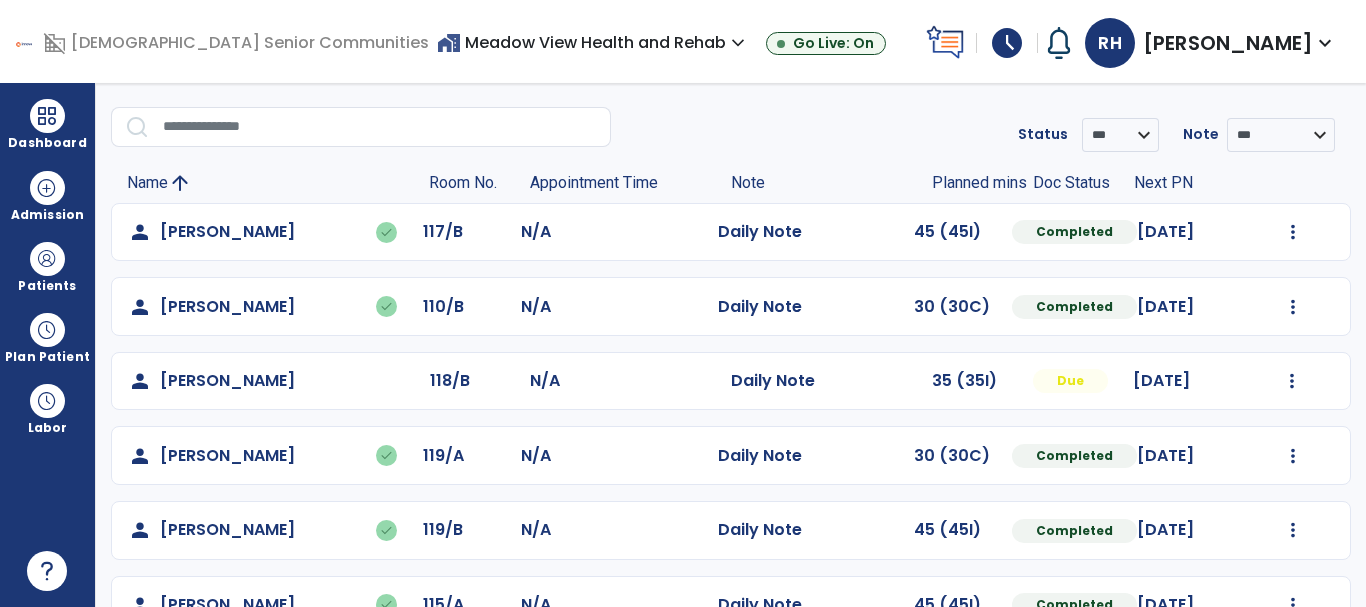 click on "Mark Visit As Complete   Reset Note   Open Document   G + C Mins" 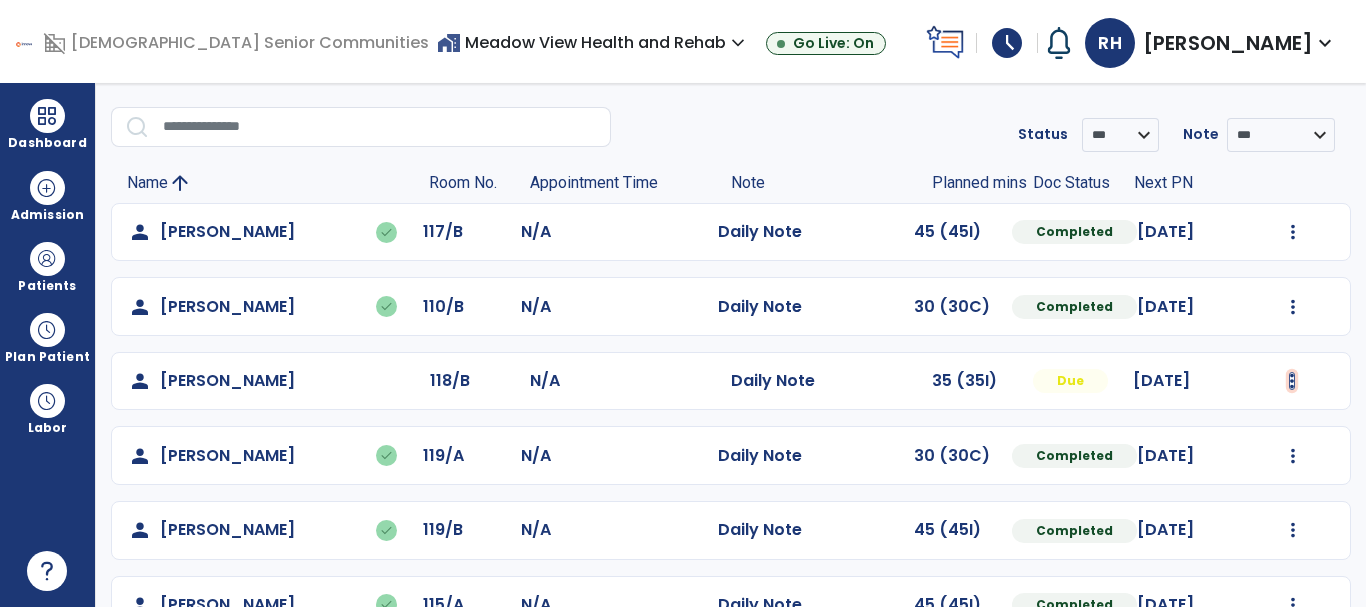 click at bounding box center (1293, 232) 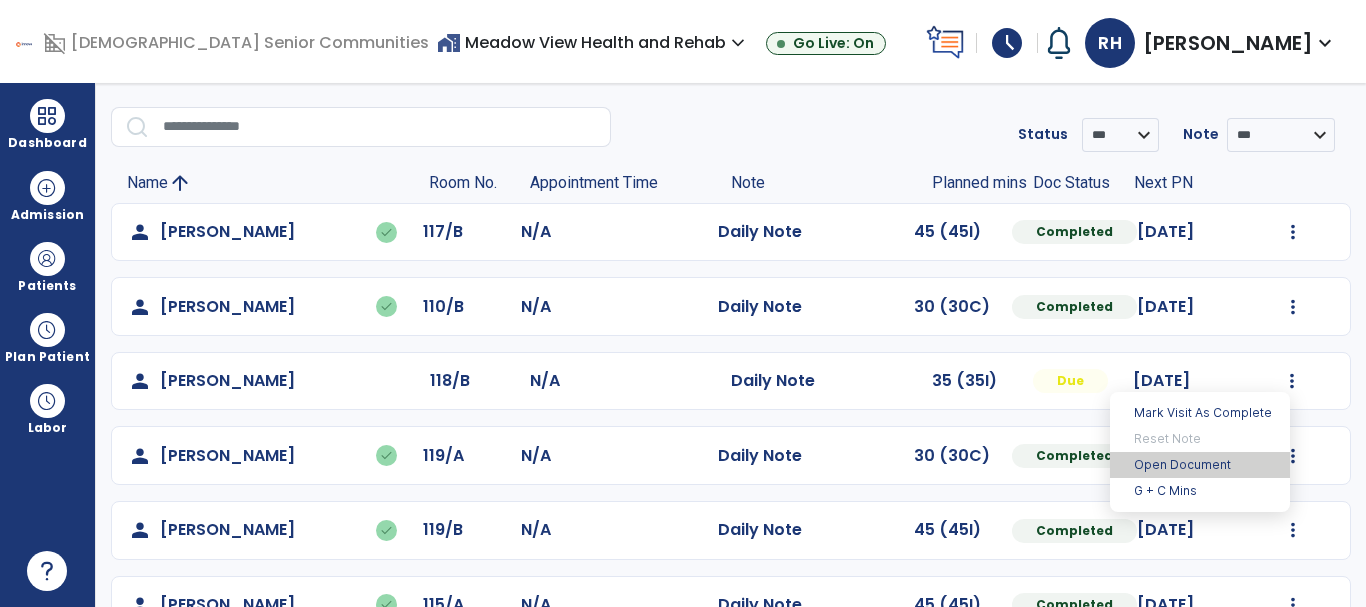 click on "Open Document" at bounding box center (1200, 465) 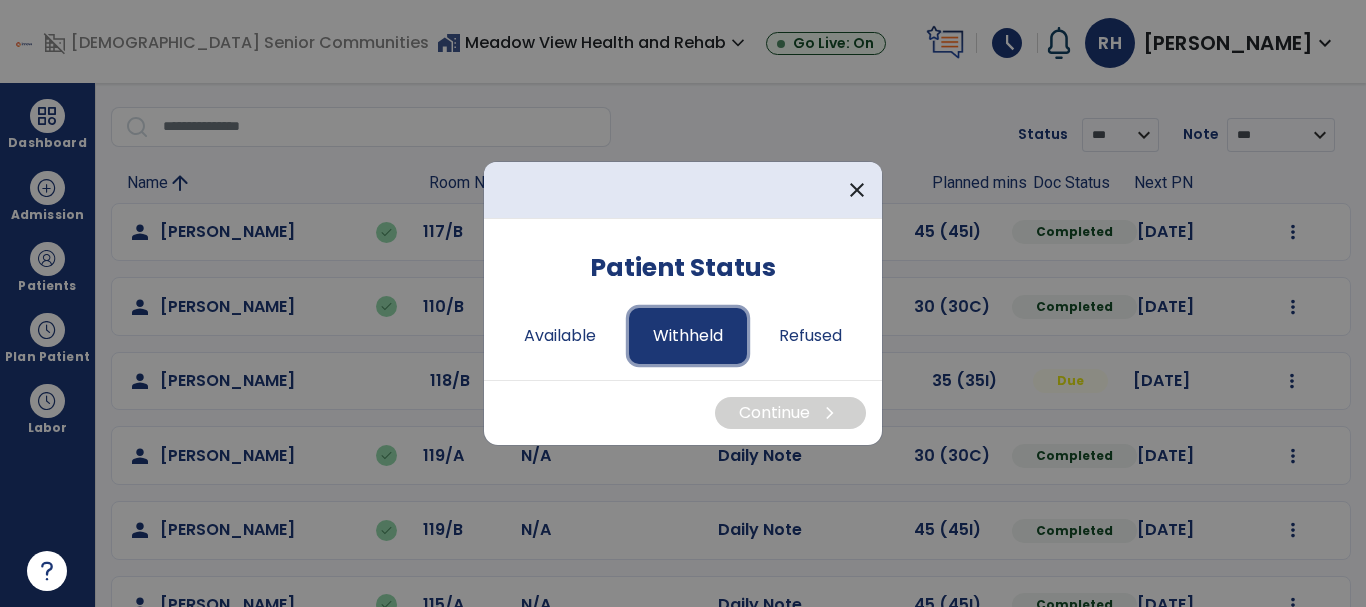 click on "Withheld" at bounding box center (688, 336) 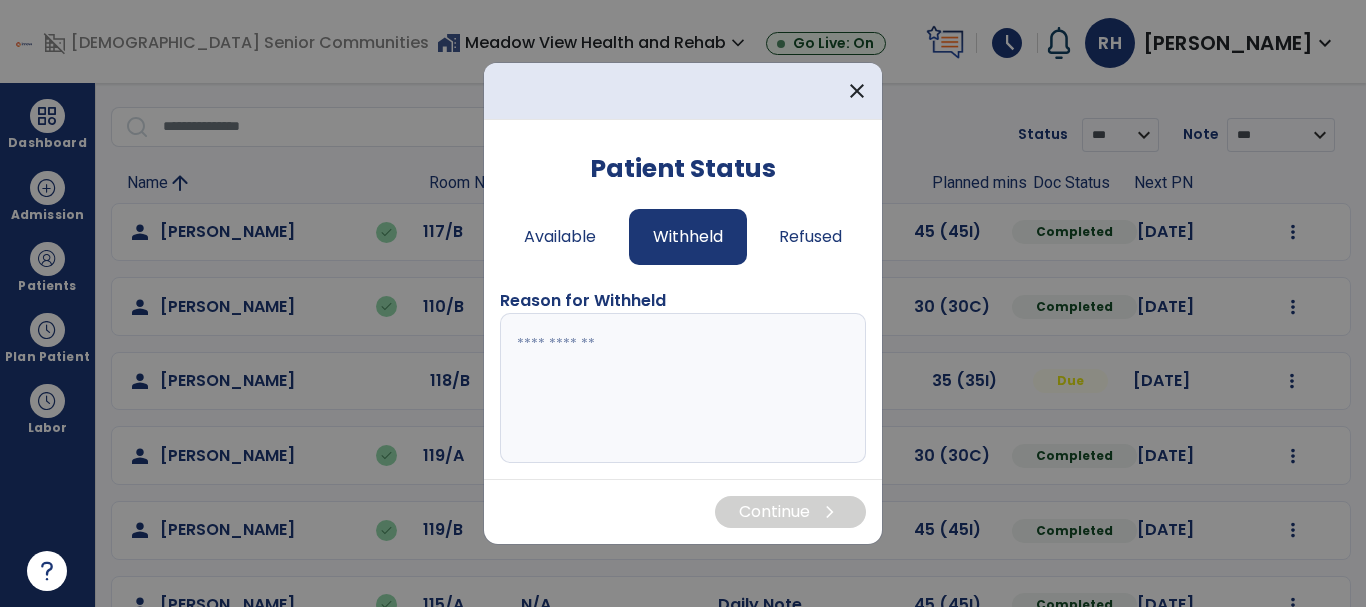 click at bounding box center (683, 388) 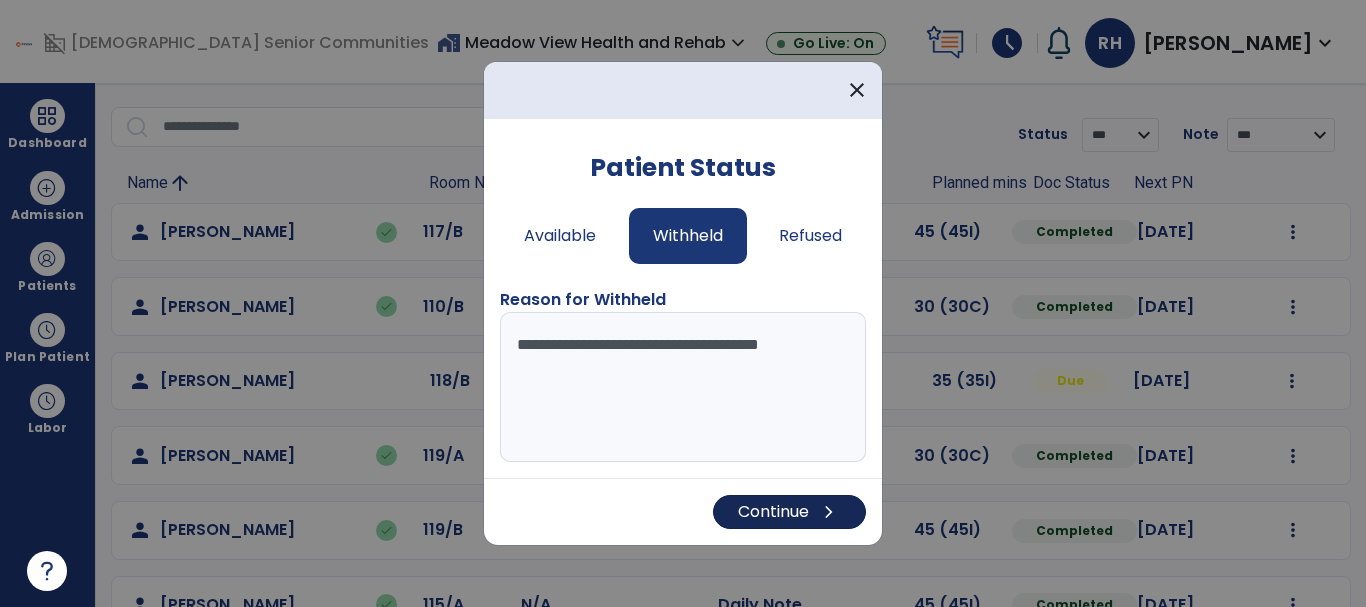 type on "**********" 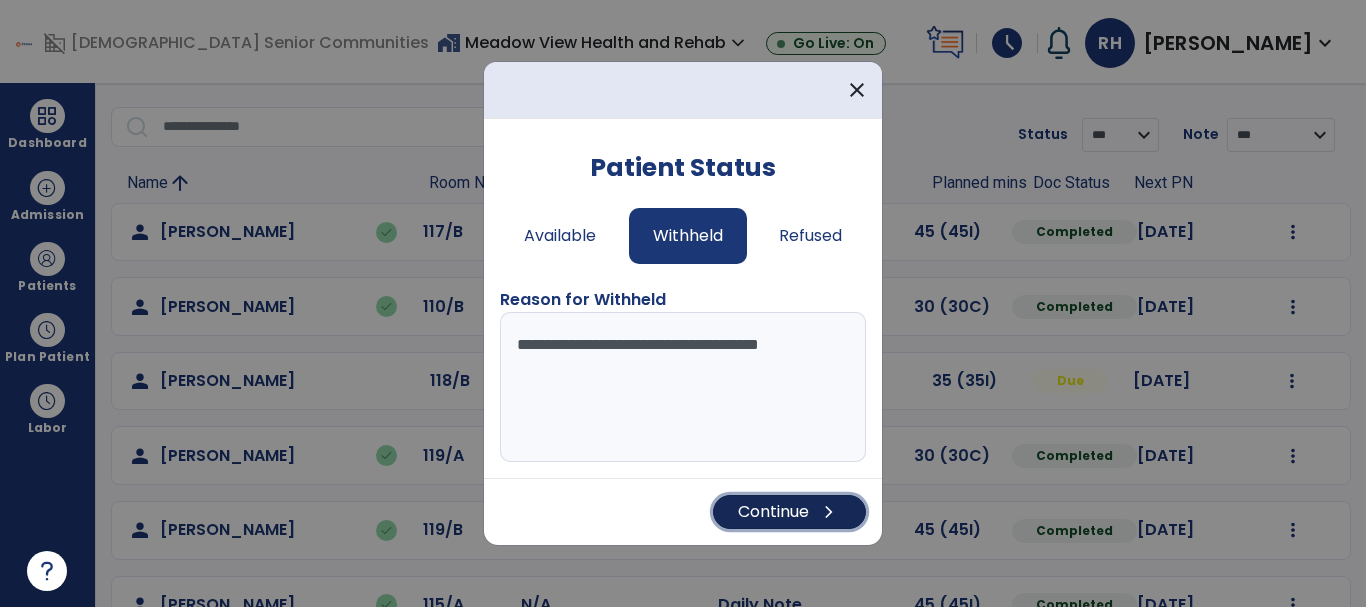 click on "Continue   chevron_right" at bounding box center [789, 512] 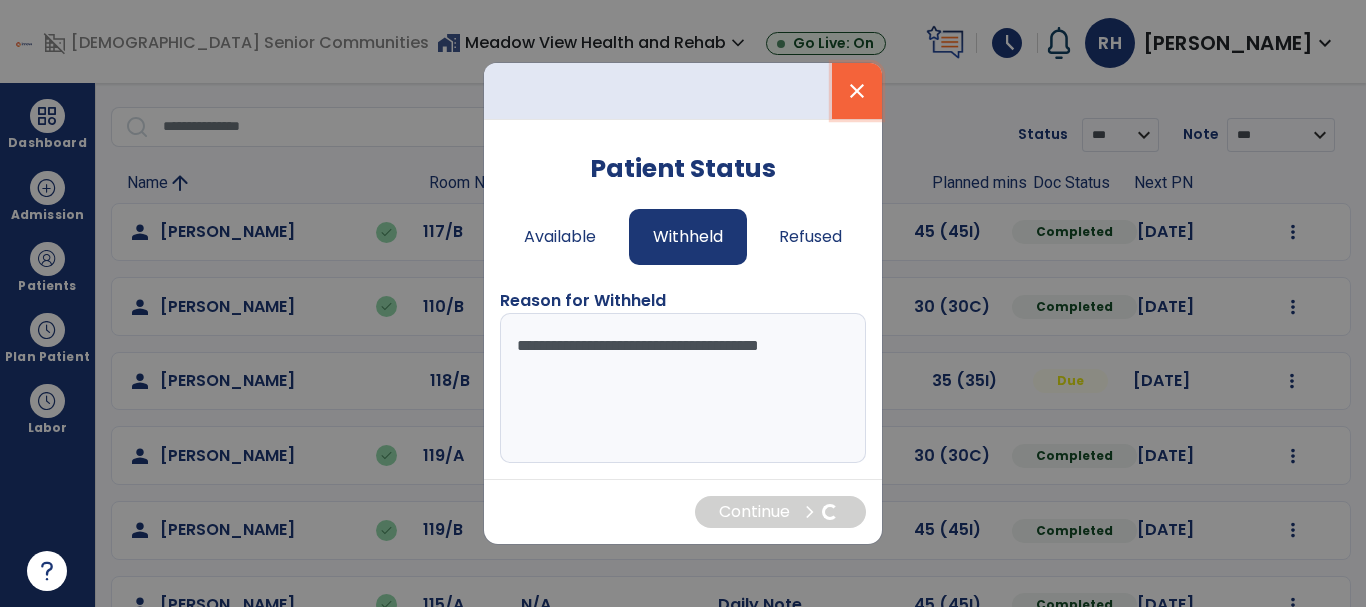 click on "close" at bounding box center [857, 91] 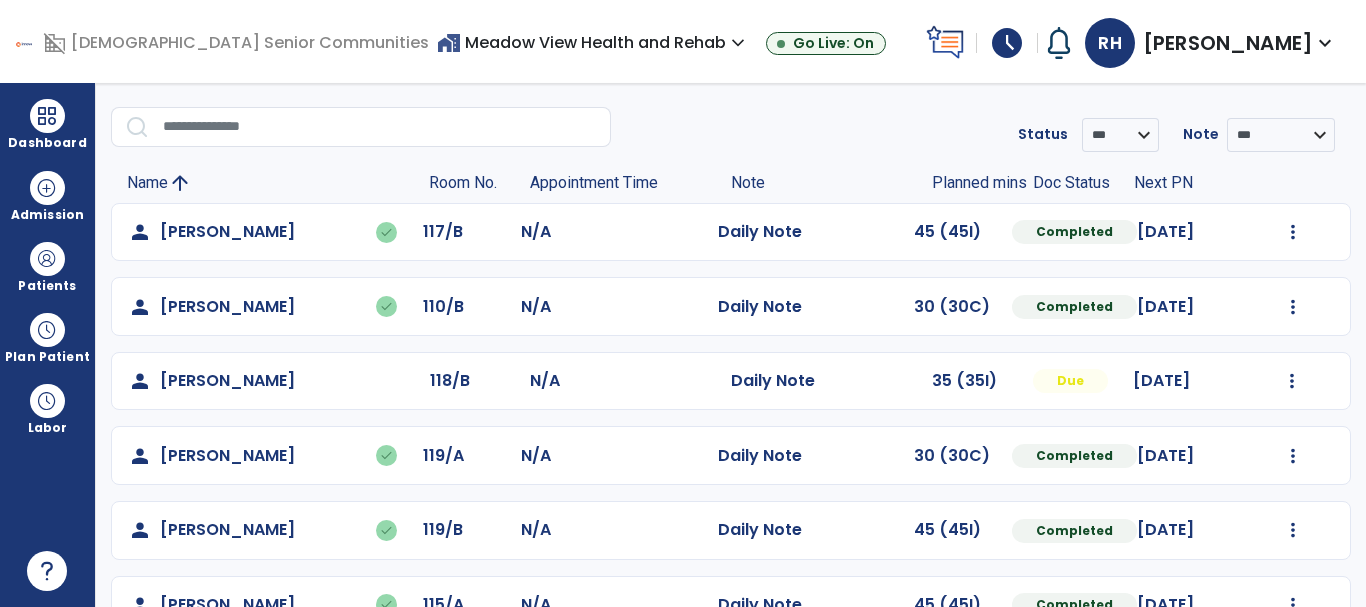 scroll, scrollTop: 0, scrollLeft: 0, axis: both 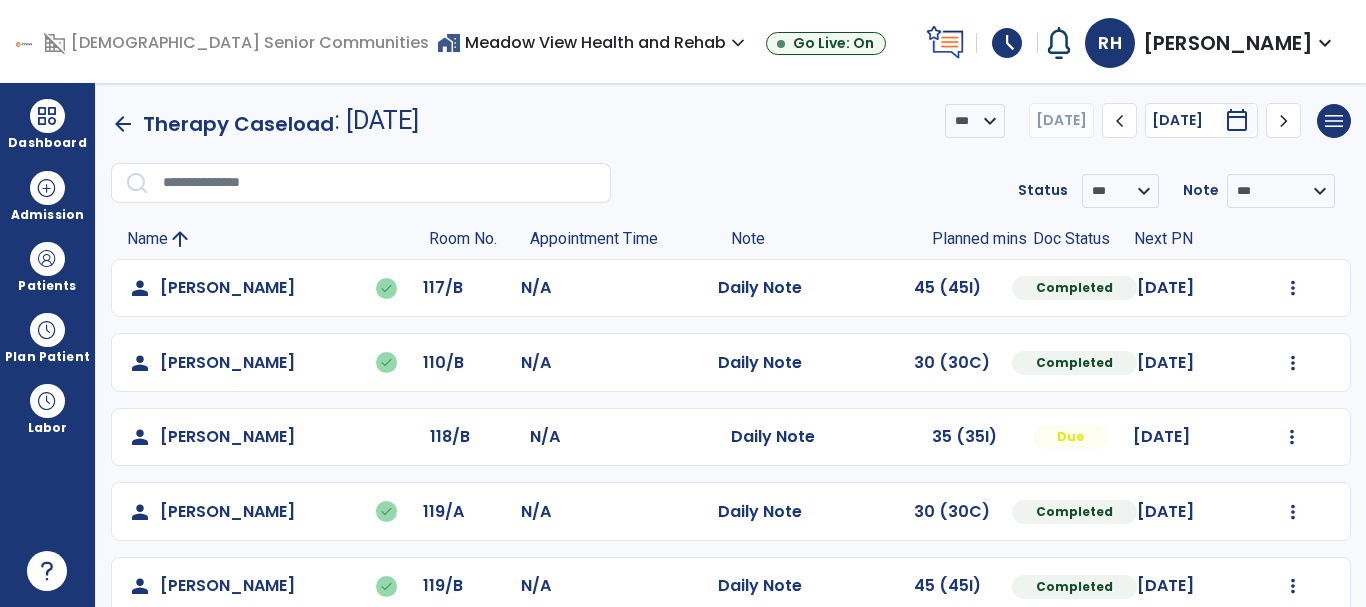 click on "arrow_back" 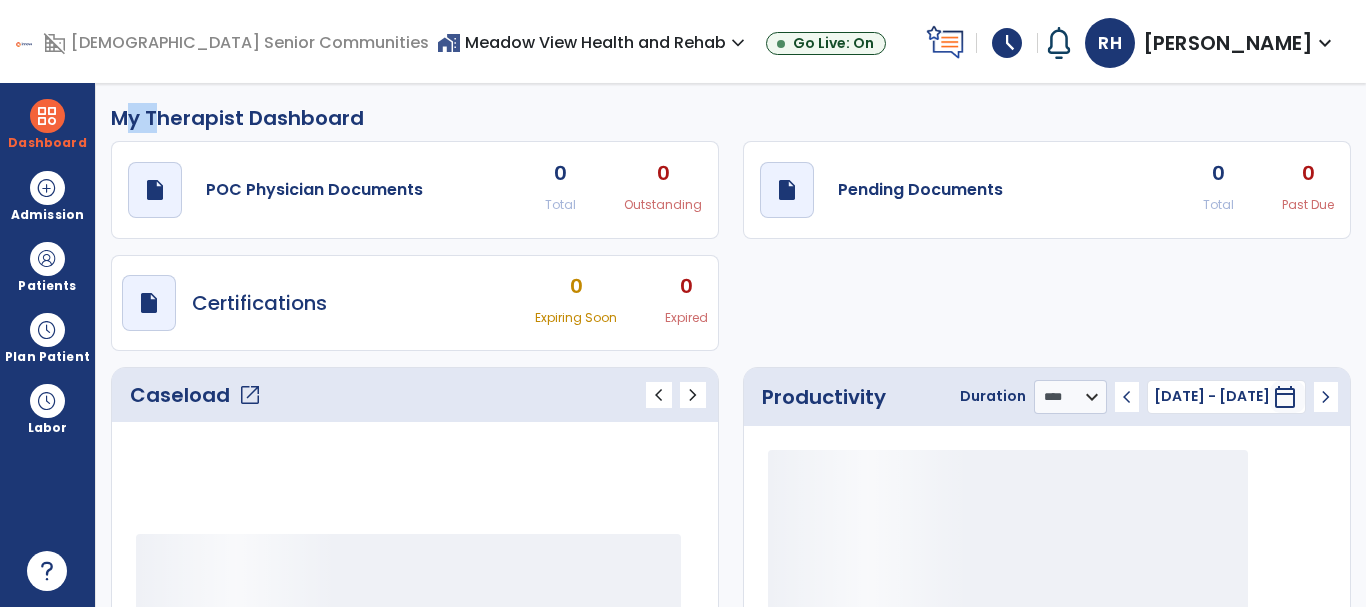 click on "My Therapist Dashboard   draft   open_in_new  POC Physician Documents 0 Total 0 Outstanding  draft   open_in_new  Pending Documents 0 Total 0 Past Due  draft   open_in_new  Certifications 0 Expiring Soon 0 Expired  Caseload   open_in_new   chevron_left   chevron_right  Productivity Duration  ******** **** *** chevron_left 6 Jul 25 - 12 Jul 25  ********  calendar_today  chevron_right" 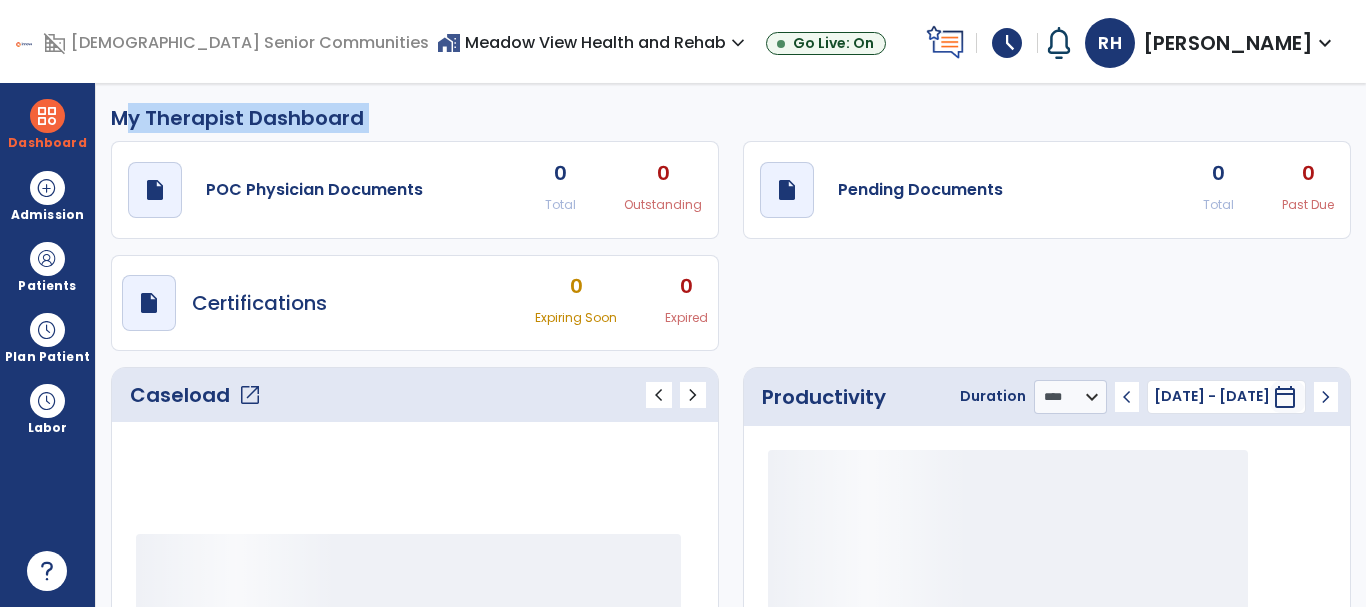 click on "My Therapist Dashboard   draft   open_in_new  POC Physician Documents 0 Total 0 Outstanding  draft   open_in_new  Pending Documents 0 Total 0 Past Due  draft   open_in_new  Certifications 0 Expiring Soon 0 Expired  Caseload   open_in_new   chevron_left   chevron_right  Productivity Duration  ******** **** *** chevron_left 6 Jul 25 - 12 Jul 25  ********  calendar_today  chevron_right" 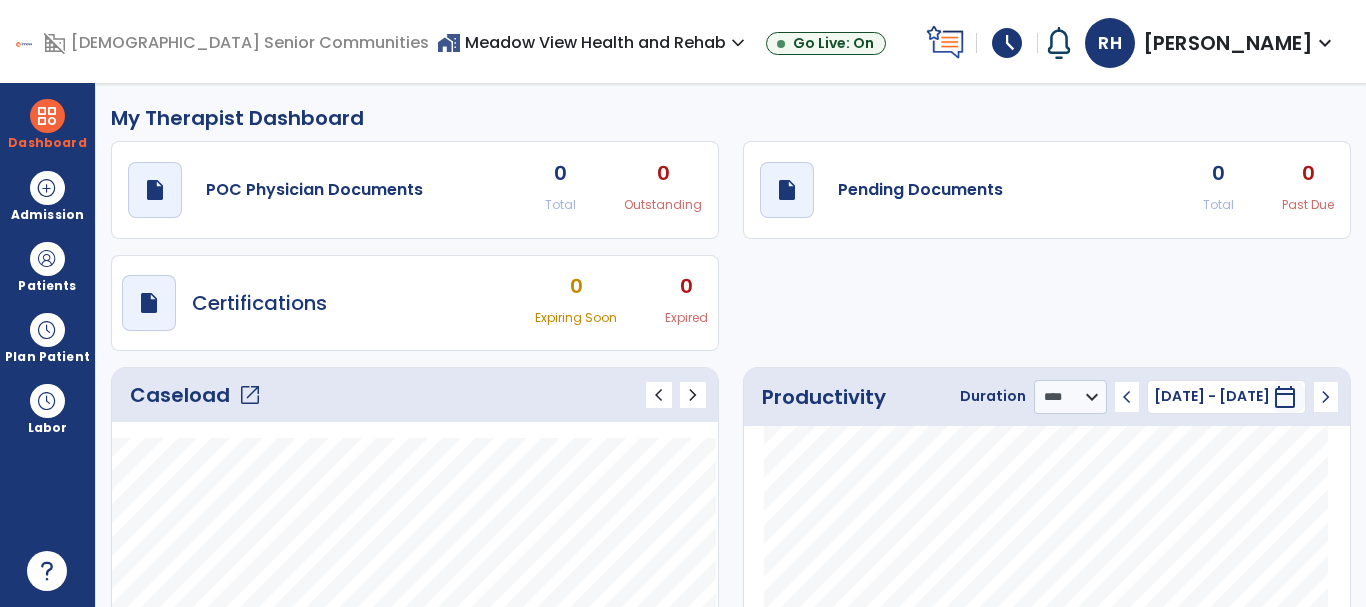 click on "home_work   Meadow View Health and Rehab   expand_more   Meadow View Health and Rehab   Salem Crossing  Go Live: On" at bounding box center (677, 43) 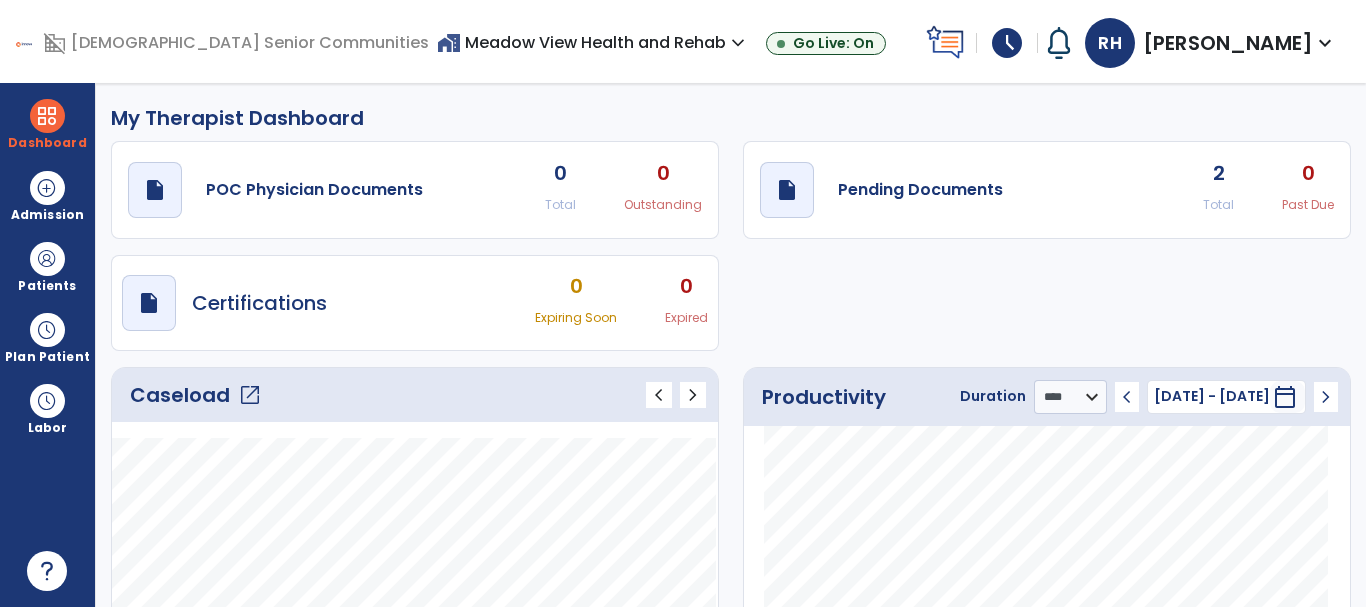 click on "RH   Howard, Rebecca   expand_more" at bounding box center (1211, 43) 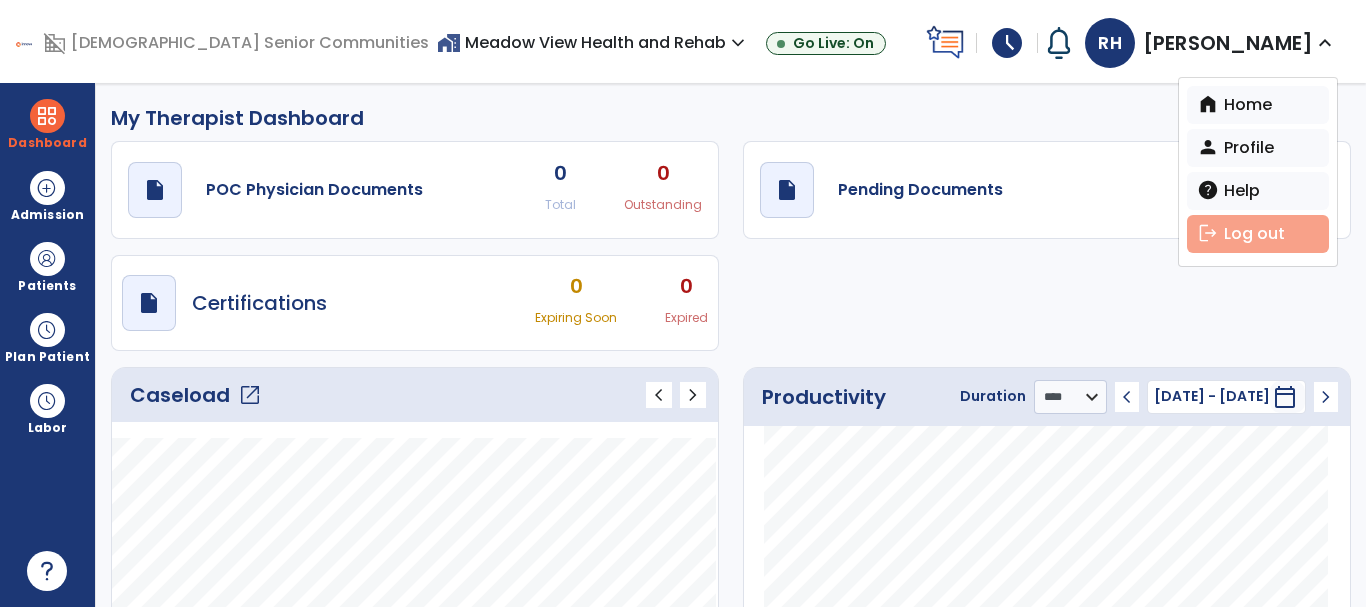 click on "logout   Log out" at bounding box center [1258, 234] 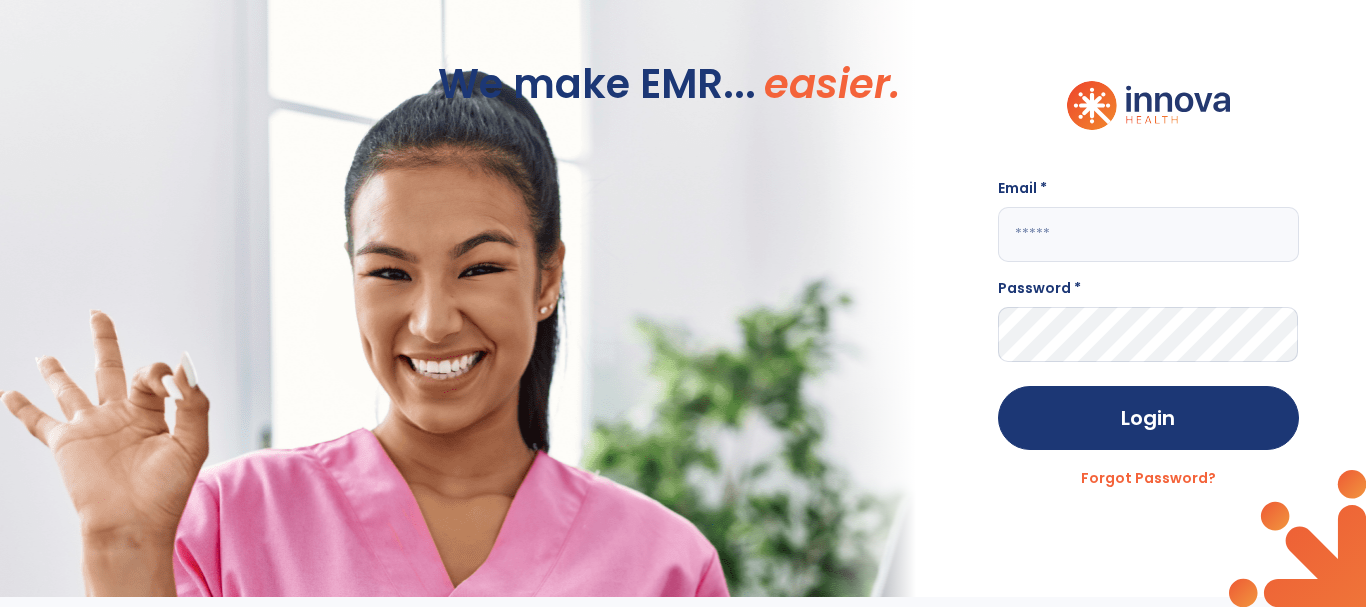 click 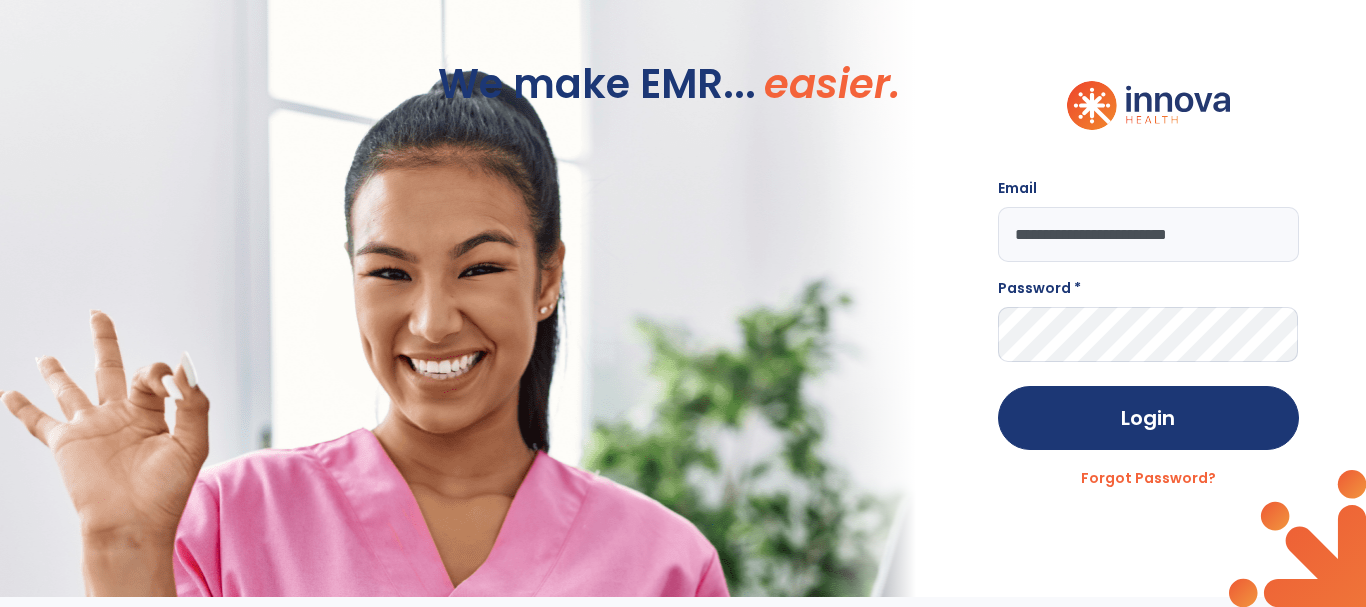 type on "**********" 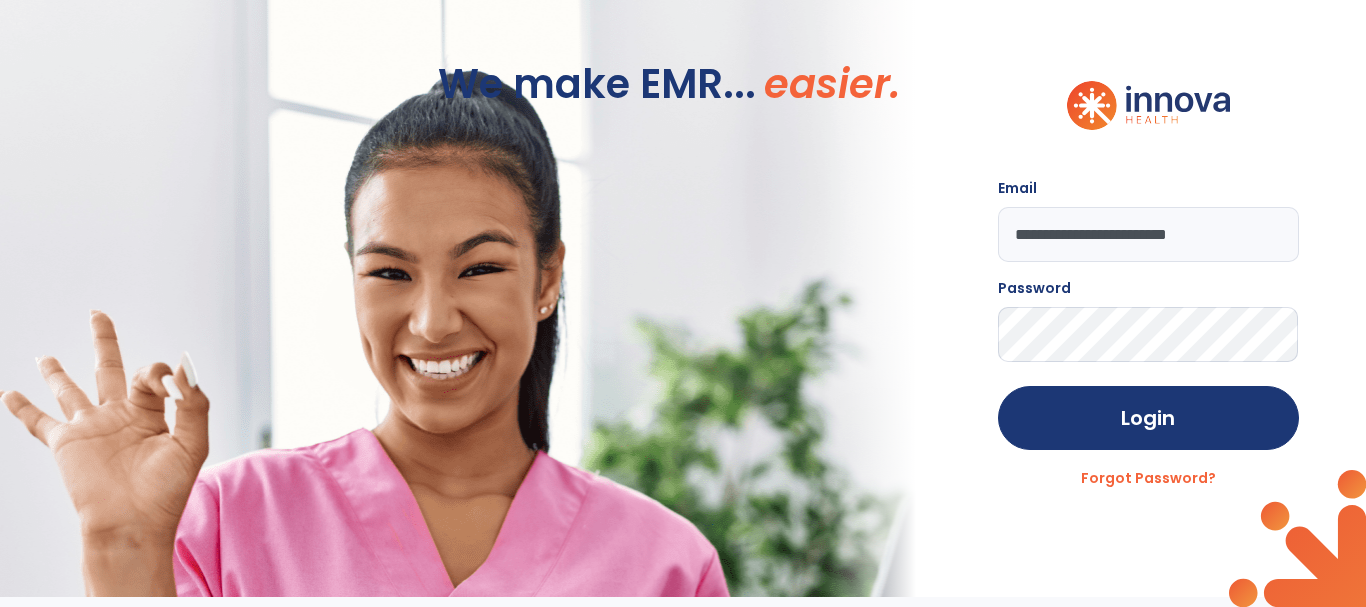 click on "Login" 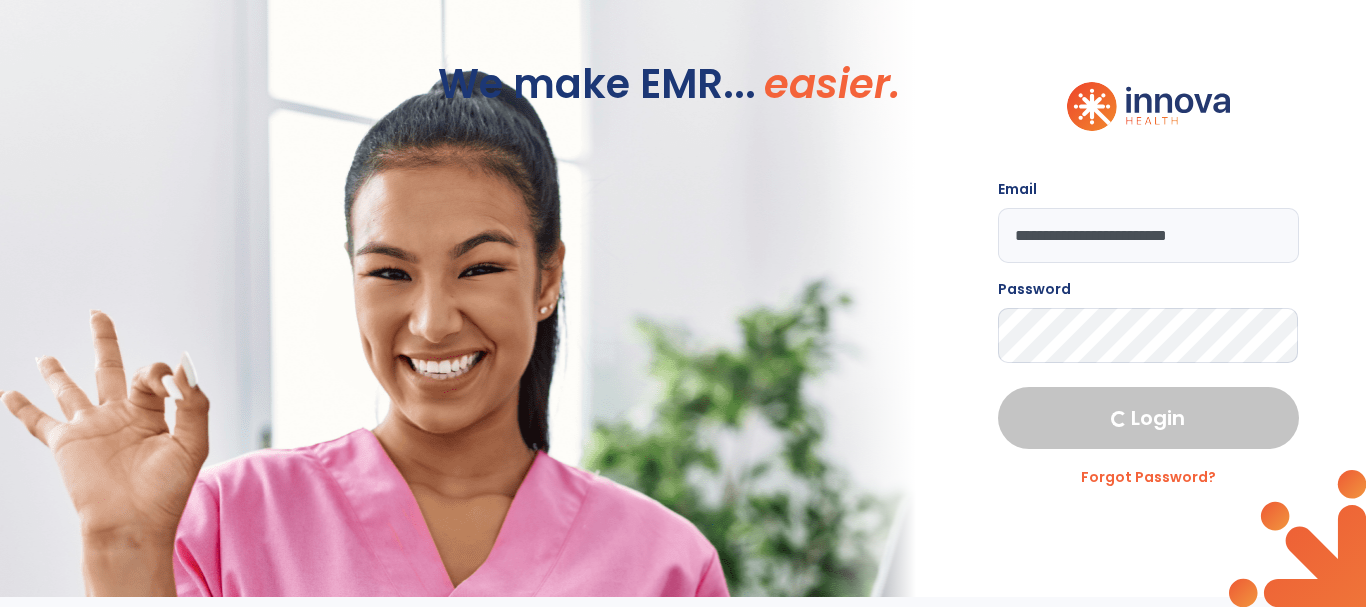 select on "****" 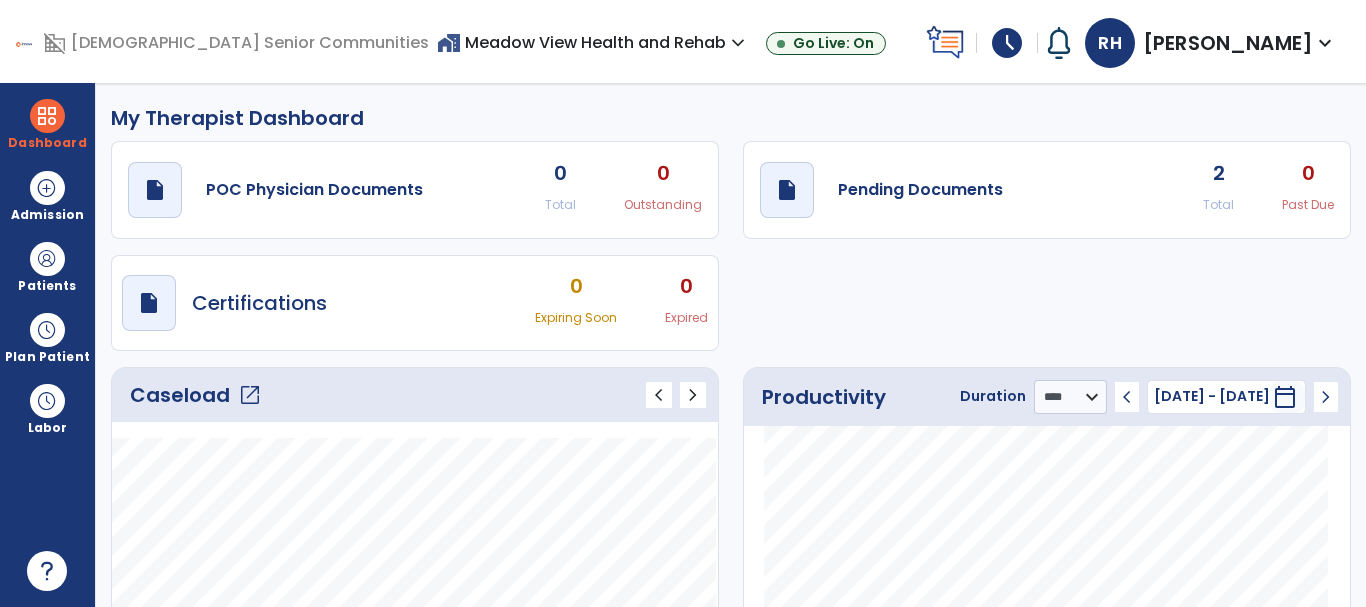 click on "open_in_new" 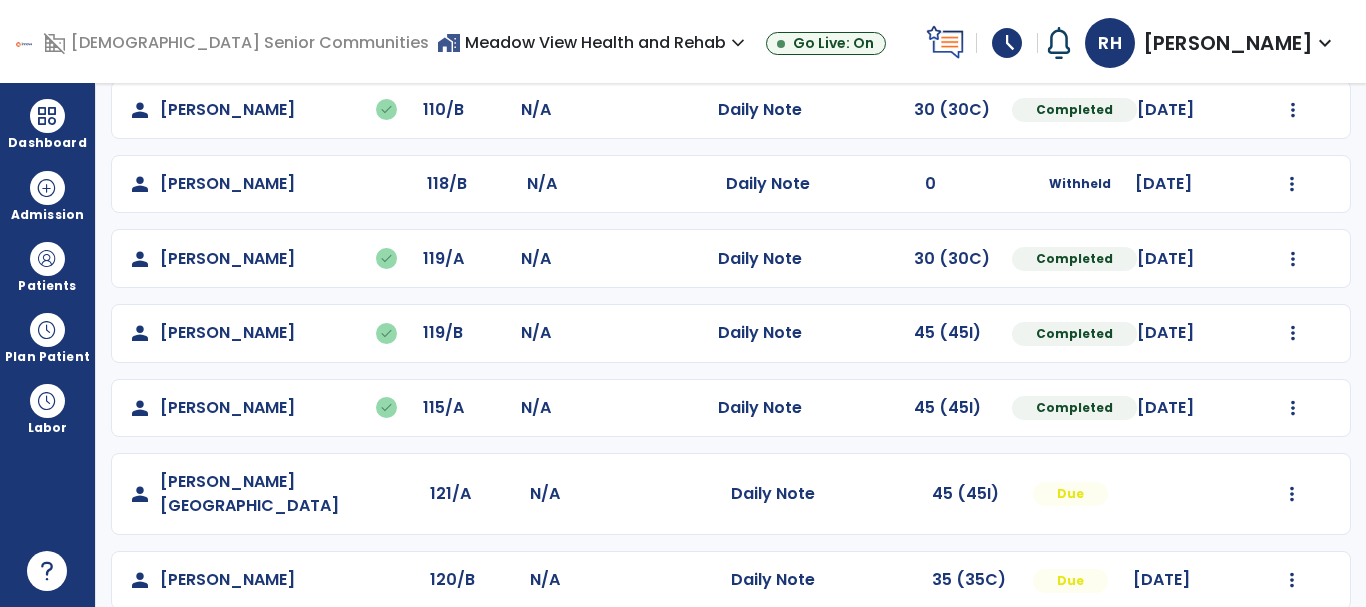 scroll, scrollTop: 256, scrollLeft: 0, axis: vertical 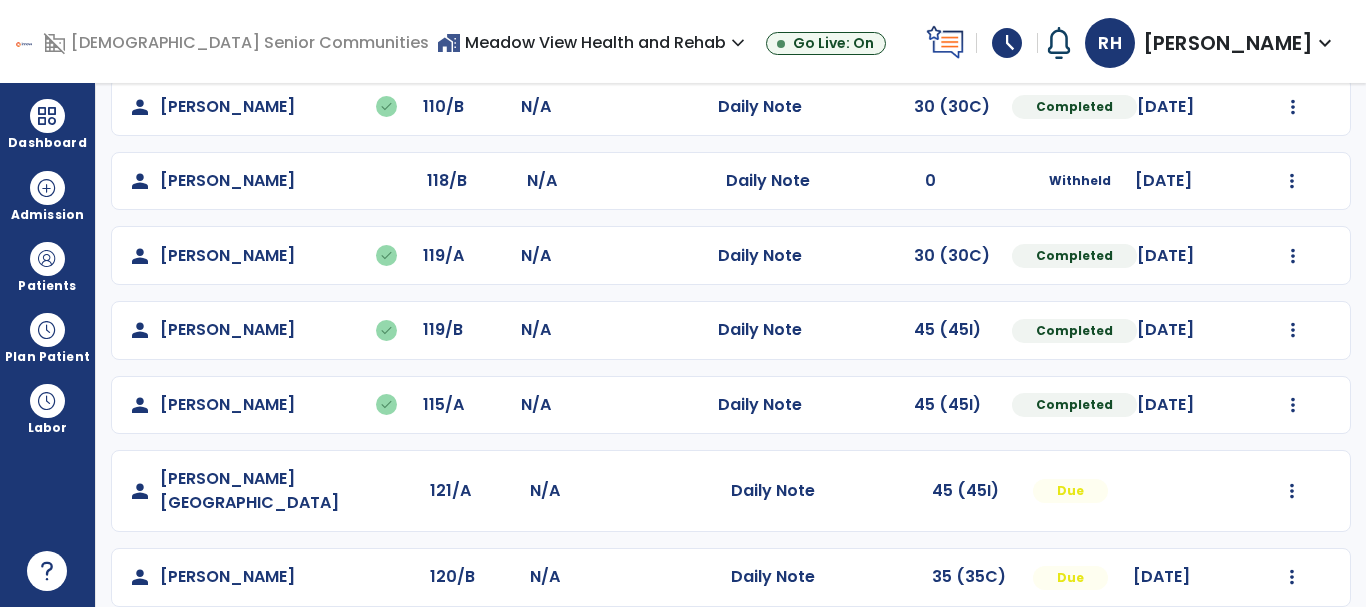 click on "Mark Visit As Complete   Reset Note   Open Document   G + C Mins" 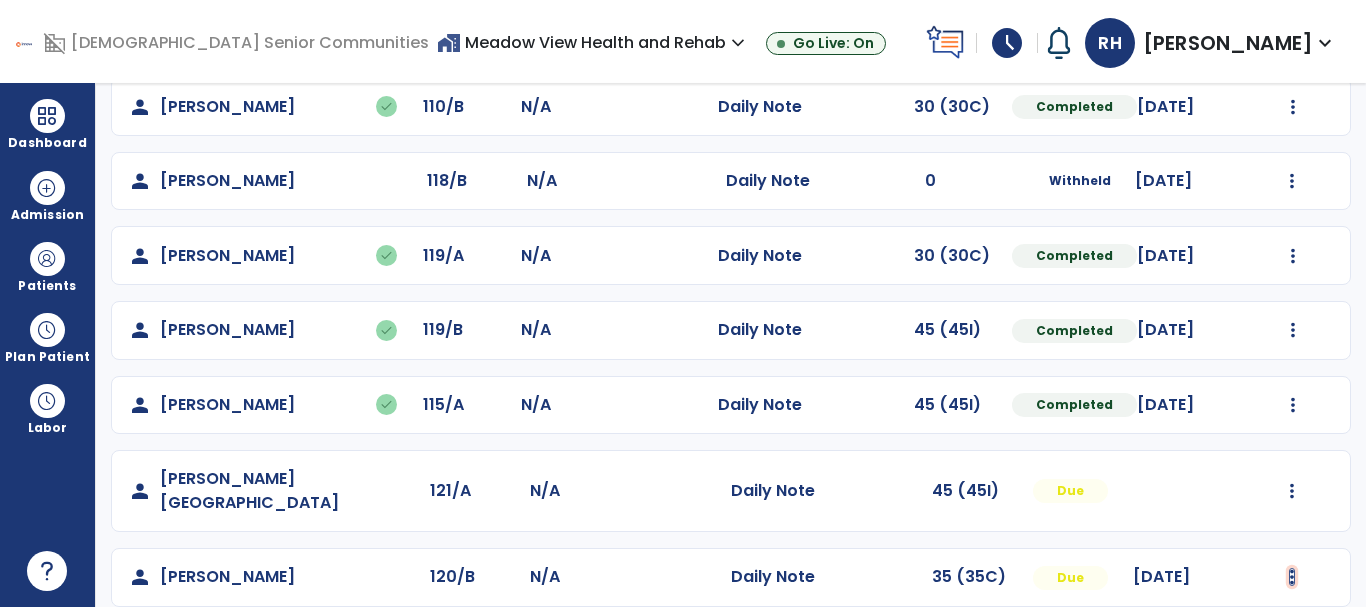 click at bounding box center [1293, 32] 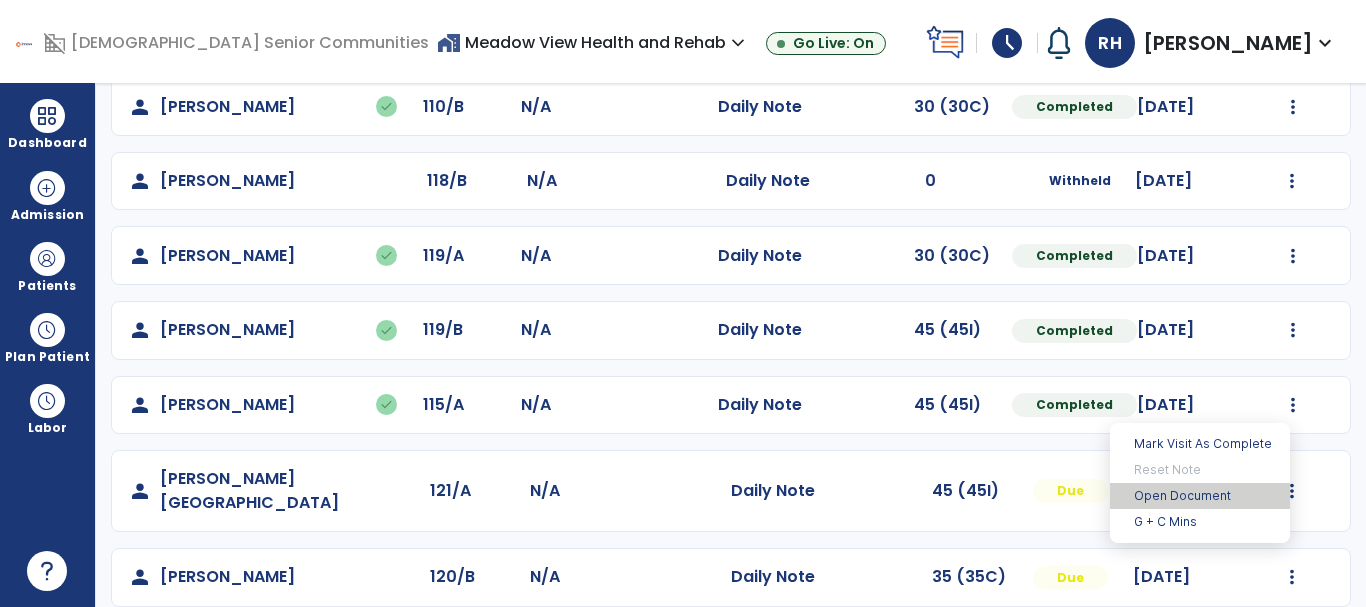 click on "Open Document" at bounding box center (1200, 496) 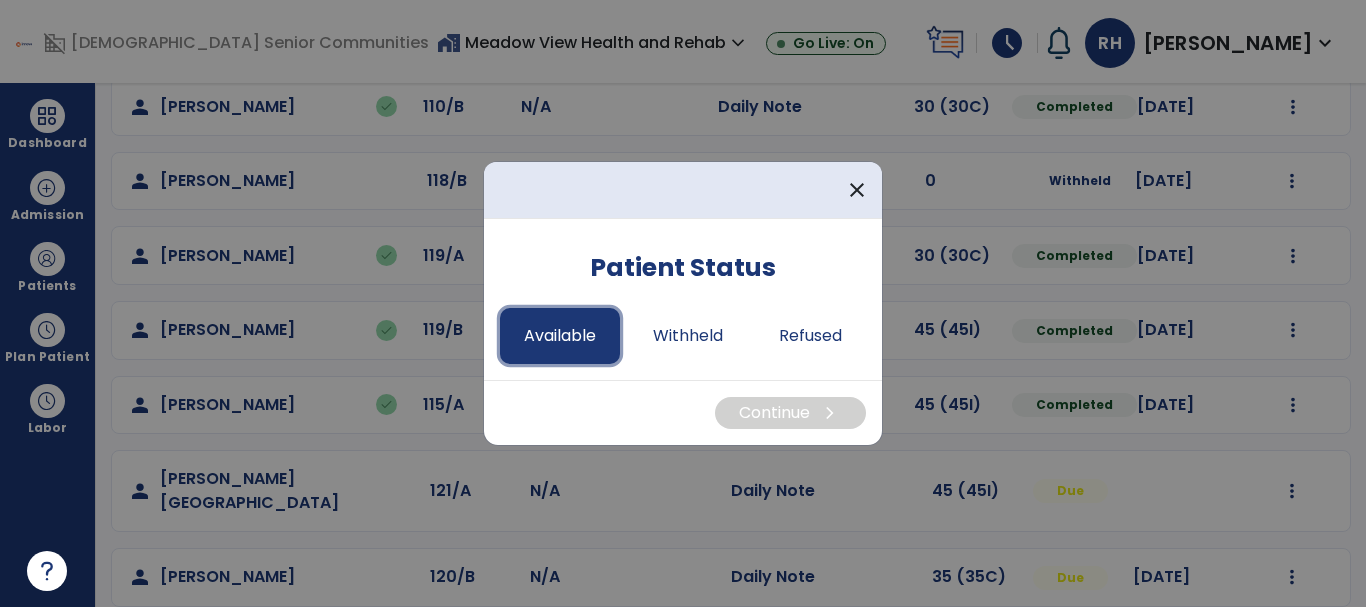 click on "Available" at bounding box center (560, 336) 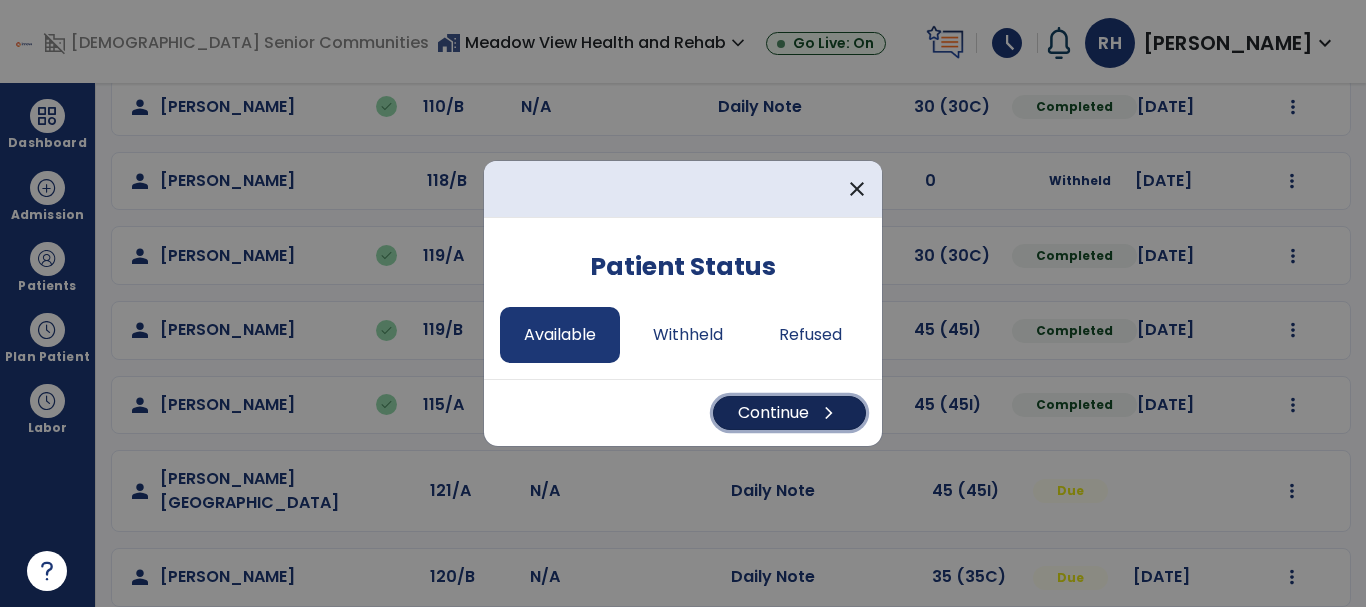 click on "Continue   chevron_right" at bounding box center [789, 413] 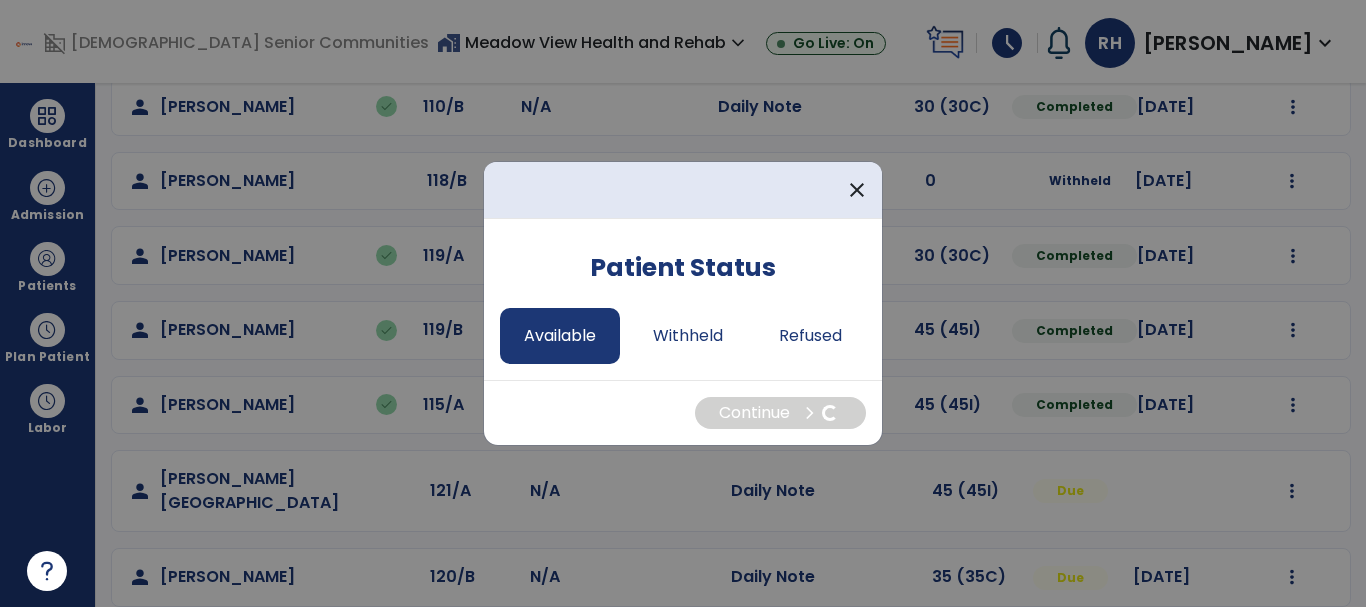 select on "*" 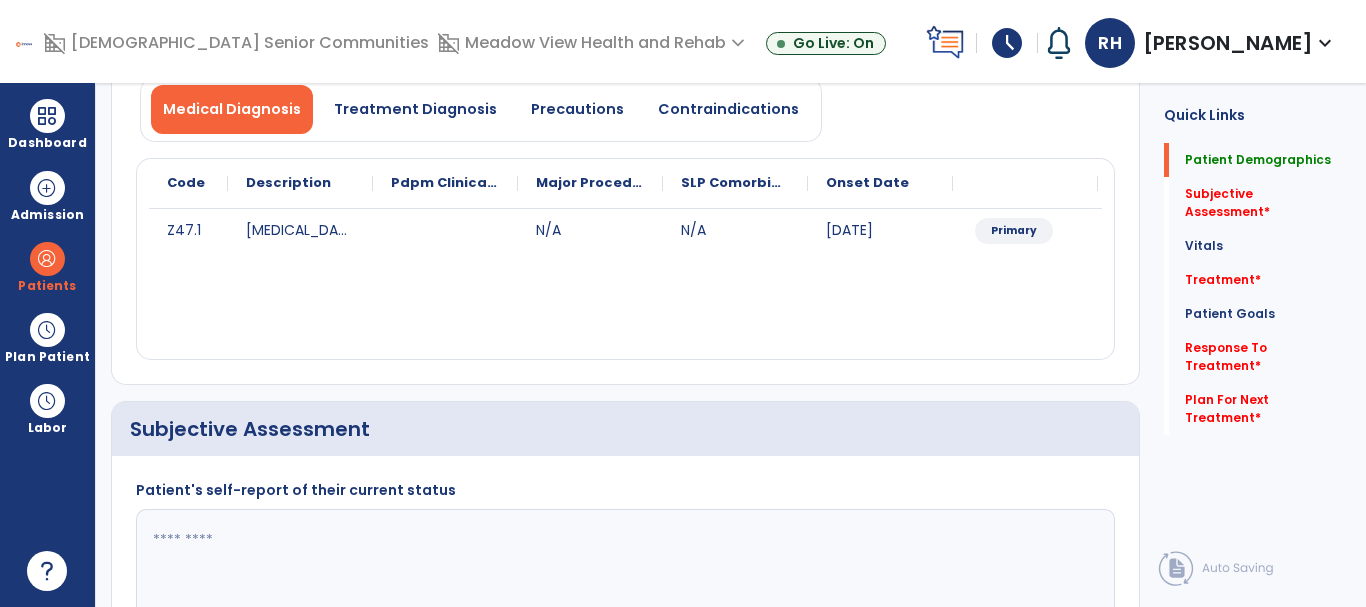 click 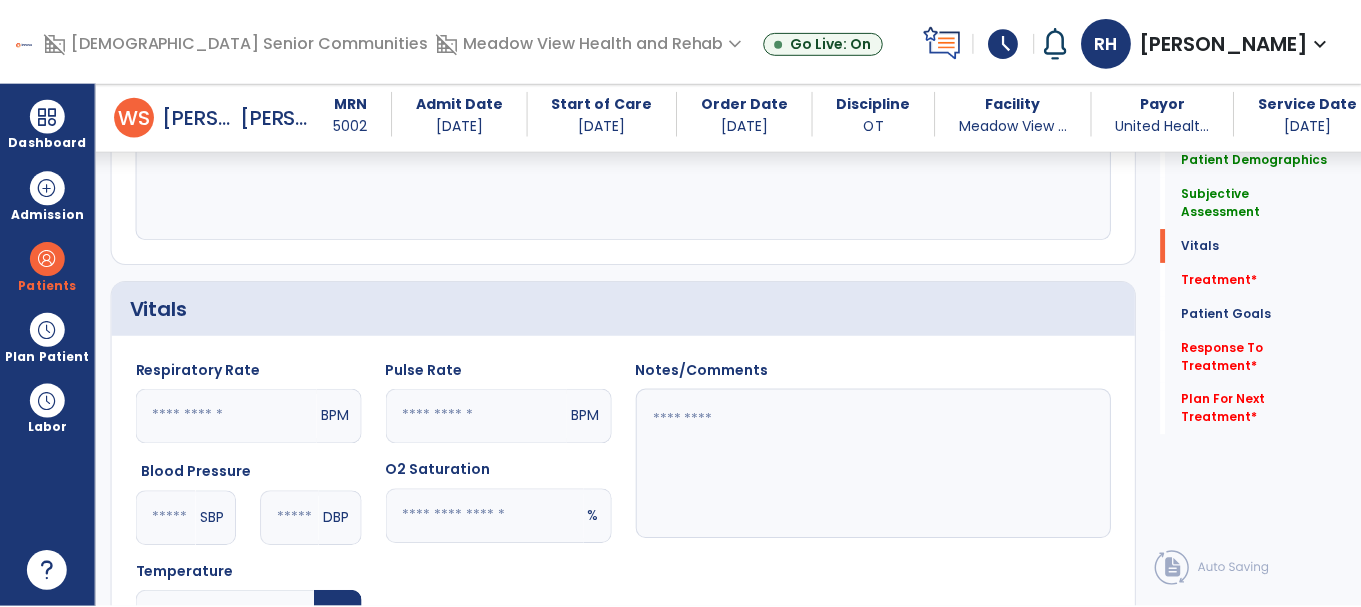 scroll, scrollTop: 956, scrollLeft: 0, axis: vertical 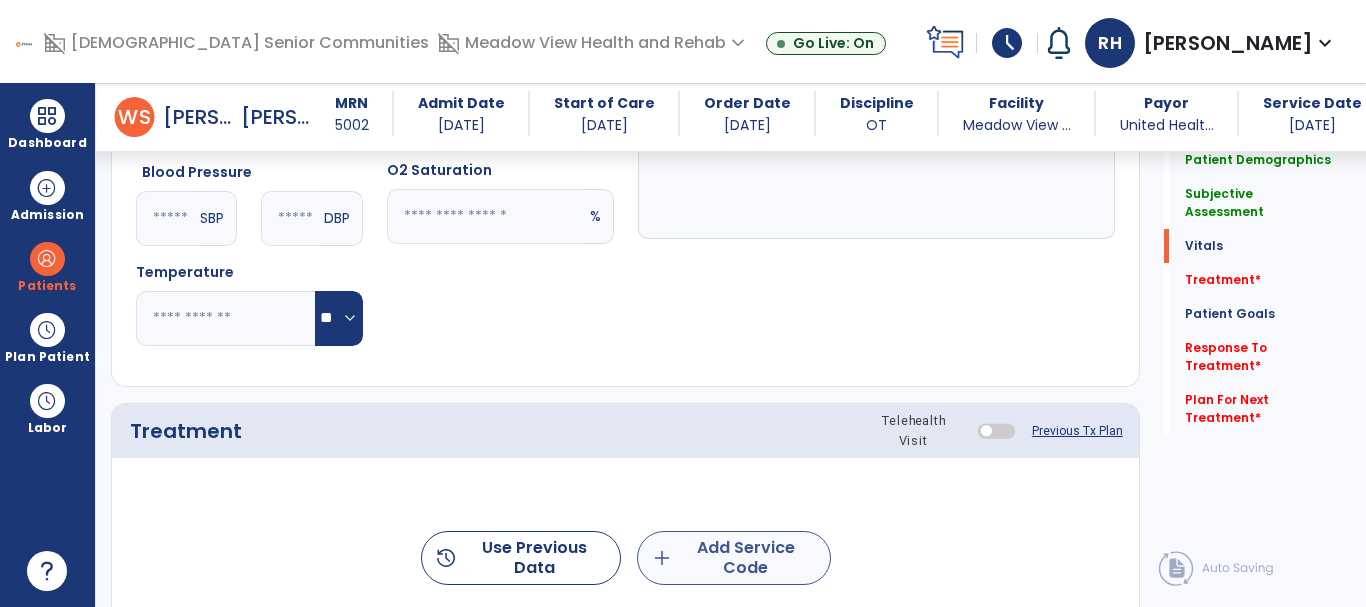 type on "****" 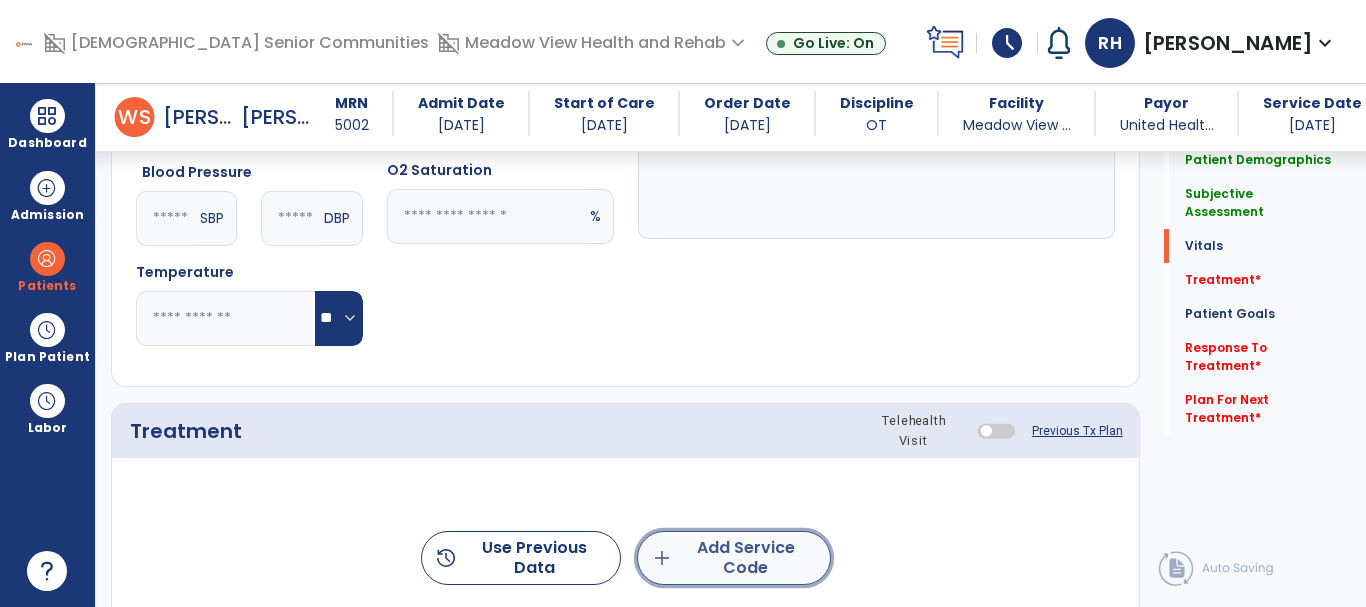 click on "add" 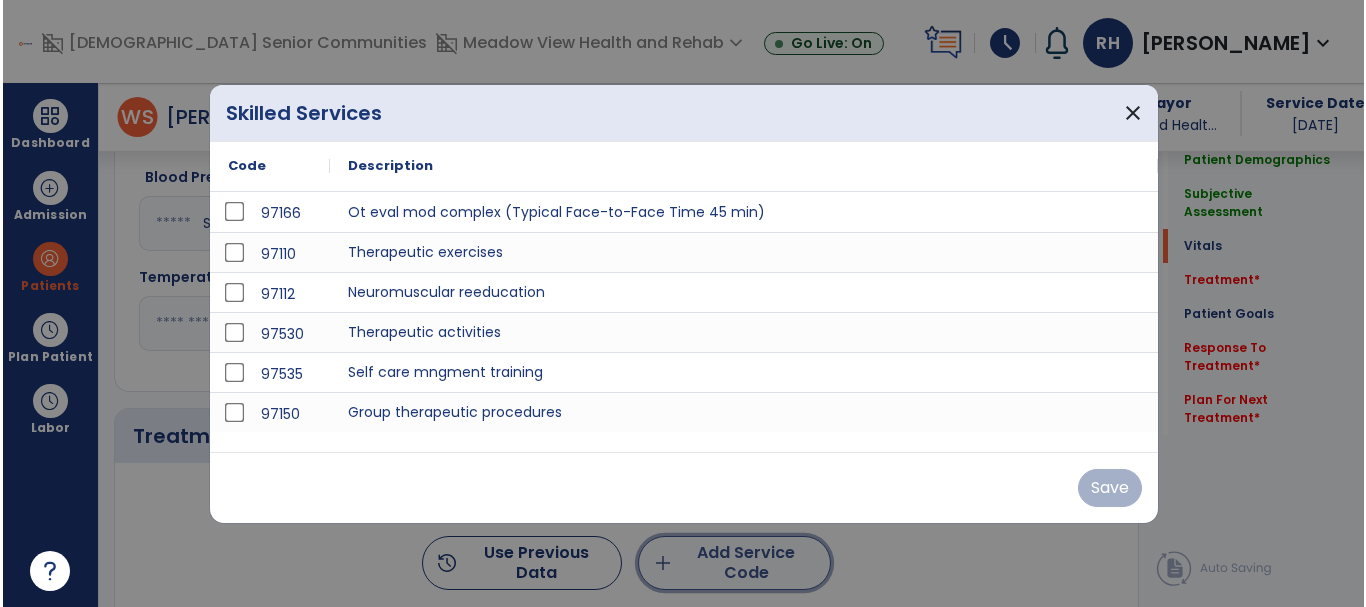 scroll, scrollTop: 956, scrollLeft: 0, axis: vertical 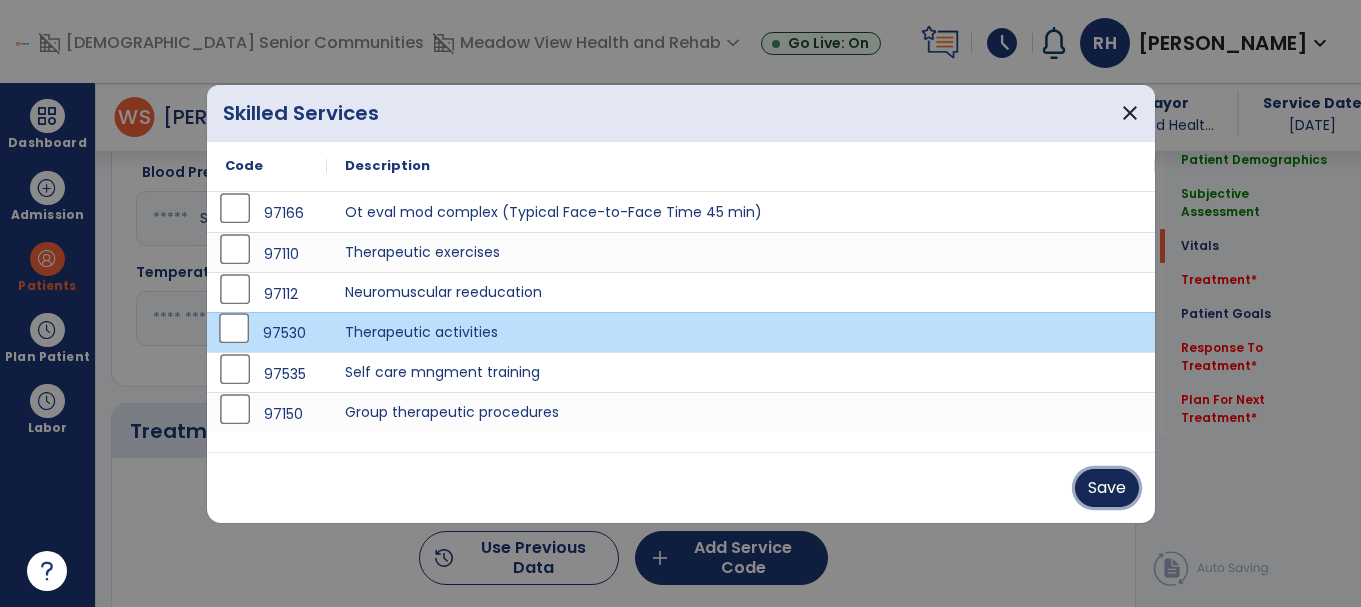click on "Save" at bounding box center [1107, 488] 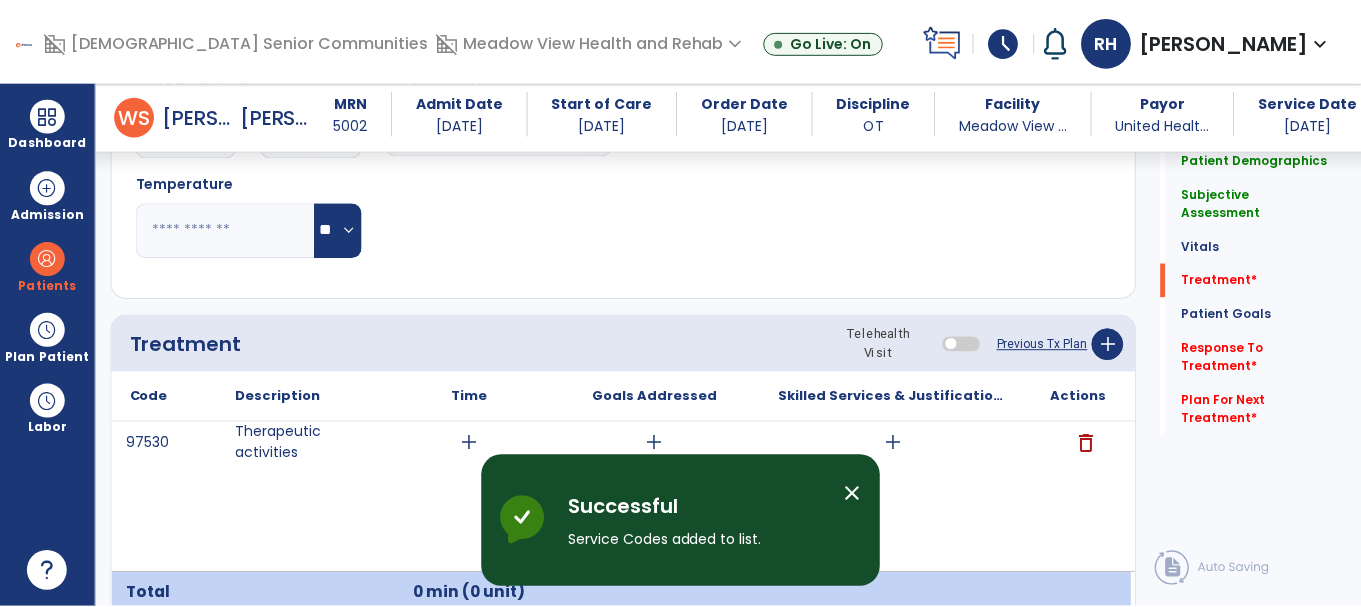 scroll, scrollTop: 1156, scrollLeft: 0, axis: vertical 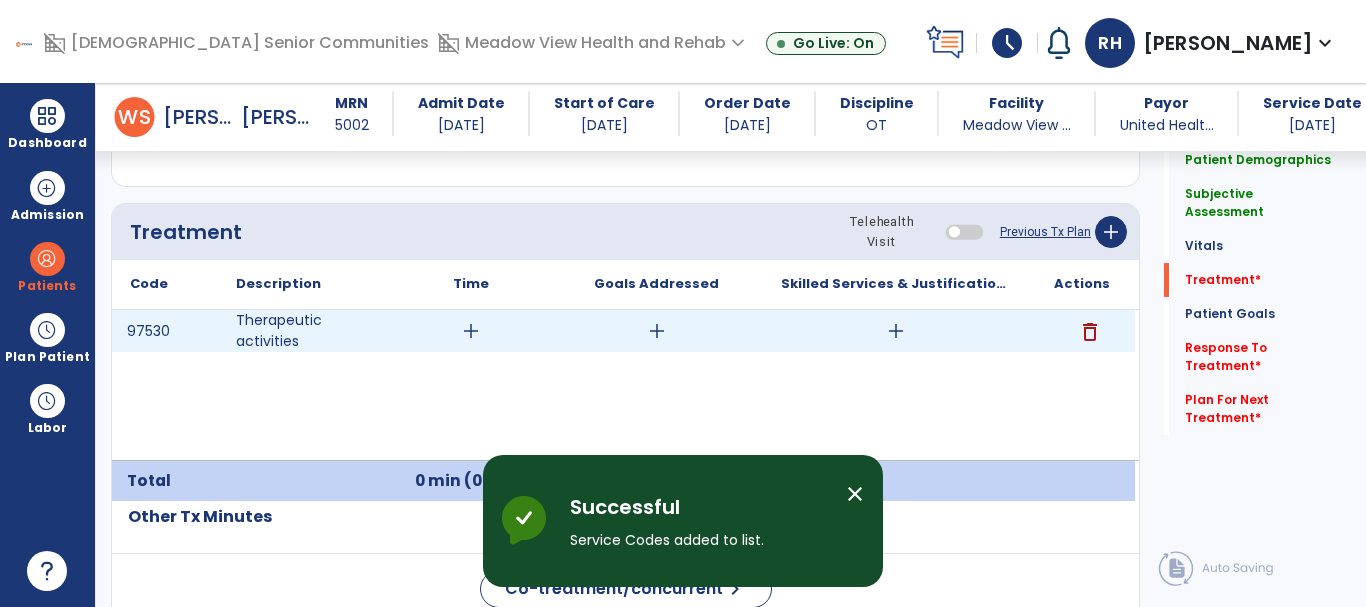 click on "add" at bounding box center (471, 331) 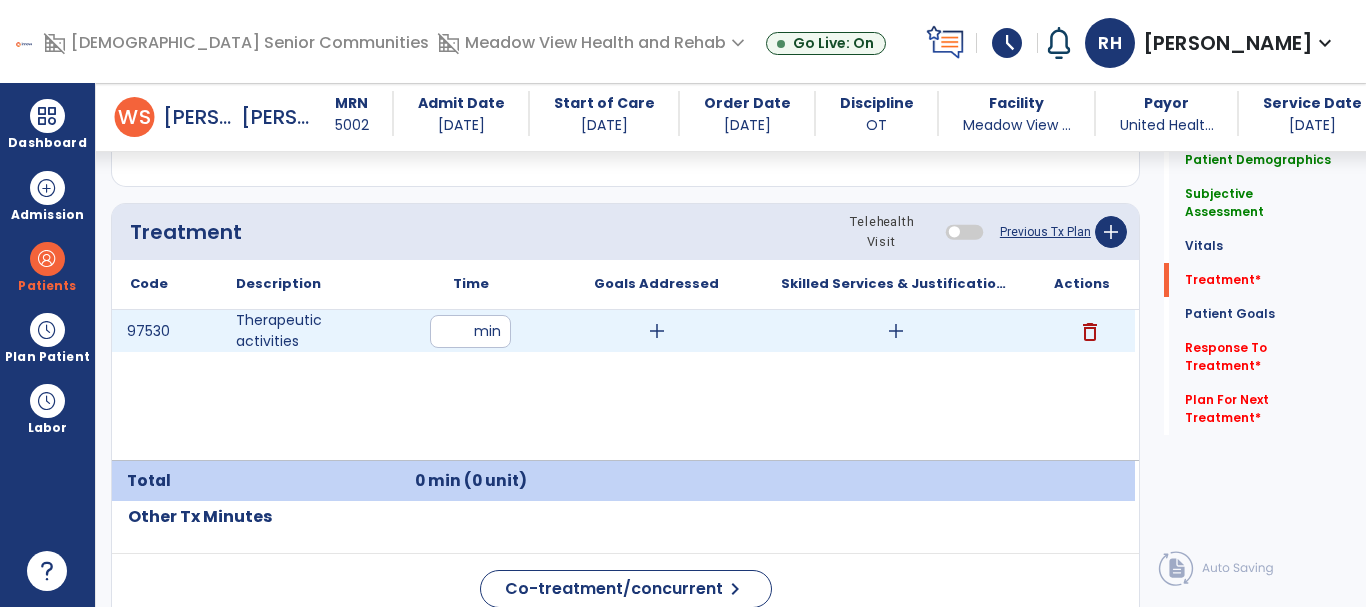 type on "**" 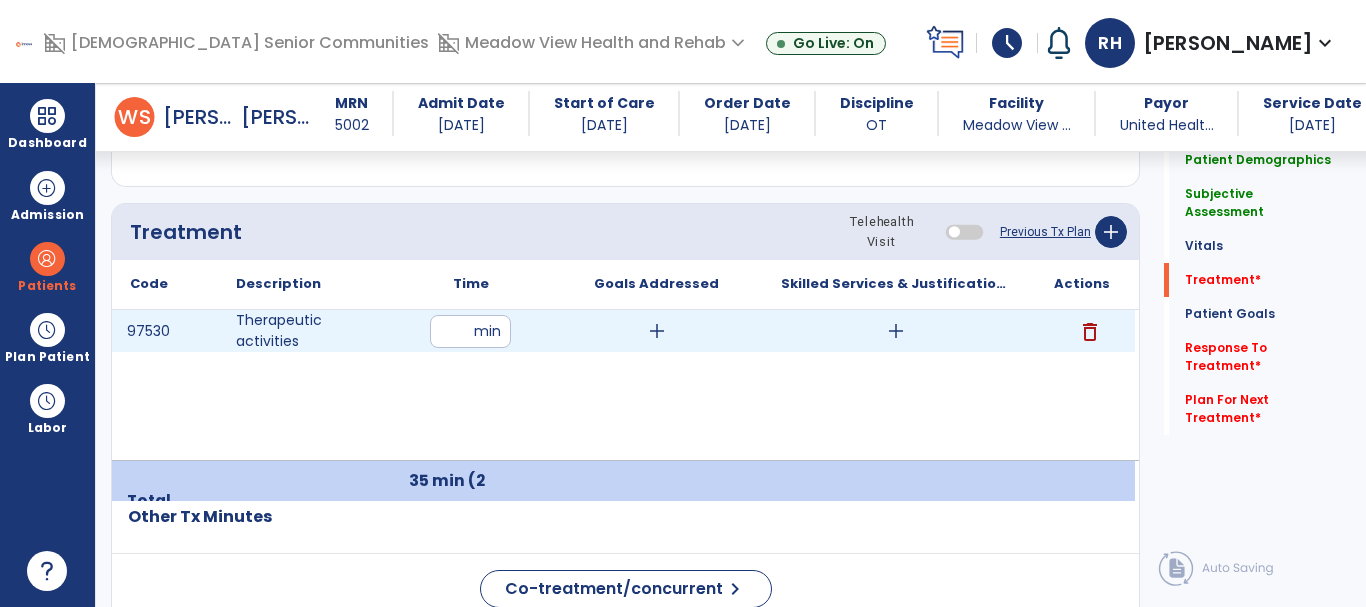 click on "add" at bounding box center (896, 331) 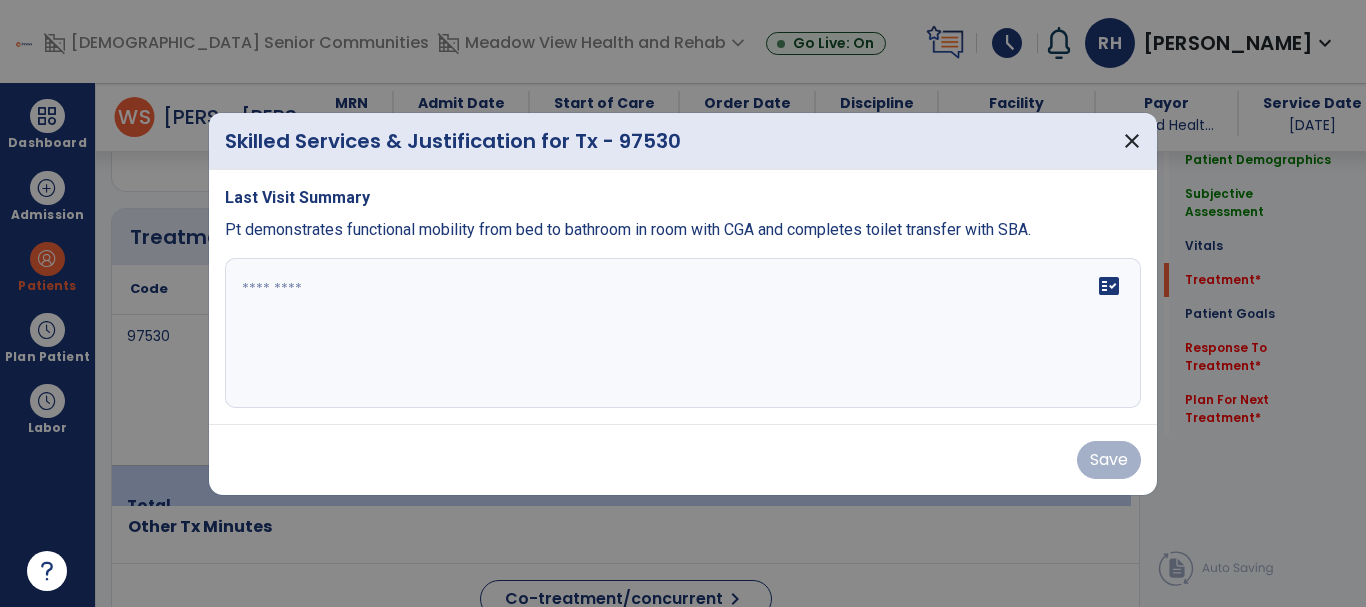 scroll, scrollTop: 1156, scrollLeft: 0, axis: vertical 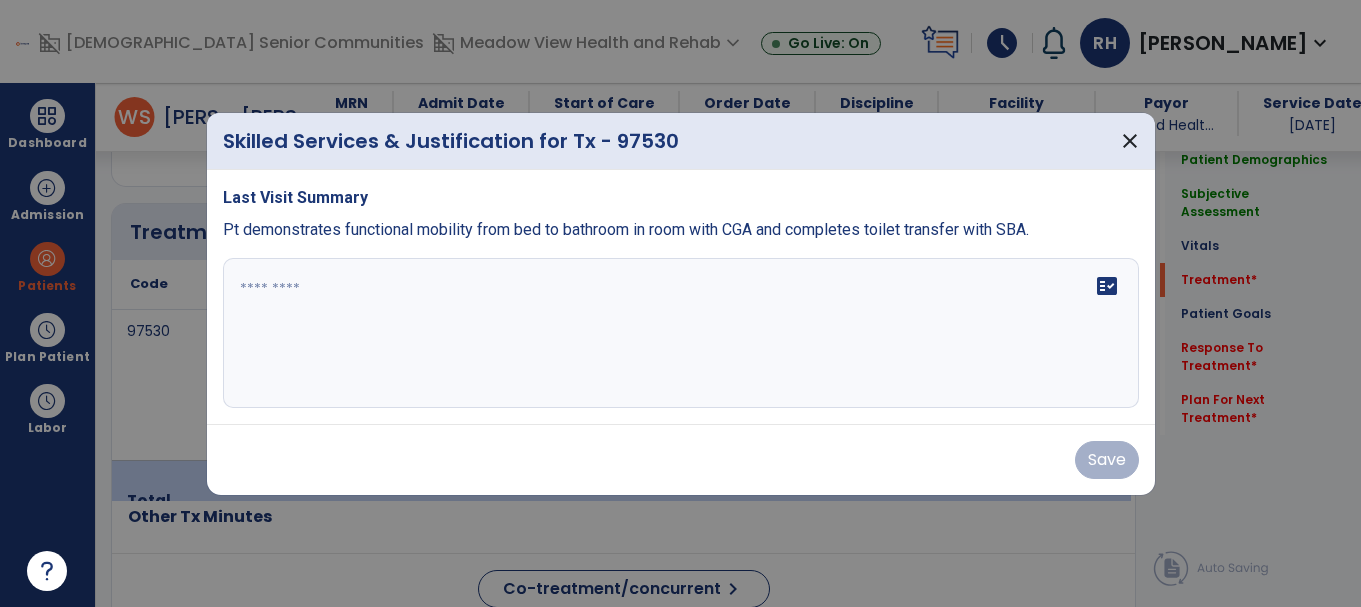 click on "fact_check" at bounding box center [681, 333] 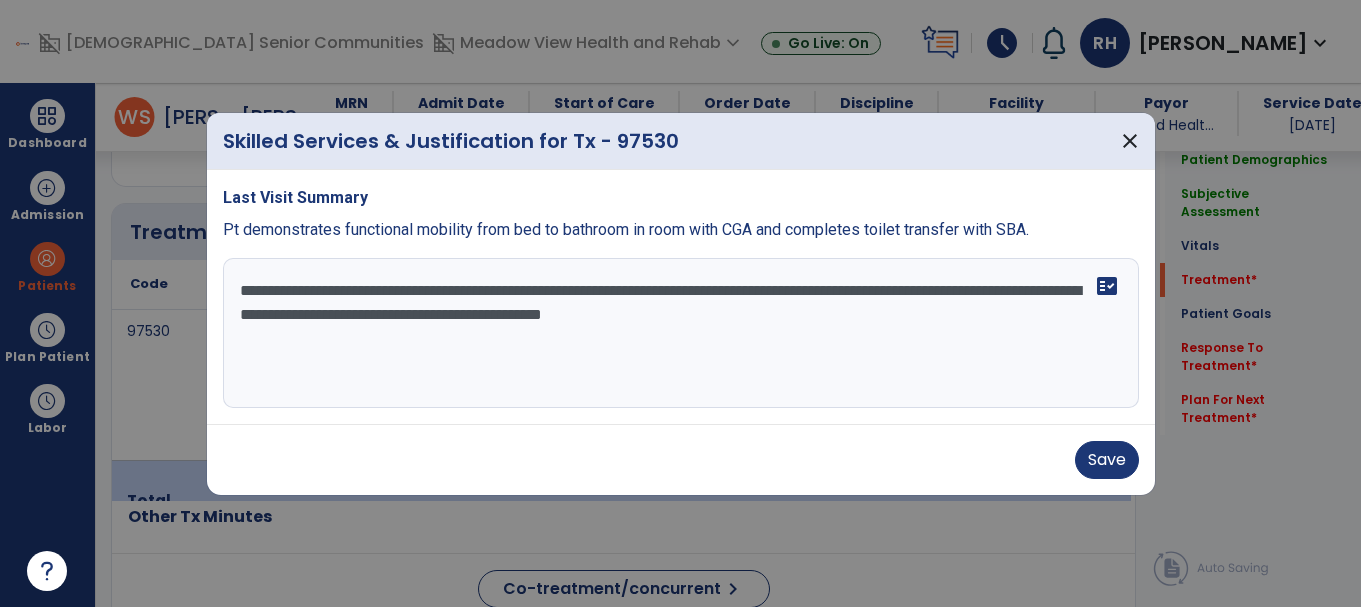 click on "**********" at bounding box center (681, 333) 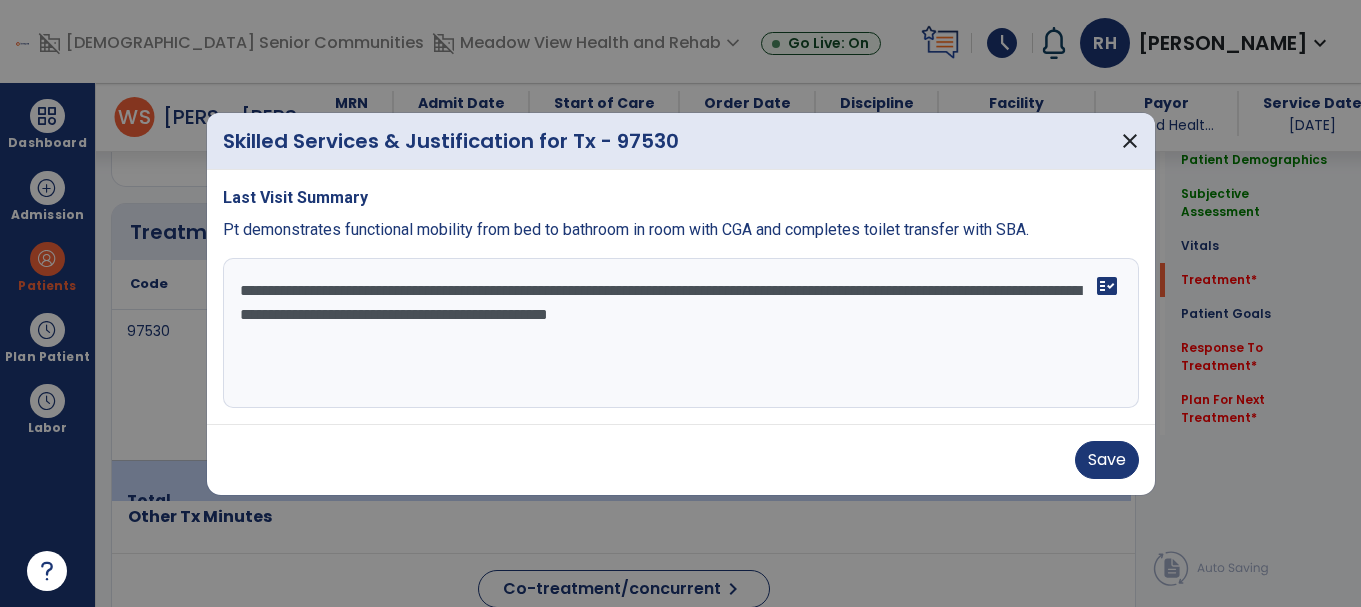 click on "**********" at bounding box center [681, 333] 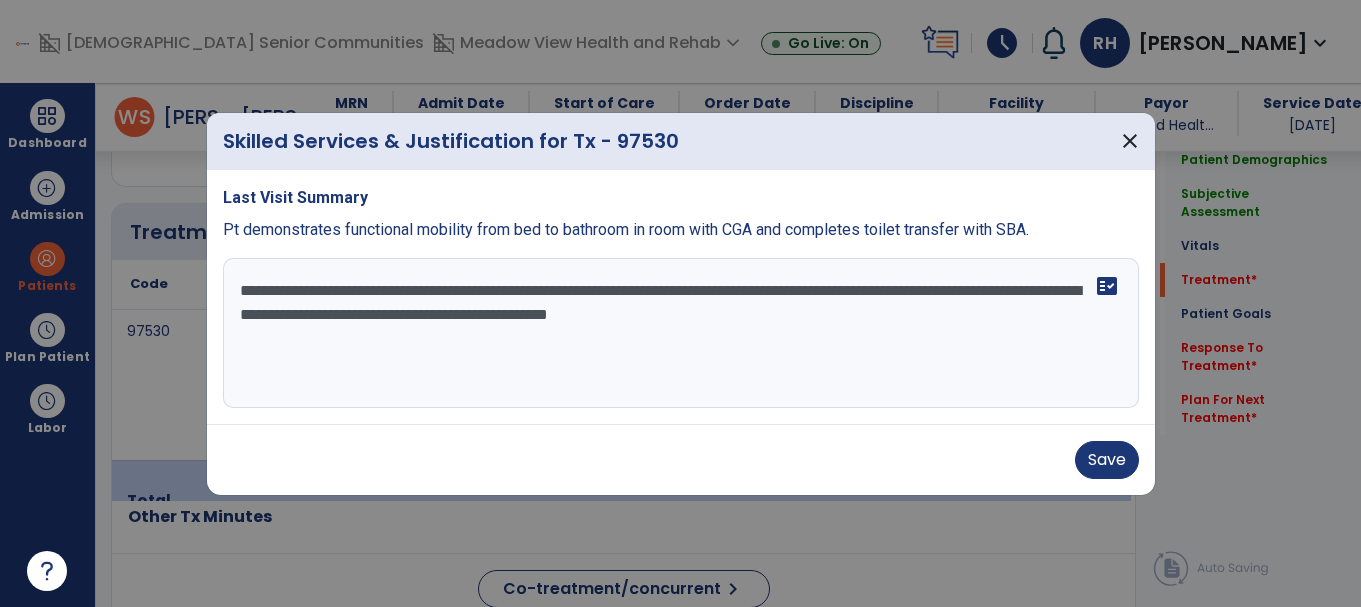 click on "**********" at bounding box center (681, 333) 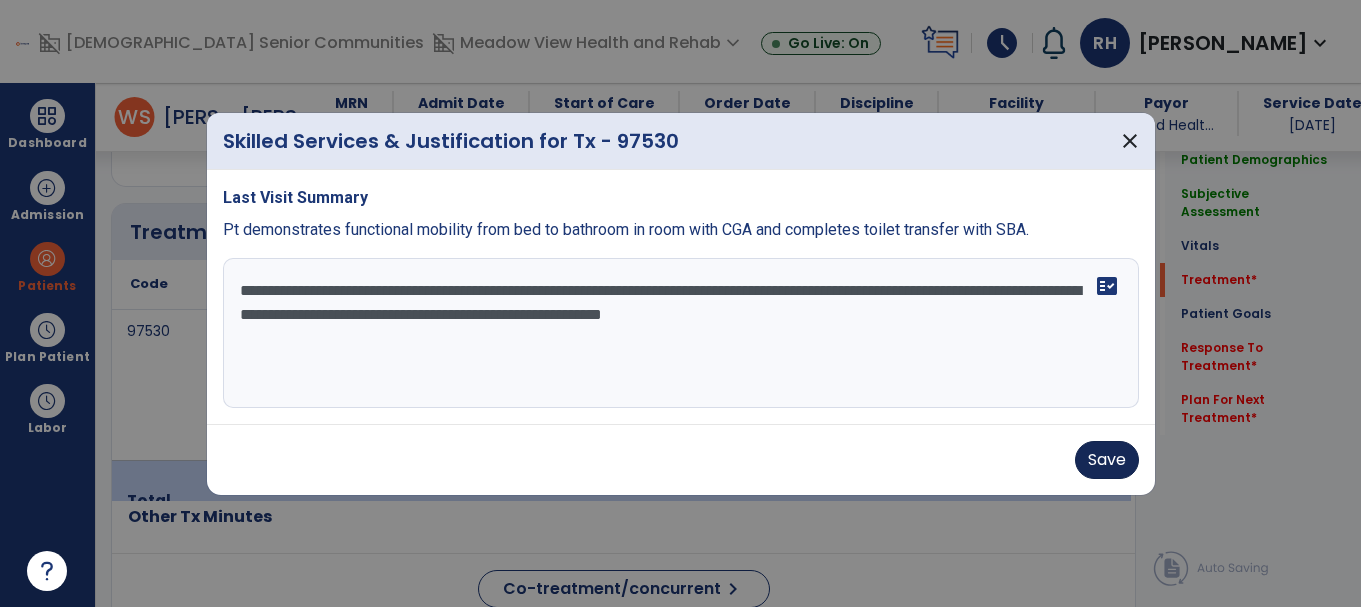 type on "**********" 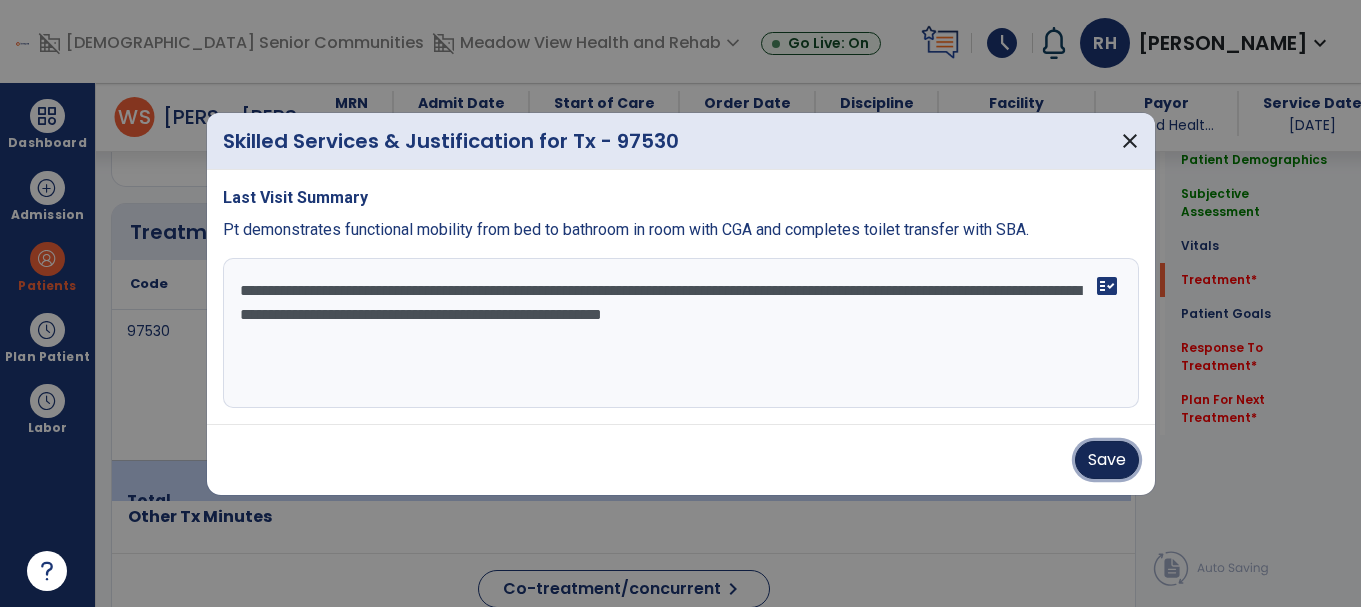 click on "Save" at bounding box center [1107, 460] 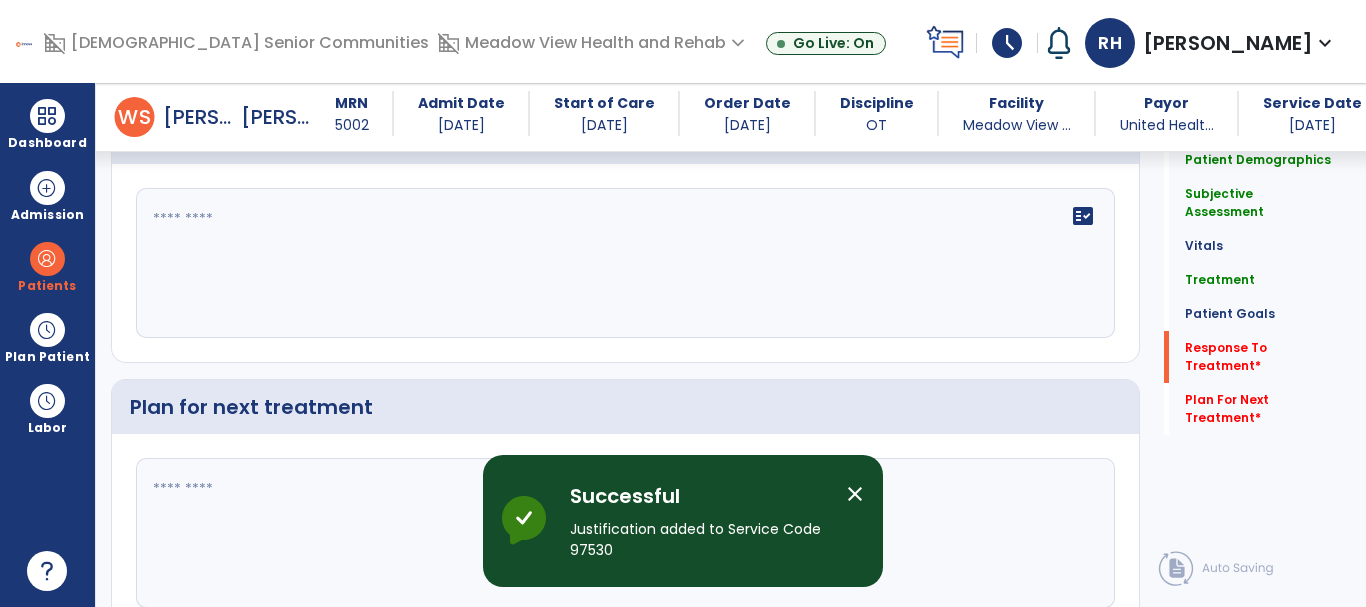 scroll, scrollTop: 2856, scrollLeft: 0, axis: vertical 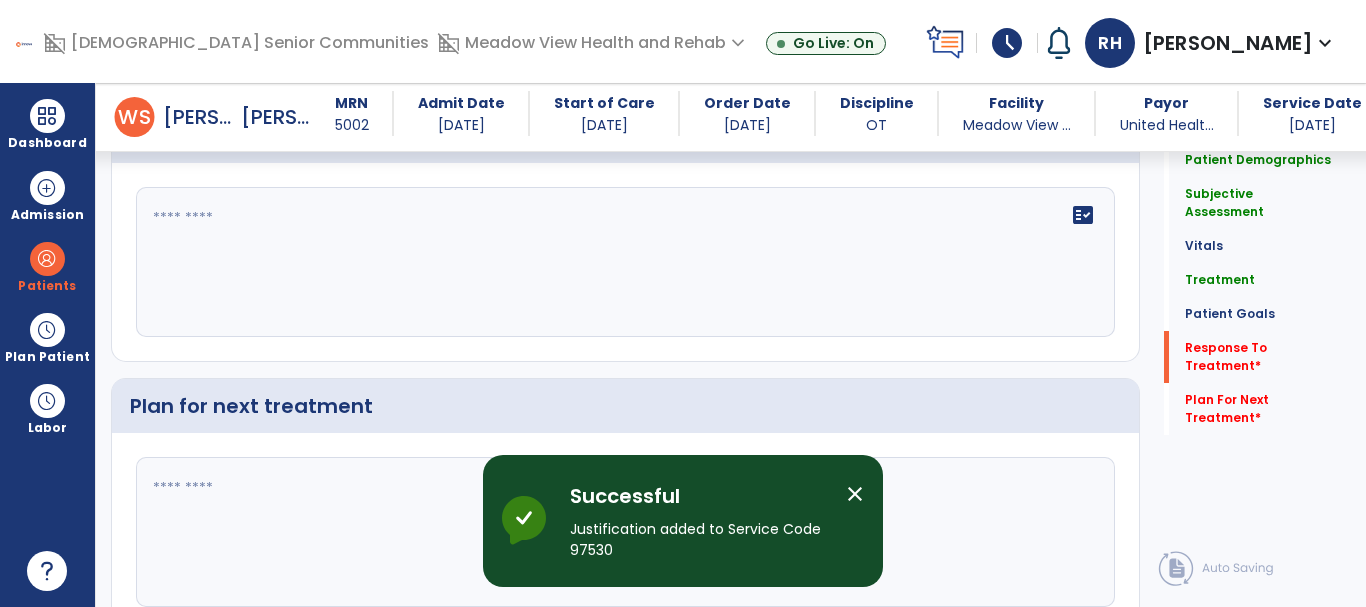click 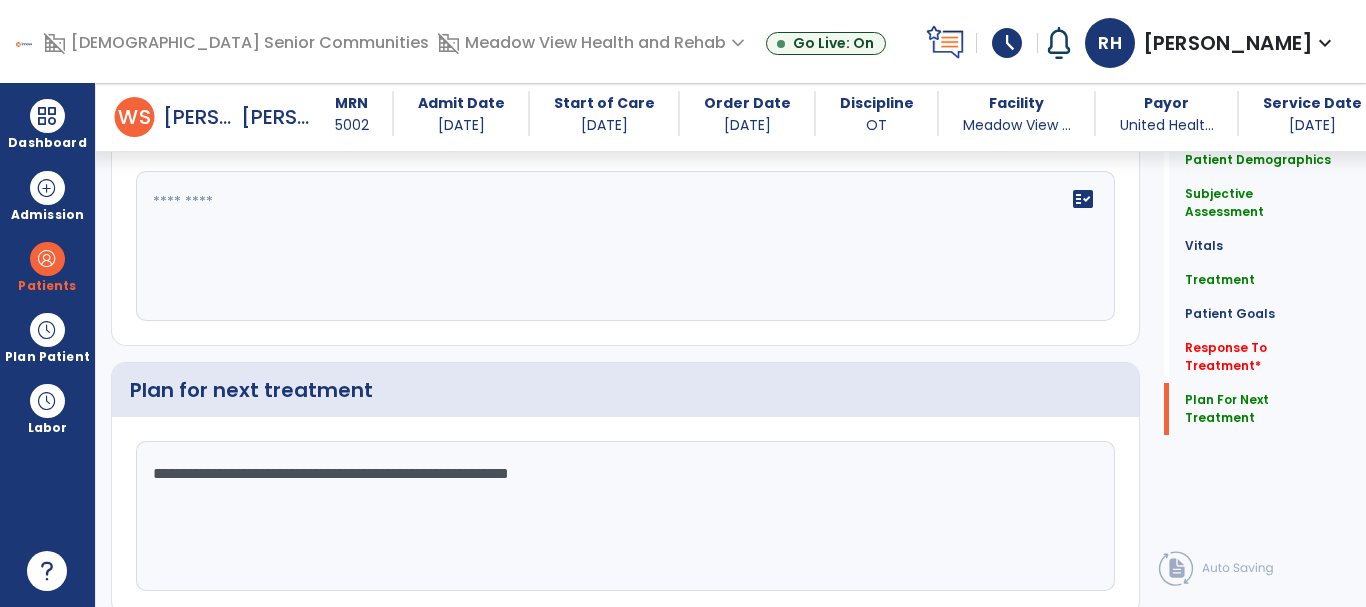 scroll, scrollTop: 2927, scrollLeft: 0, axis: vertical 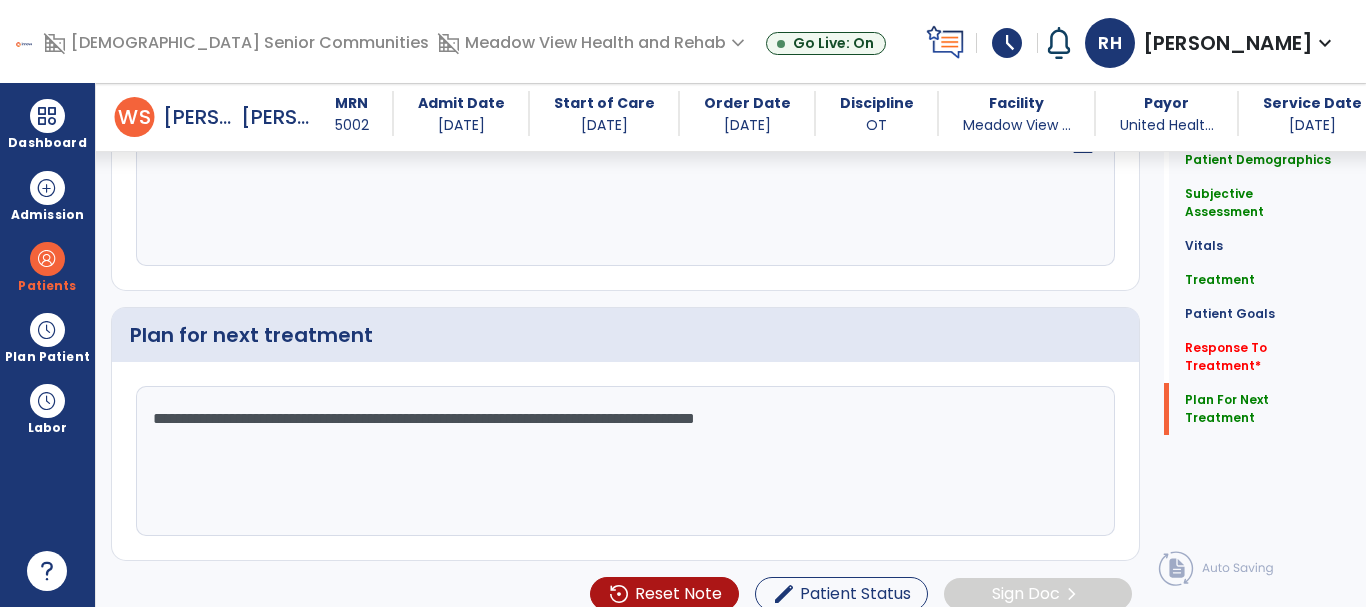 click on "**********" 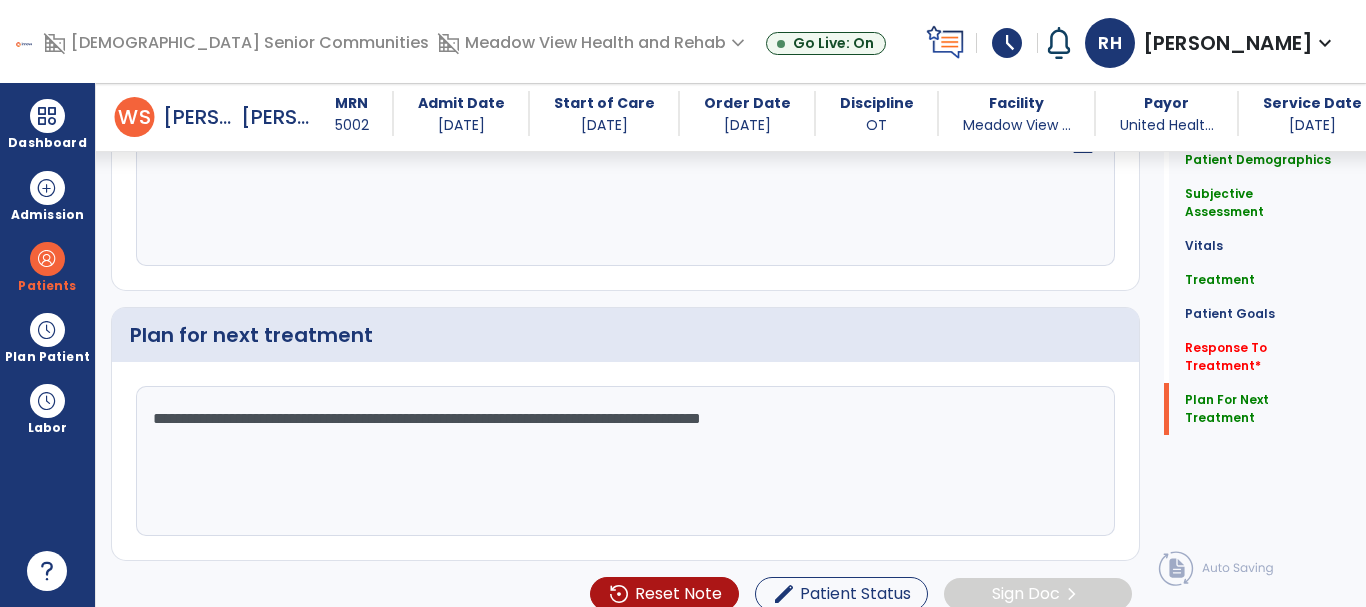 type on "**********" 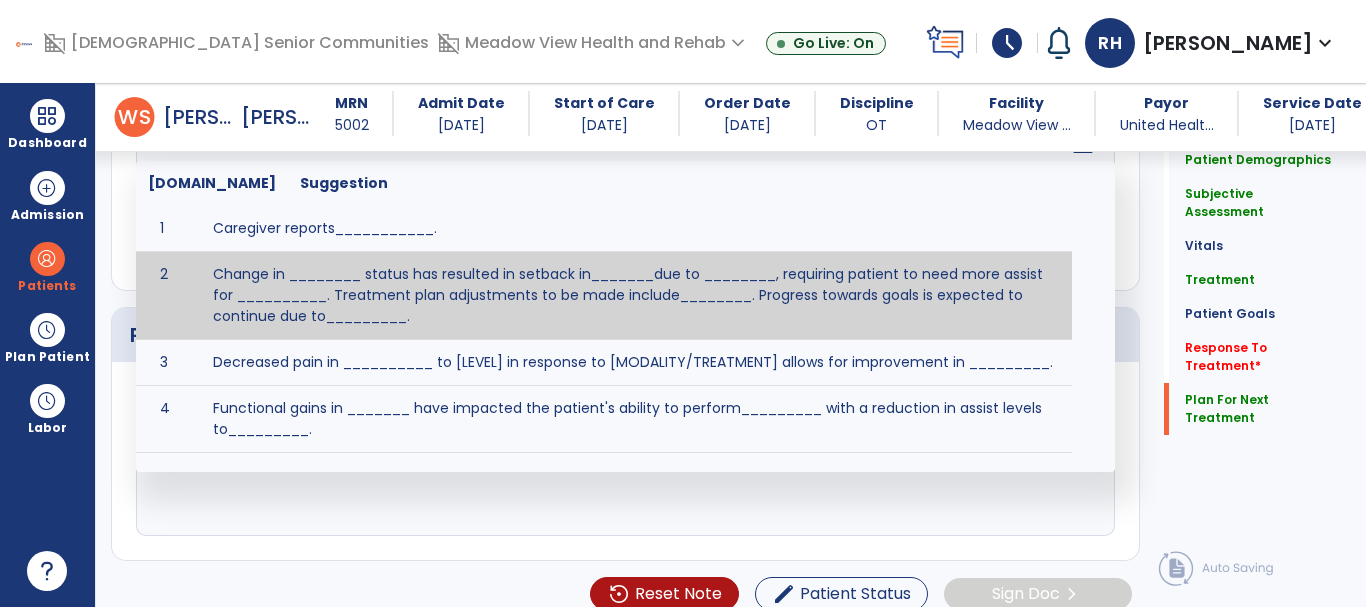 click on "fact_check  Sr.No Suggestion 1 Caregiver reports___________. 2 Change in ________ status has resulted in setback in_______due to ________, requiring patient to need more assist for __________.   Treatment plan adjustments to be made include________.  Progress towards goals is expected to continue due to_________. 3 Decreased pain in __________ to [LEVEL] in response to [MODALITY/TREATMENT] allows for improvement in _________. 4 Functional gains in _______ have impacted the patient's ability to perform_________ with a reduction in assist levels to_________. 5 Functional progress this week has been significant due to__________. 6 Gains in ________ have improved the patient's ability to perform ______with decreased levels of assist to___________. 7 Improvement in ________allows patient to tolerate higher levels of challenges in_________. 8 Pain in [AREA] has decreased to [LEVEL] in response to [TREATMENT/MODALITY], allowing fore ease in completing__________. 9 10 11 12 13 14 15 16 17 18 19 20 21" 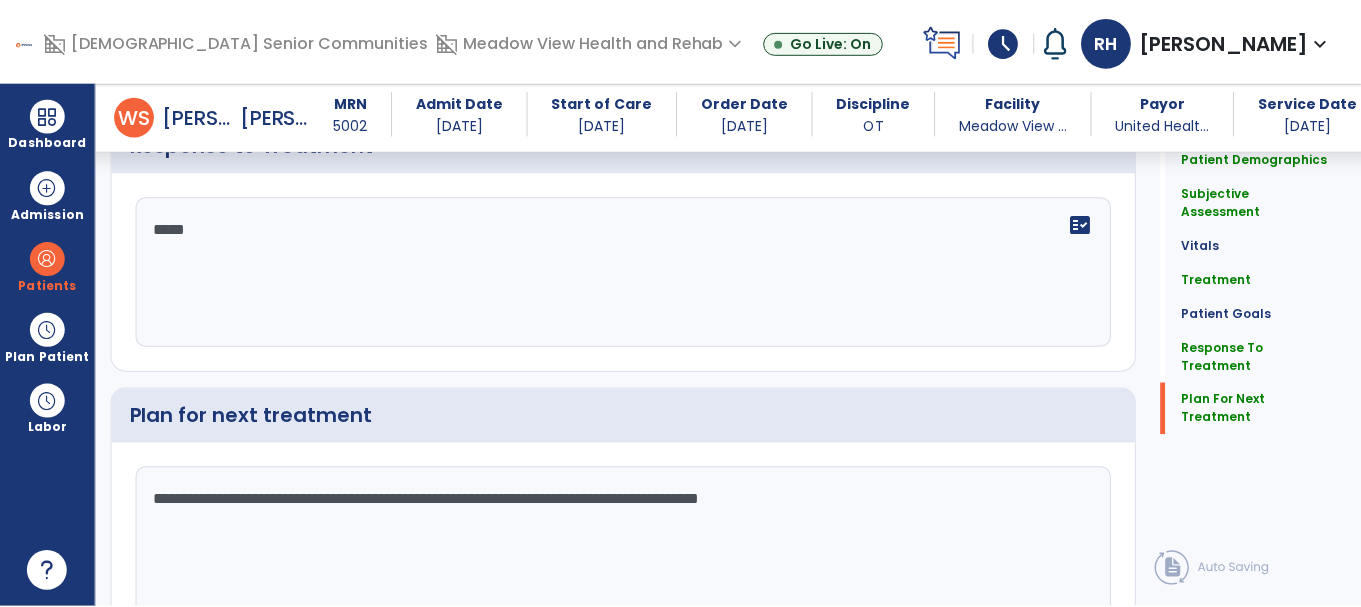 scroll, scrollTop: 2927, scrollLeft: 0, axis: vertical 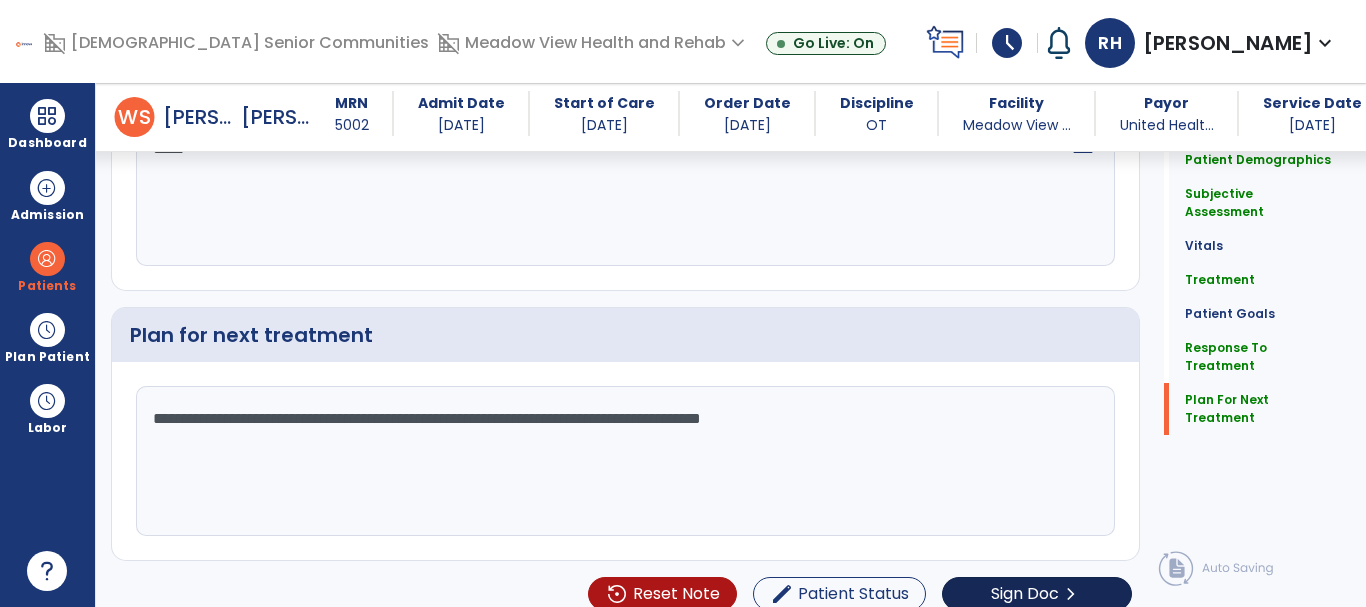 type on "****" 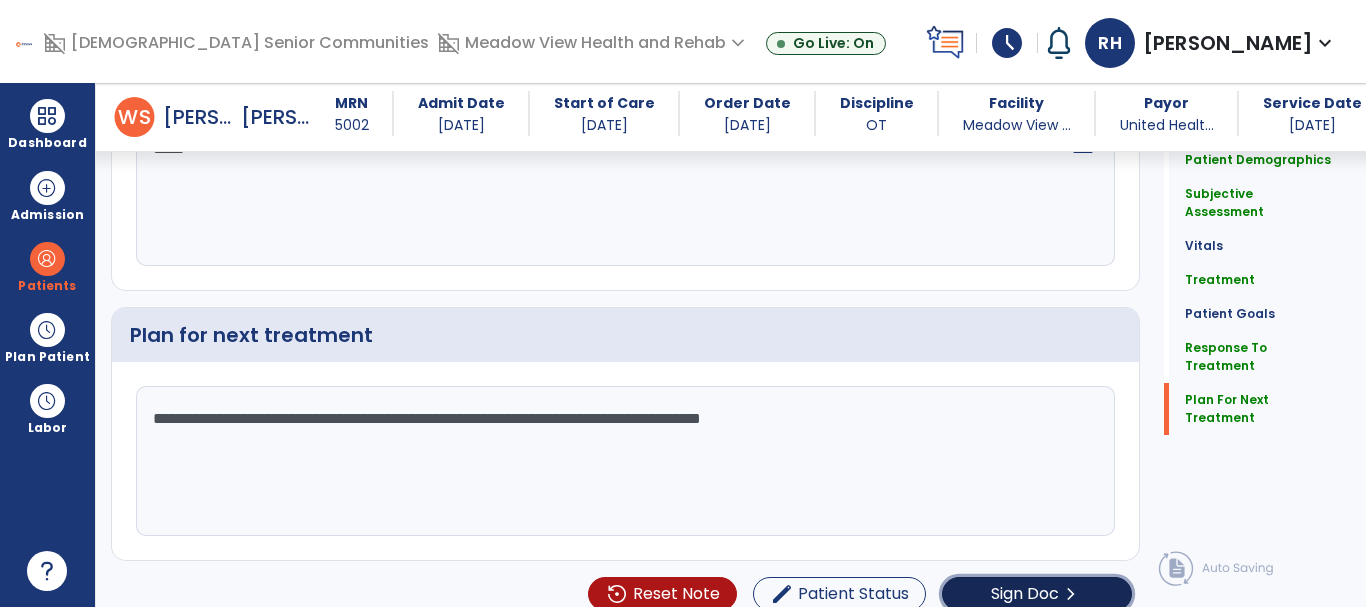 click on "Sign Doc" 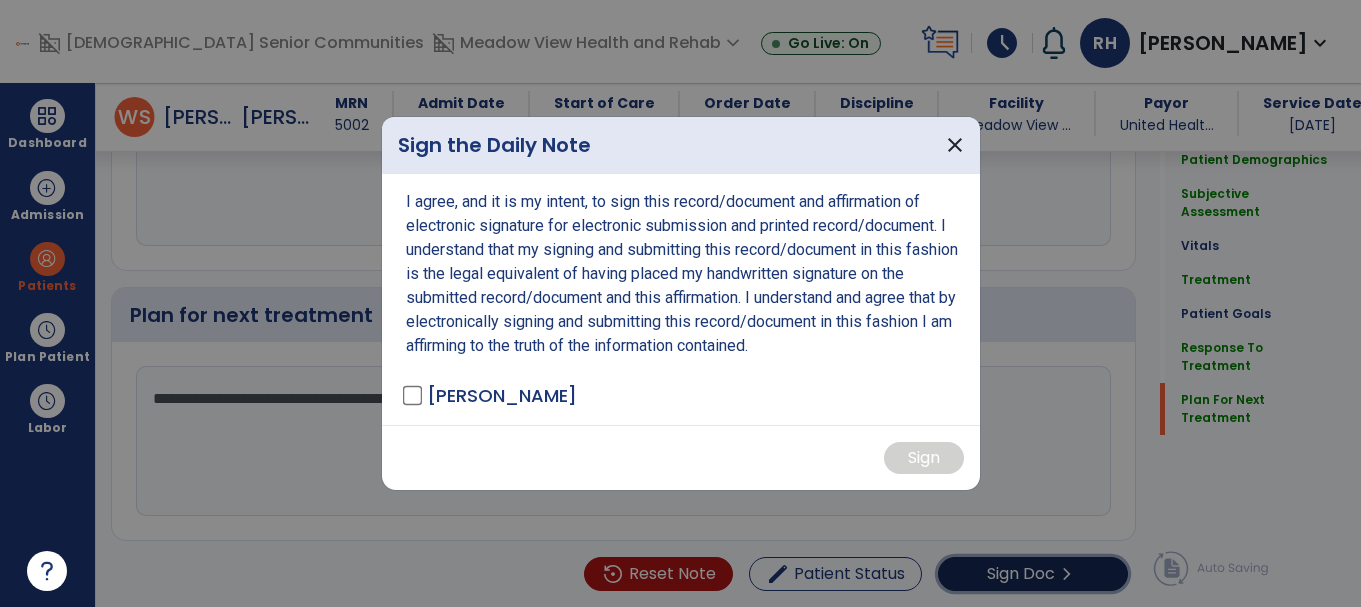 scroll, scrollTop: 2948, scrollLeft: 0, axis: vertical 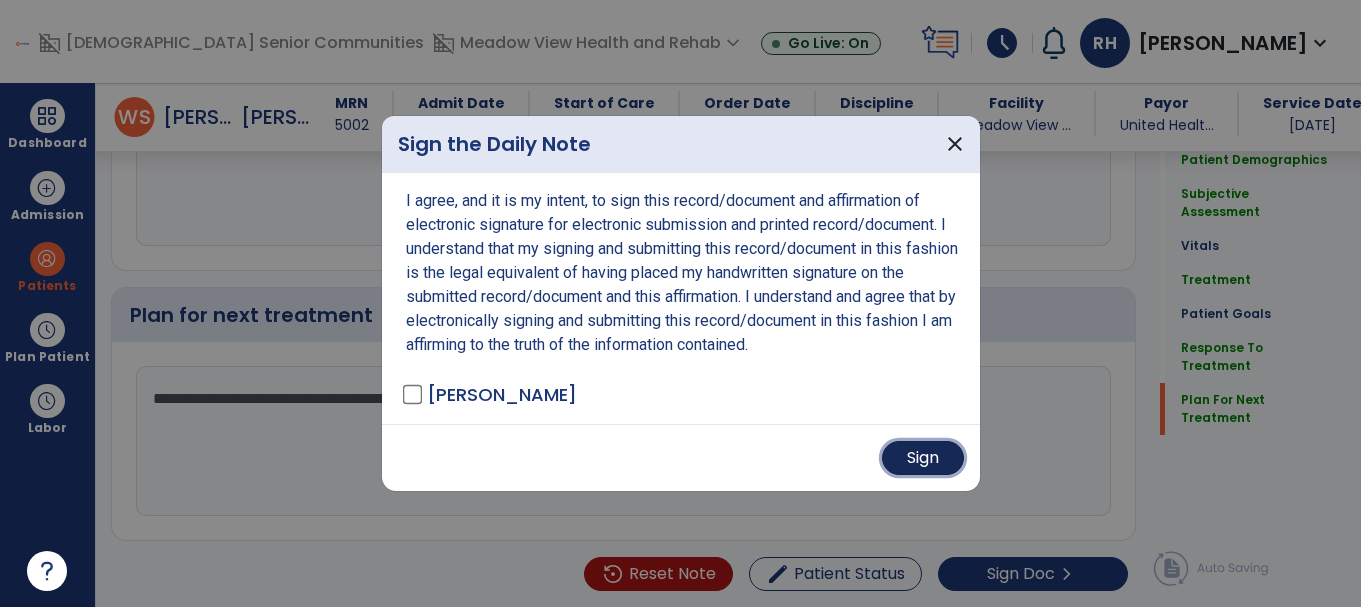 click on "Sign" at bounding box center [923, 458] 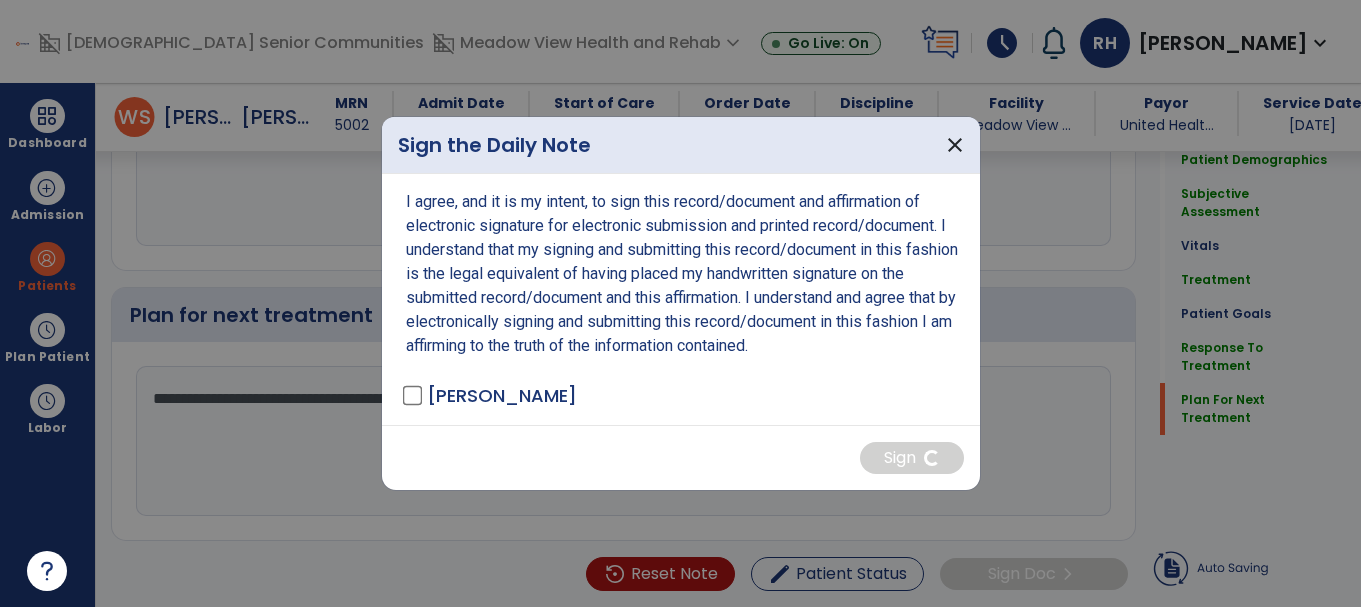 click at bounding box center [680, 303] 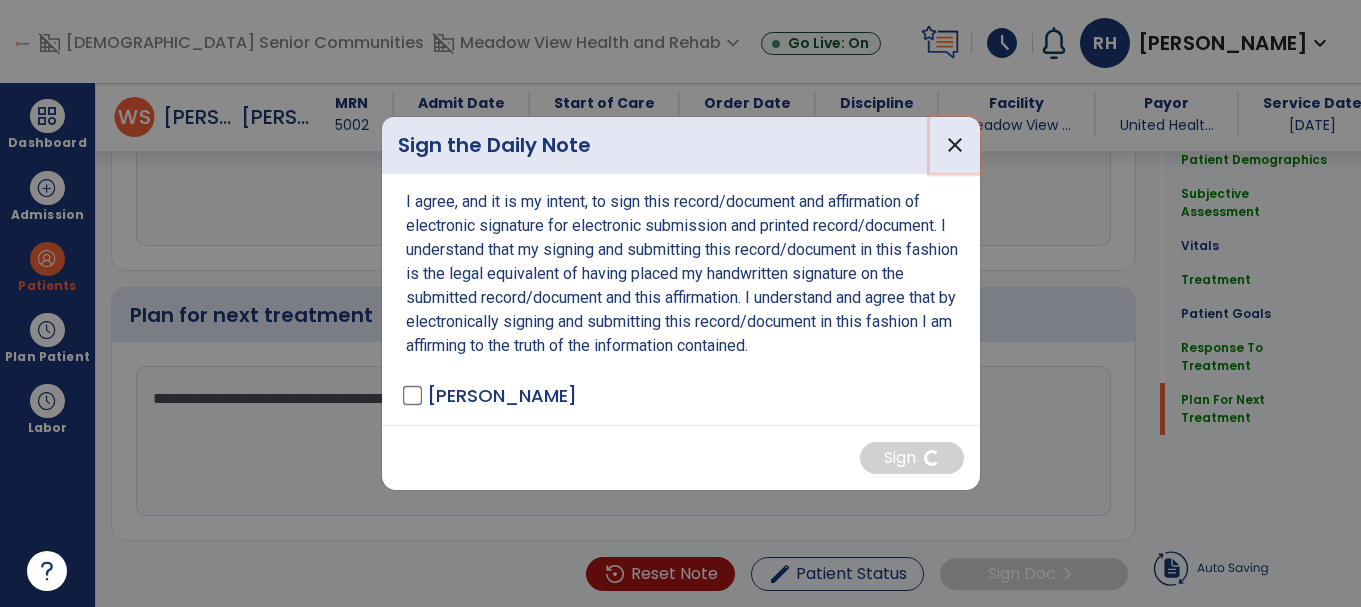 click on "close" at bounding box center (955, 145) 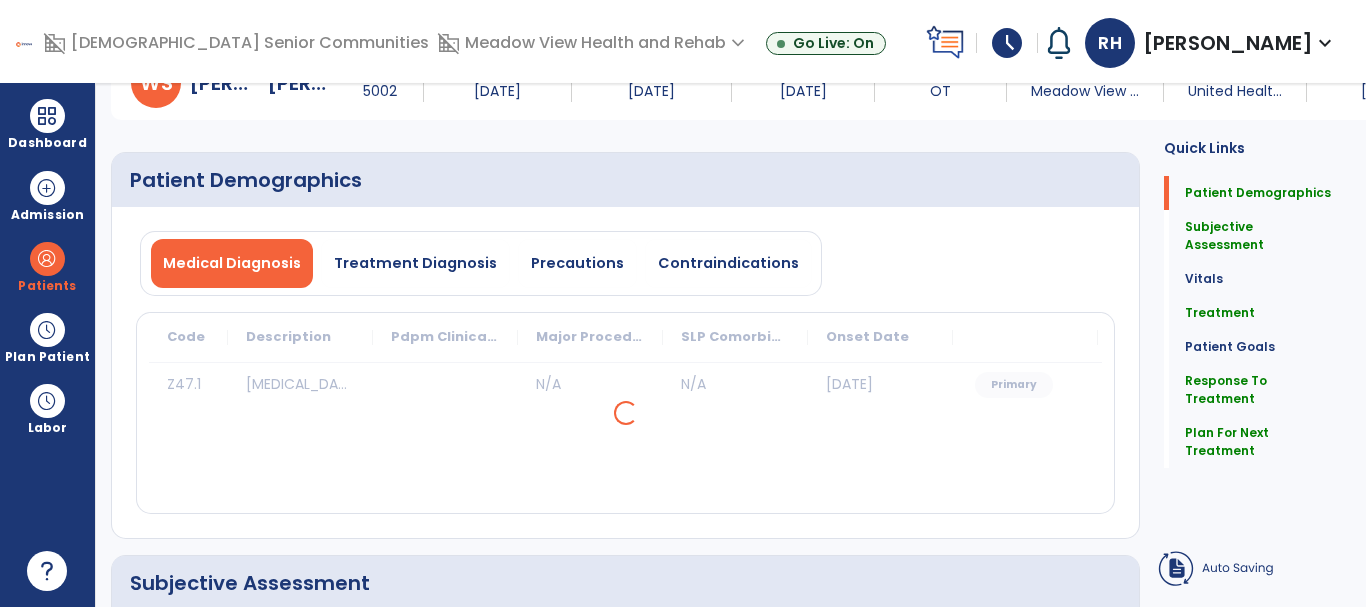 scroll, scrollTop: 0, scrollLeft: 0, axis: both 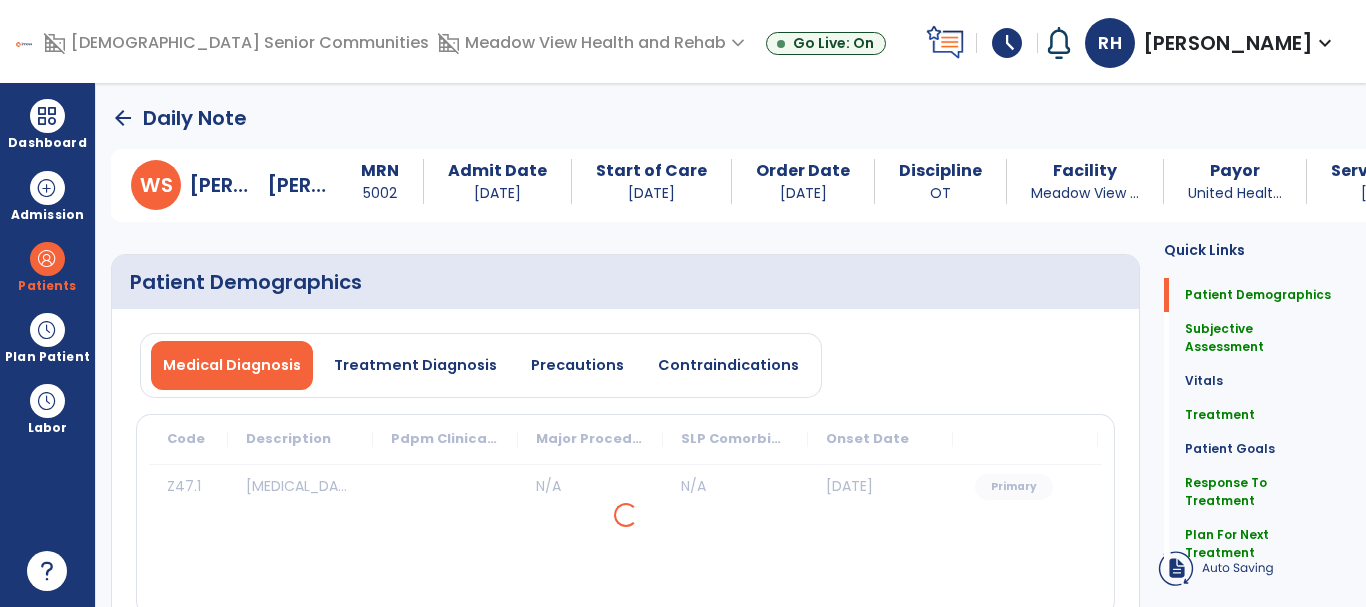 click on "arrow_back" 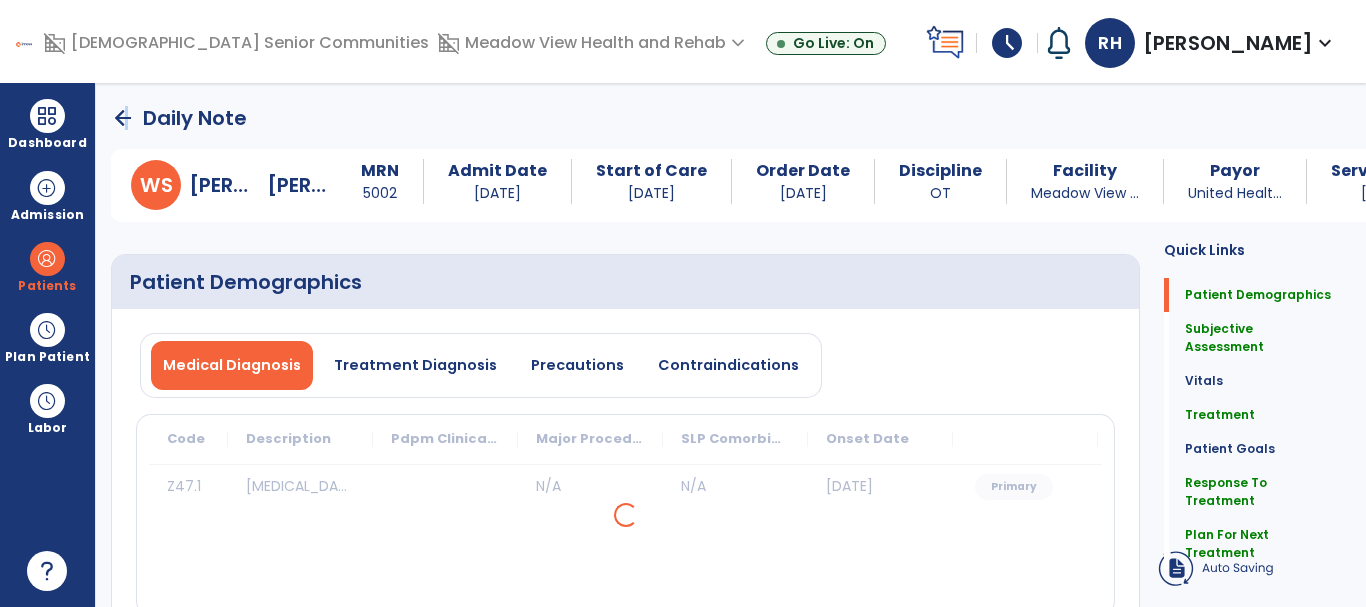 click on "arrow_back" 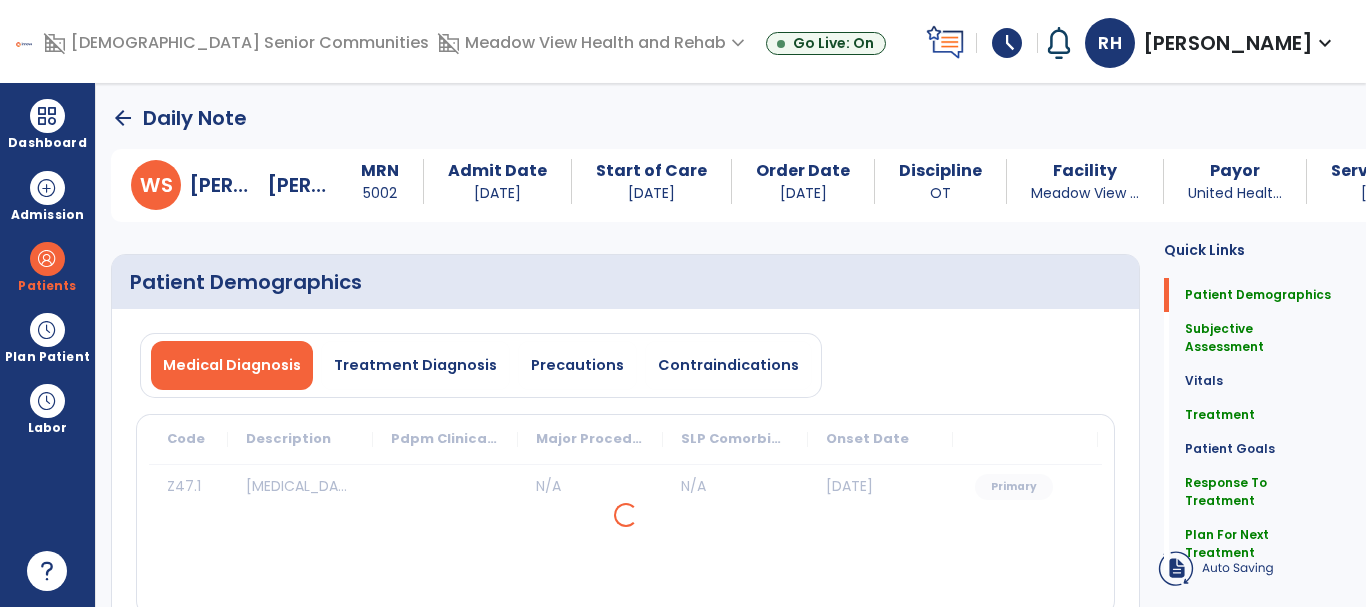 click on "arrow_back" 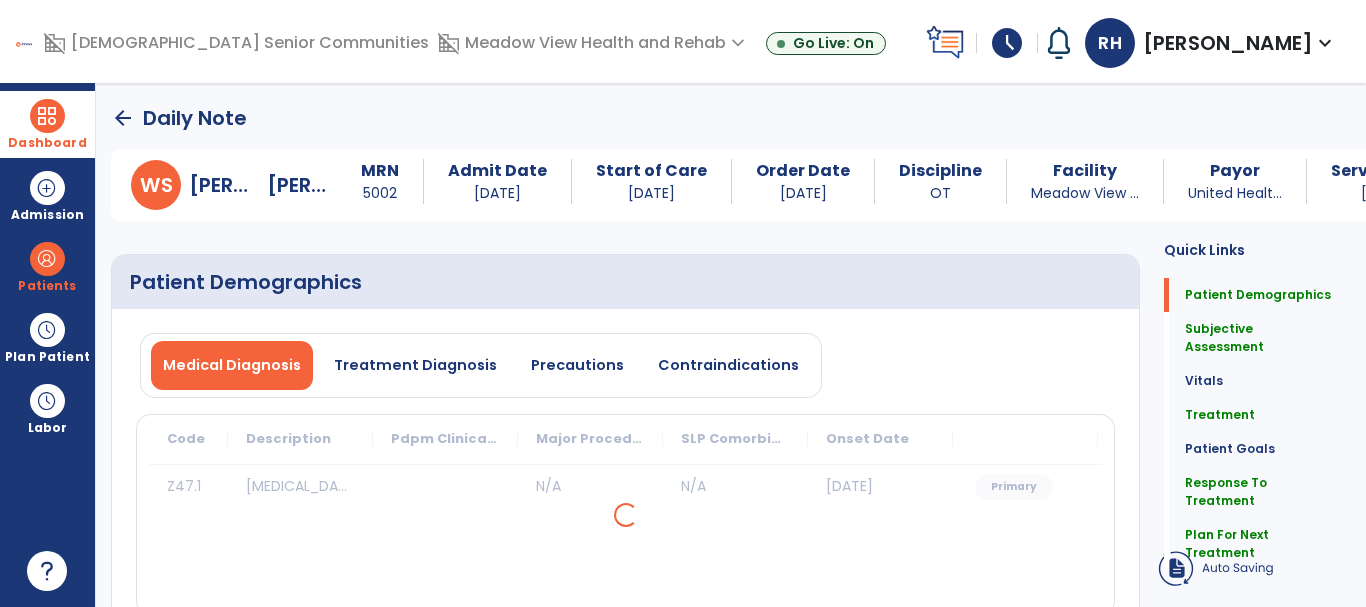 click at bounding box center [47, 116] 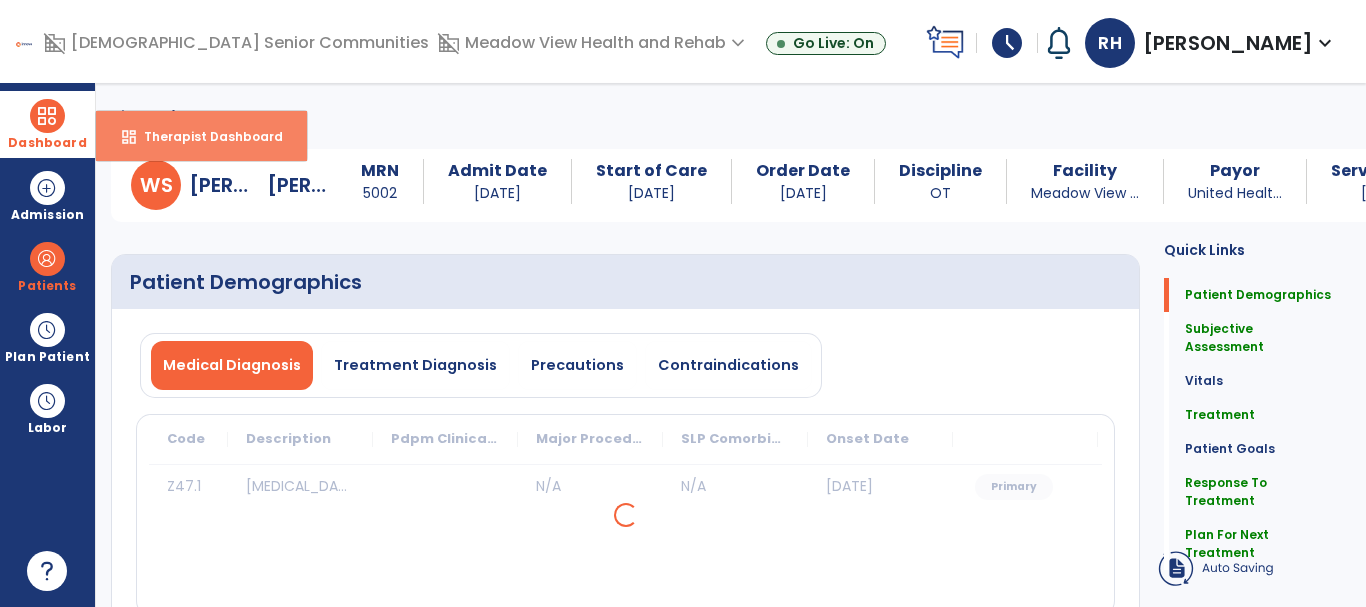 click on "Therapist Dashboard" at bounding box center [205, 136] 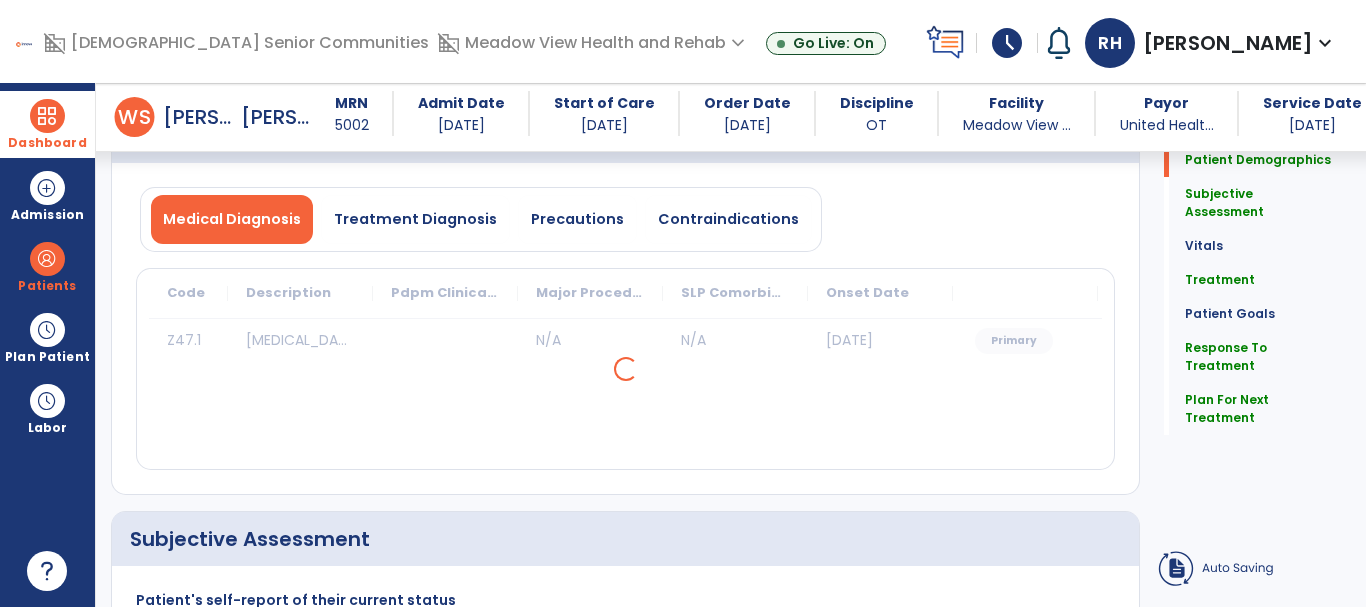 scroll, scrollTop: 0, scrollLeft: 0, axis: both 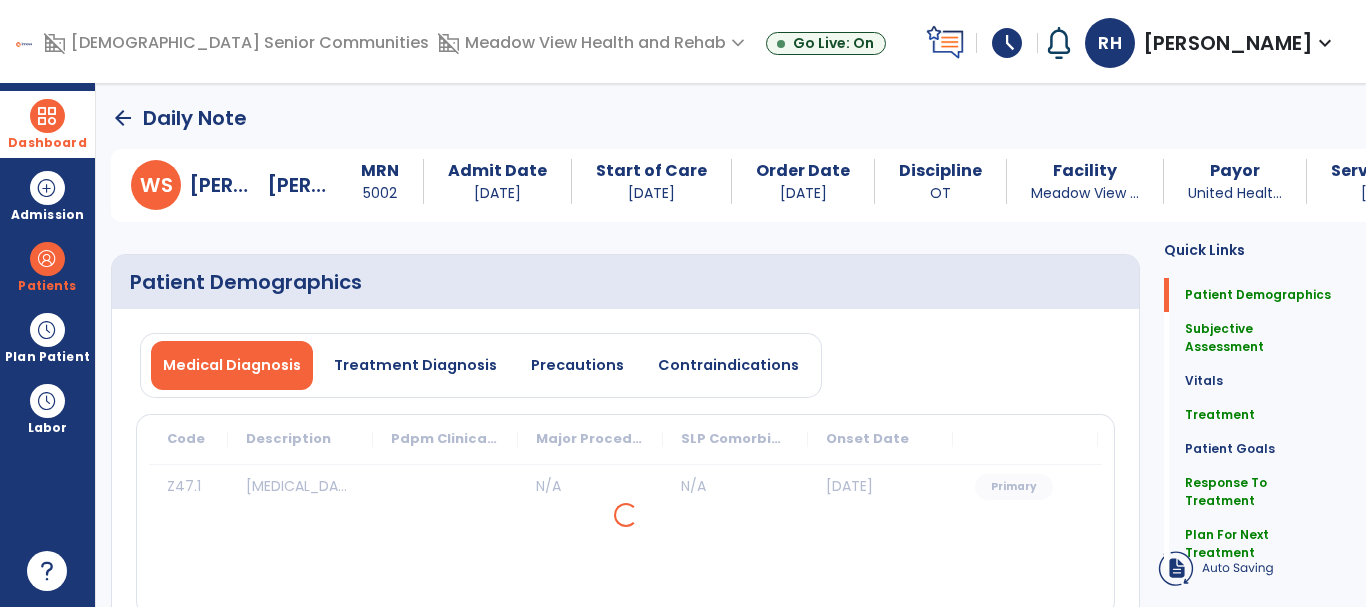 click on "[PERSON_NAME]" at bounding box center [1228, 43] 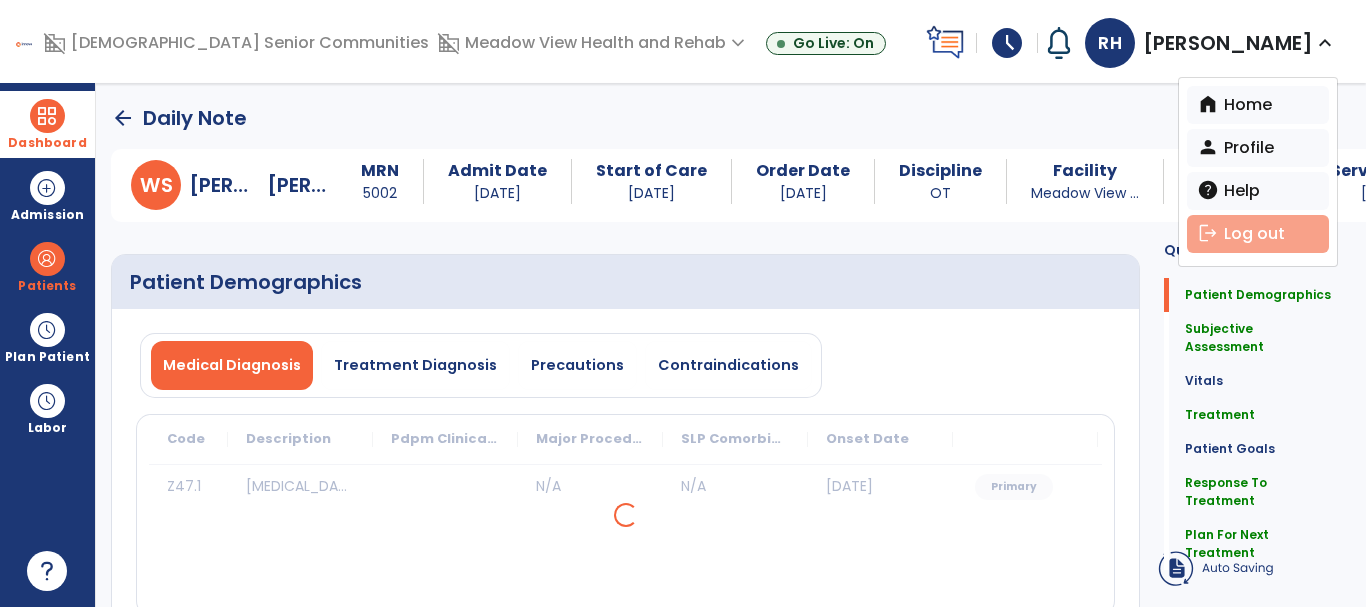 click on "logout   Log out" at bounding box center (1258, 234) 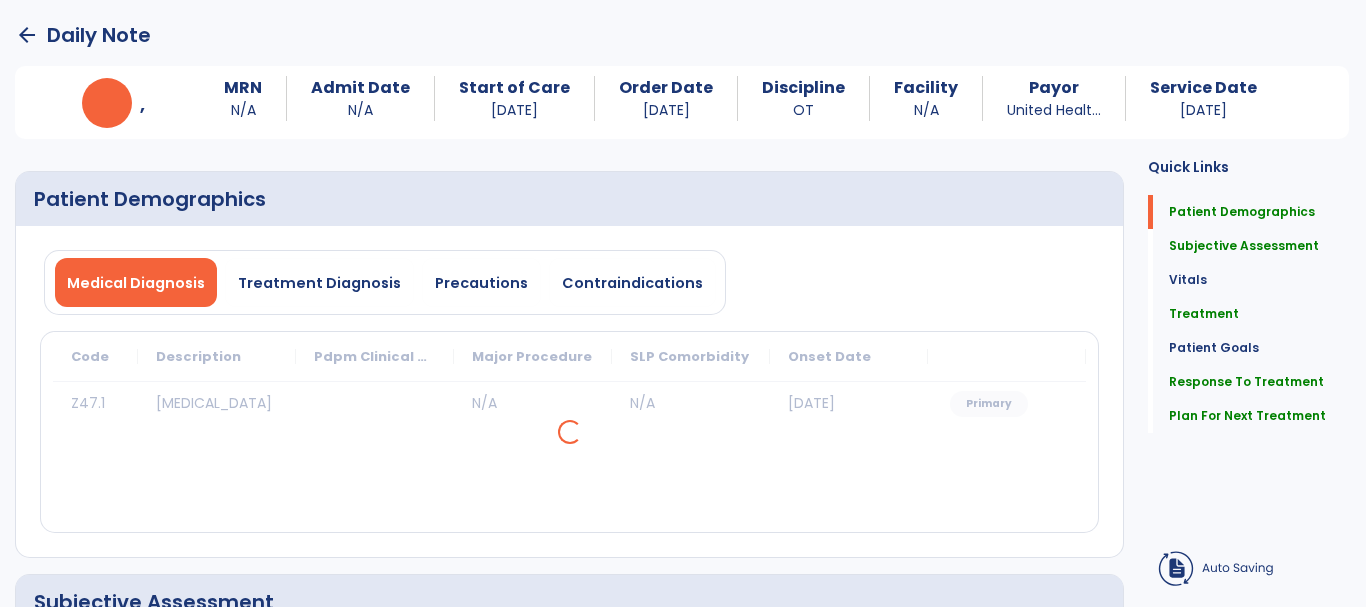 click on "arrow_back" 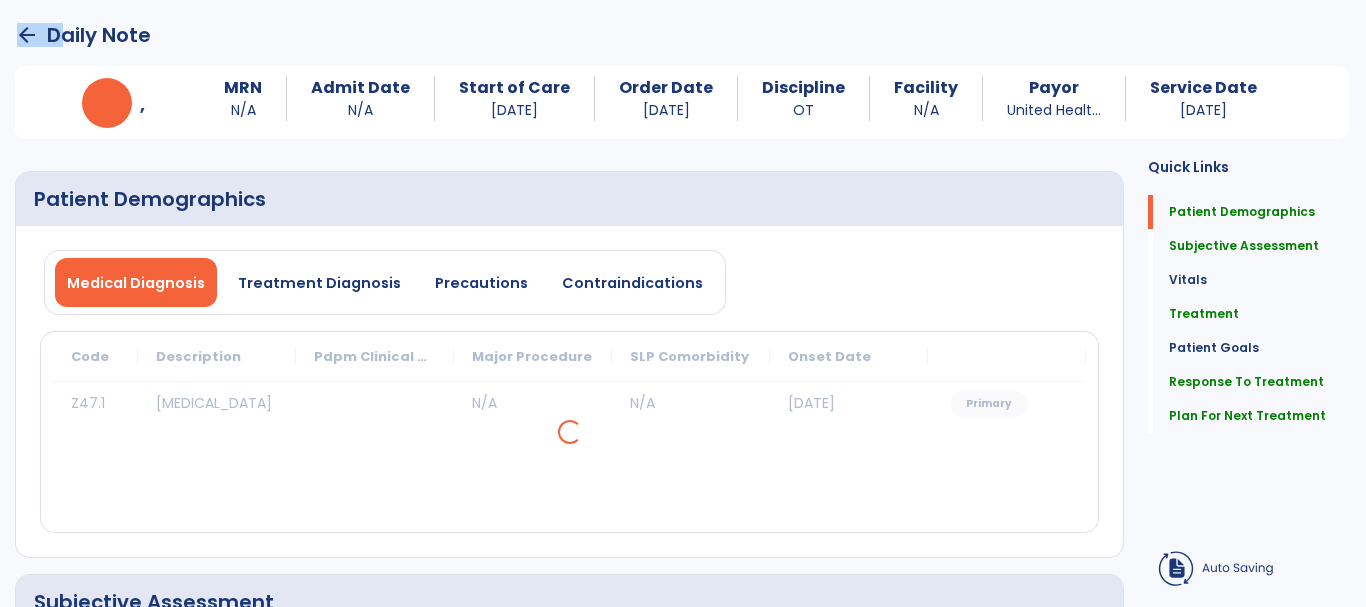 click on "arrow_back" 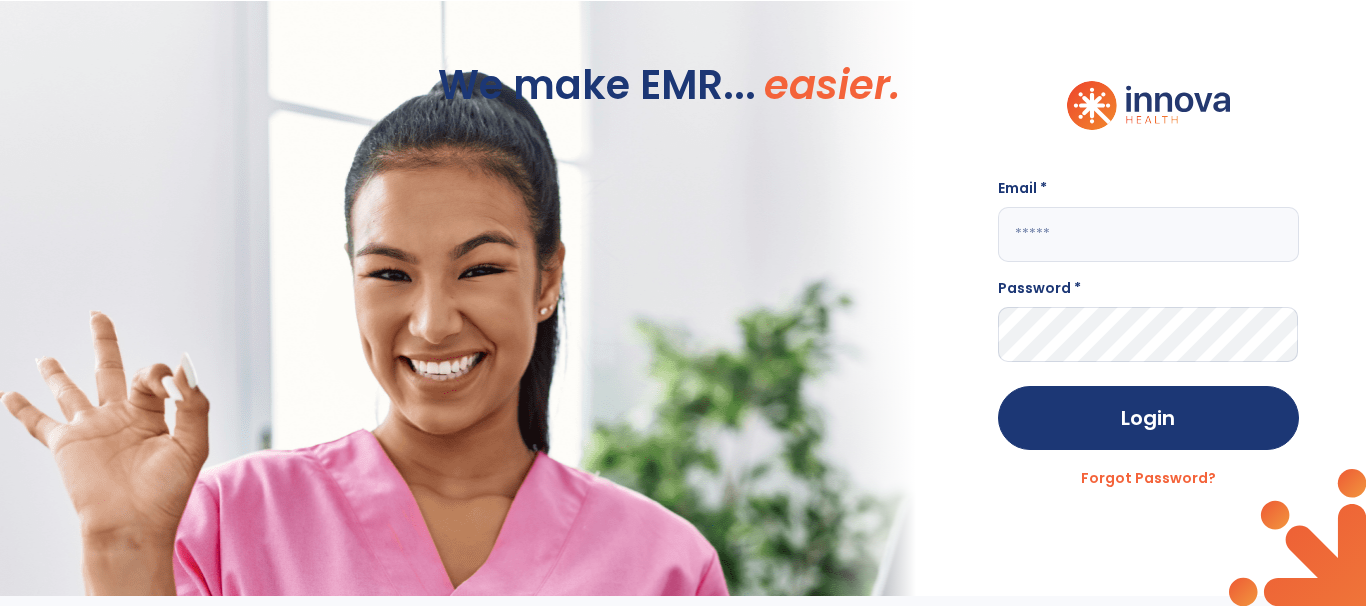 scroll, scrollTop: 0, scrollLeft: 0, axis: both 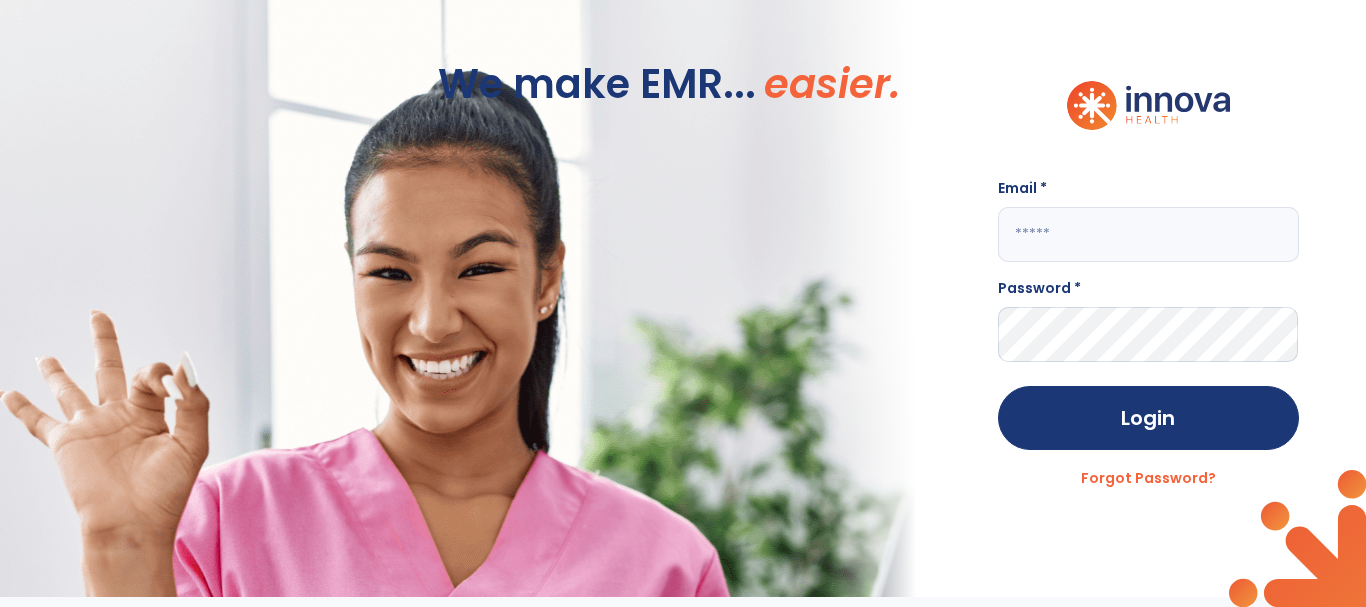 drag, startPoint x: 1090, startPoint y: 260, endPoint x: 1090, endPoint y: 248, distance: 12 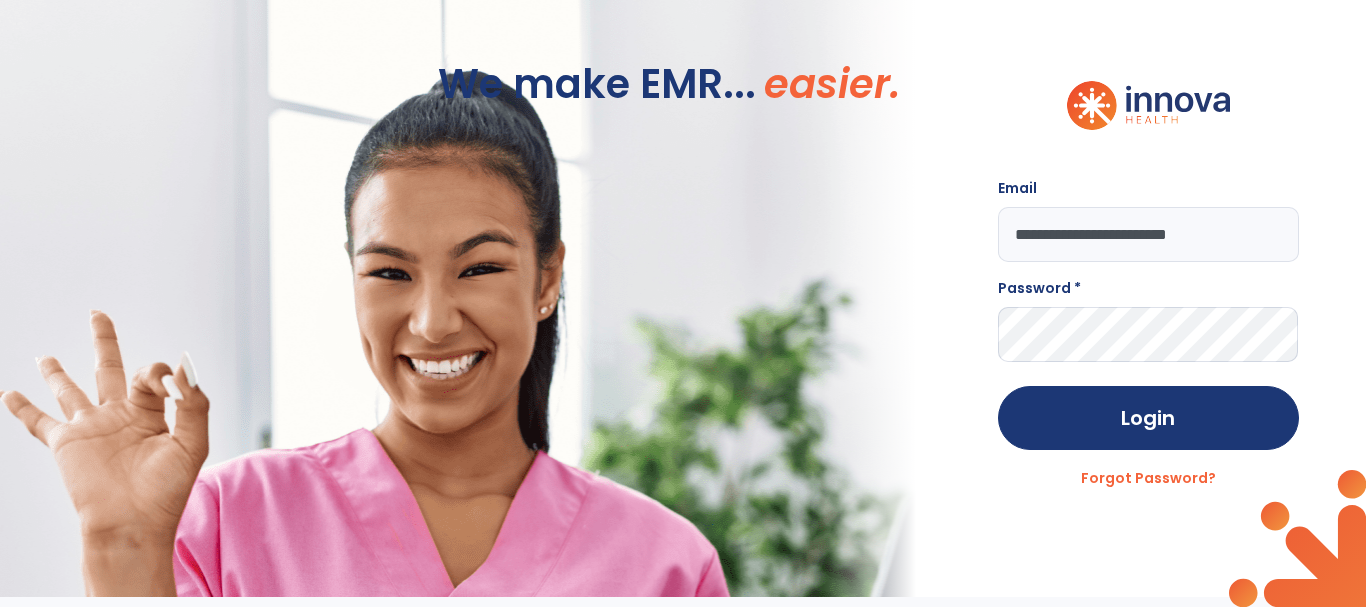 type on "**********" 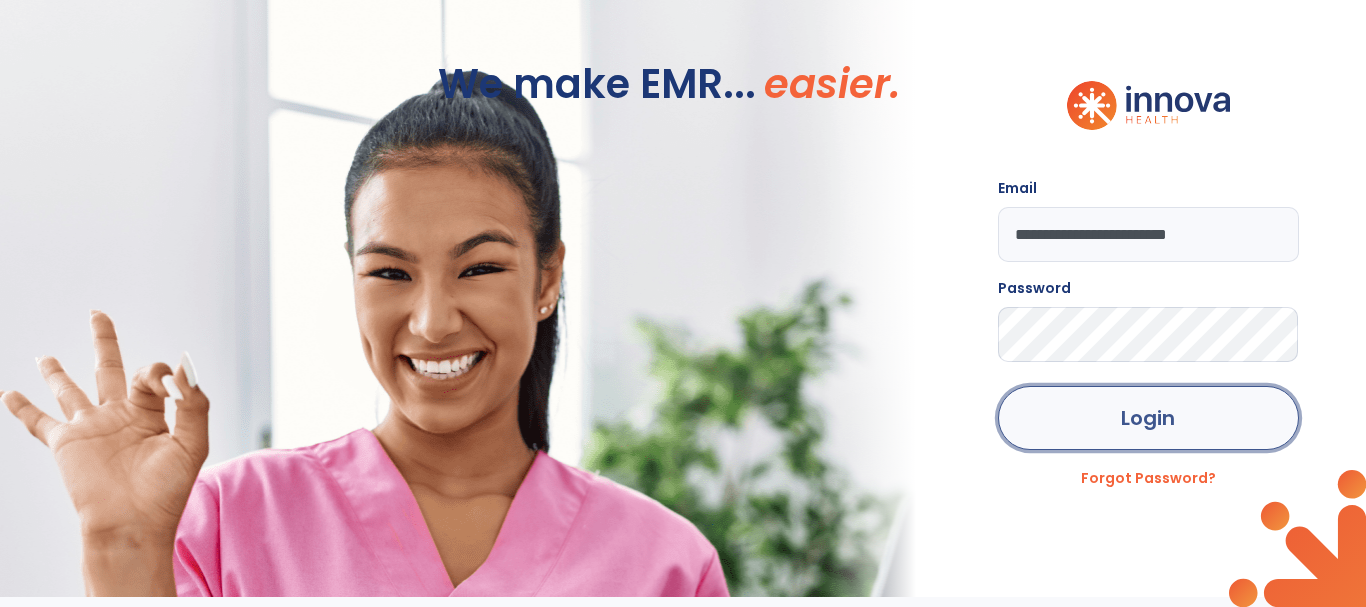 click on "Login" 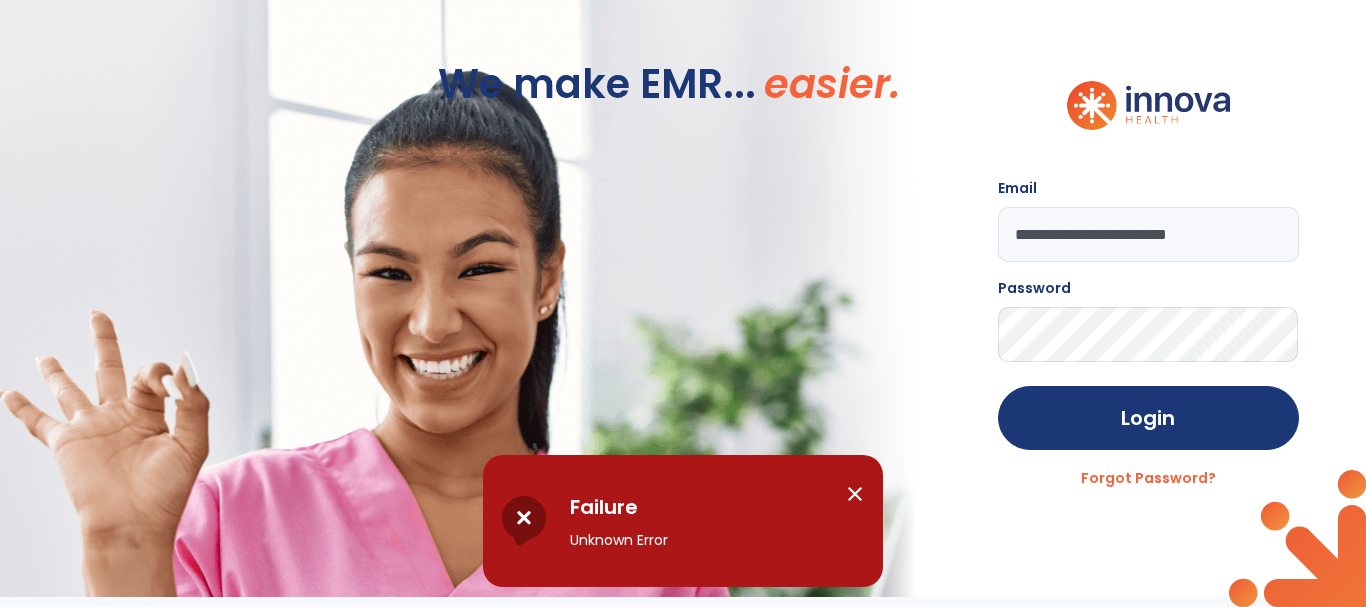 click on "close" at bounding box center [855, 494] 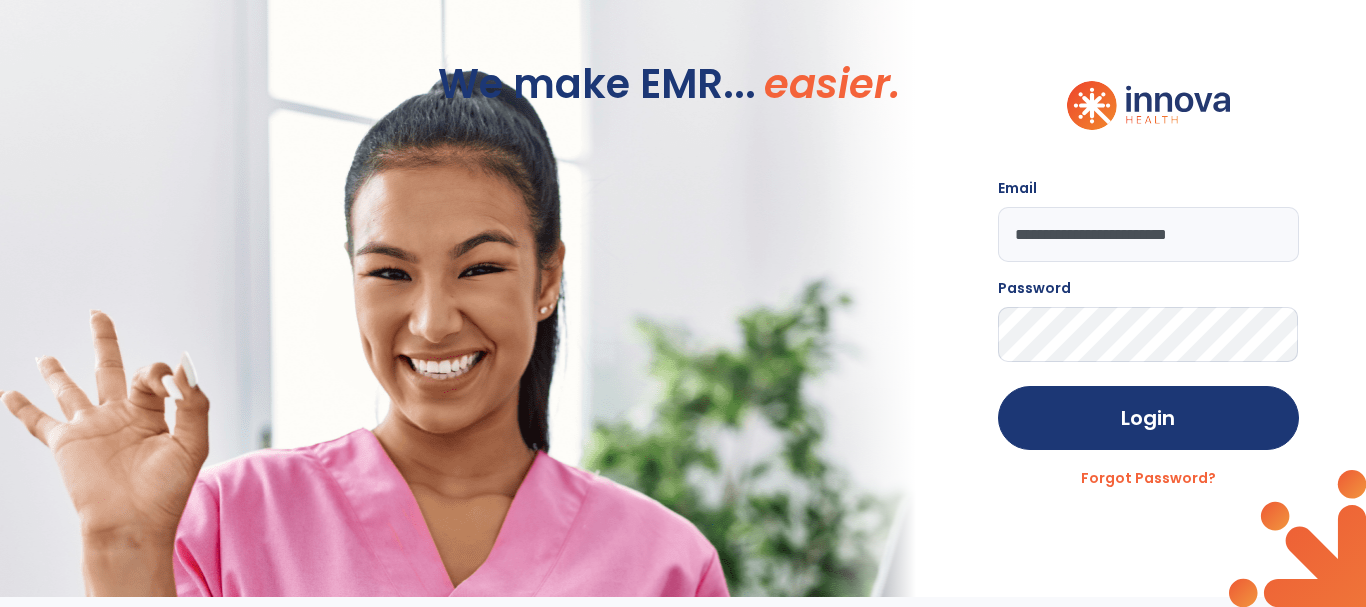 click on "**********" 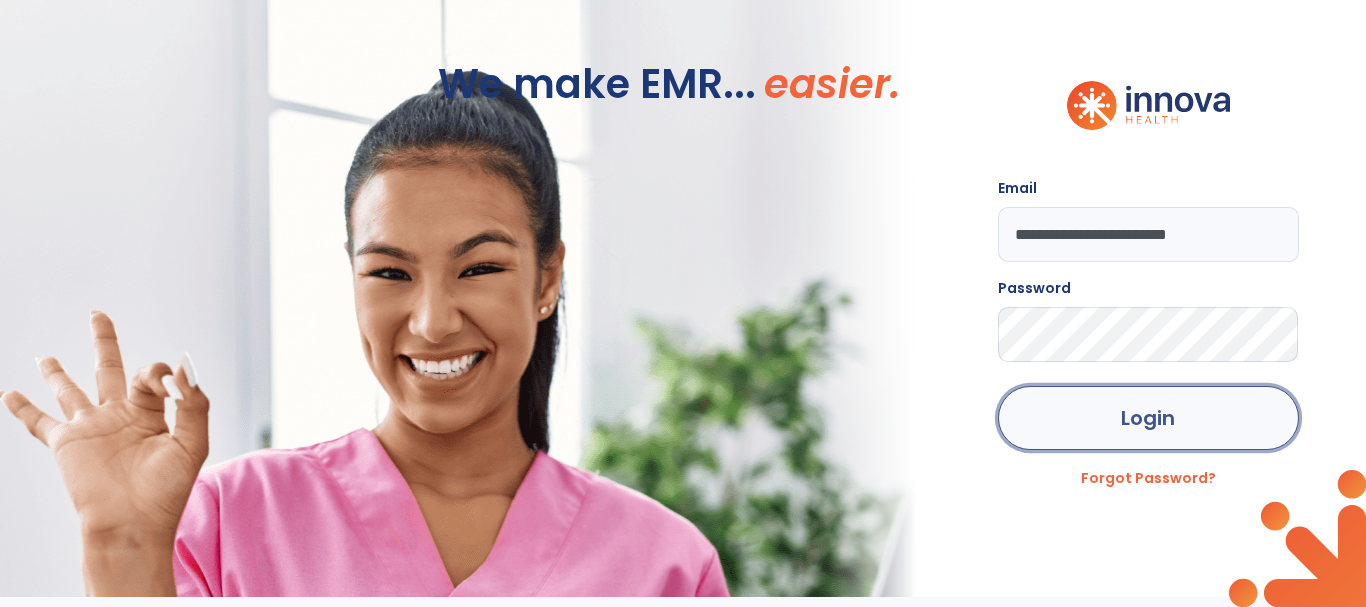 click on "Login" 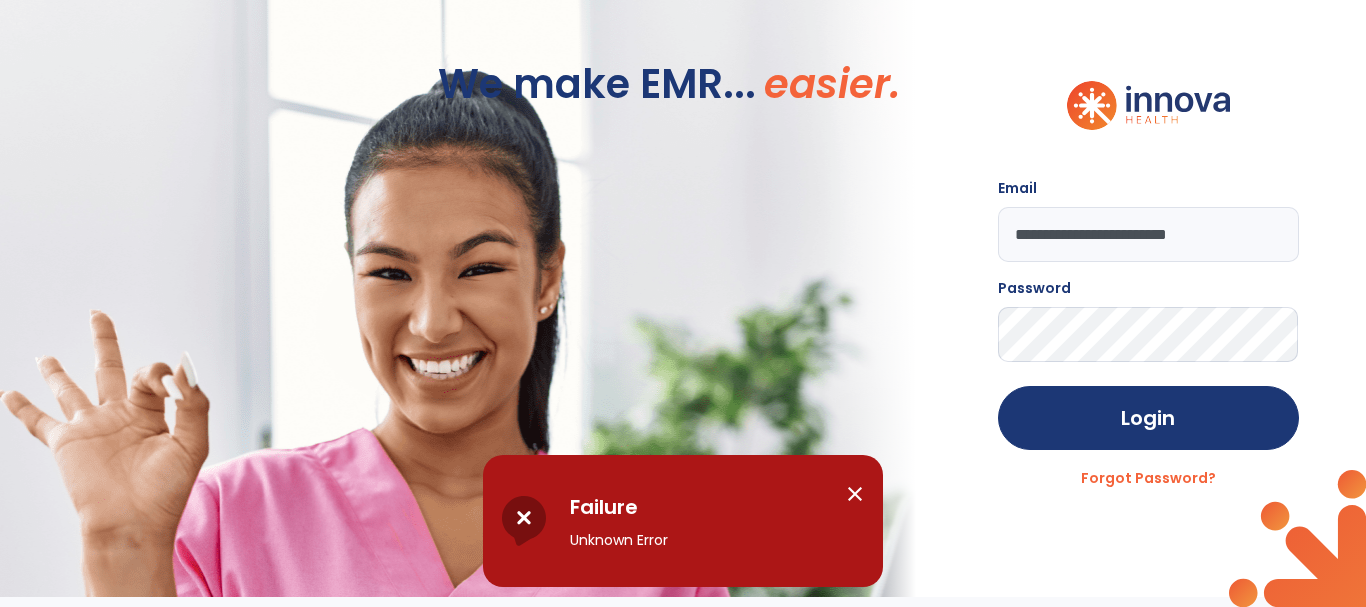 click on "Failure Unknown Error" at bounding box center (700, 521) 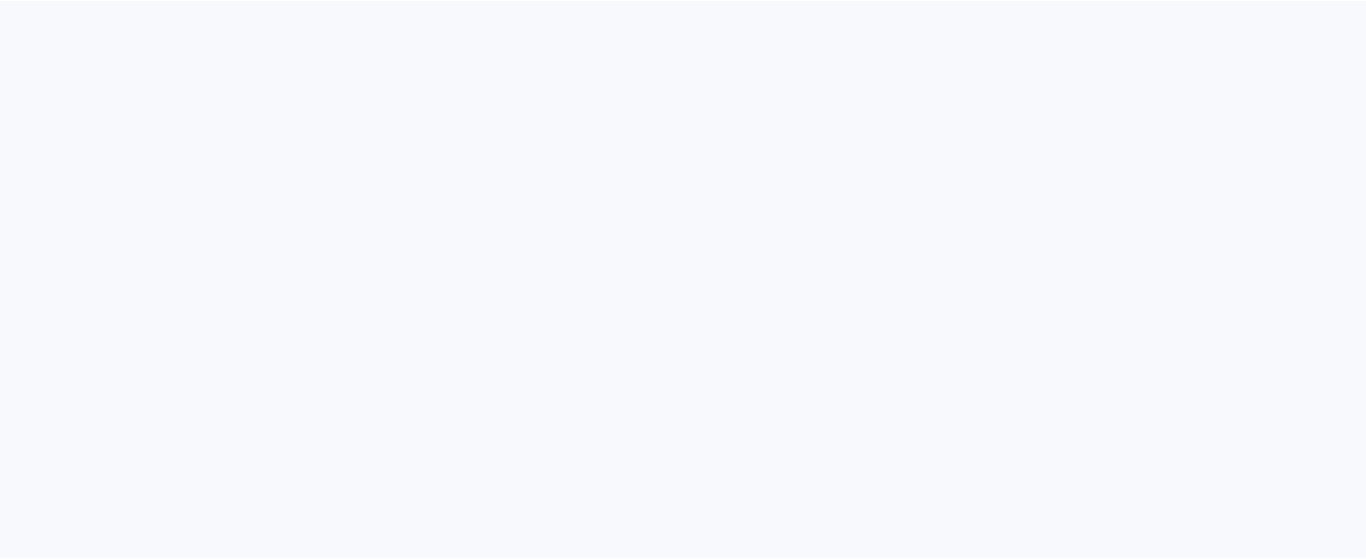 scroll, scrollTop: 0, scrollLeft: 0, axis: both 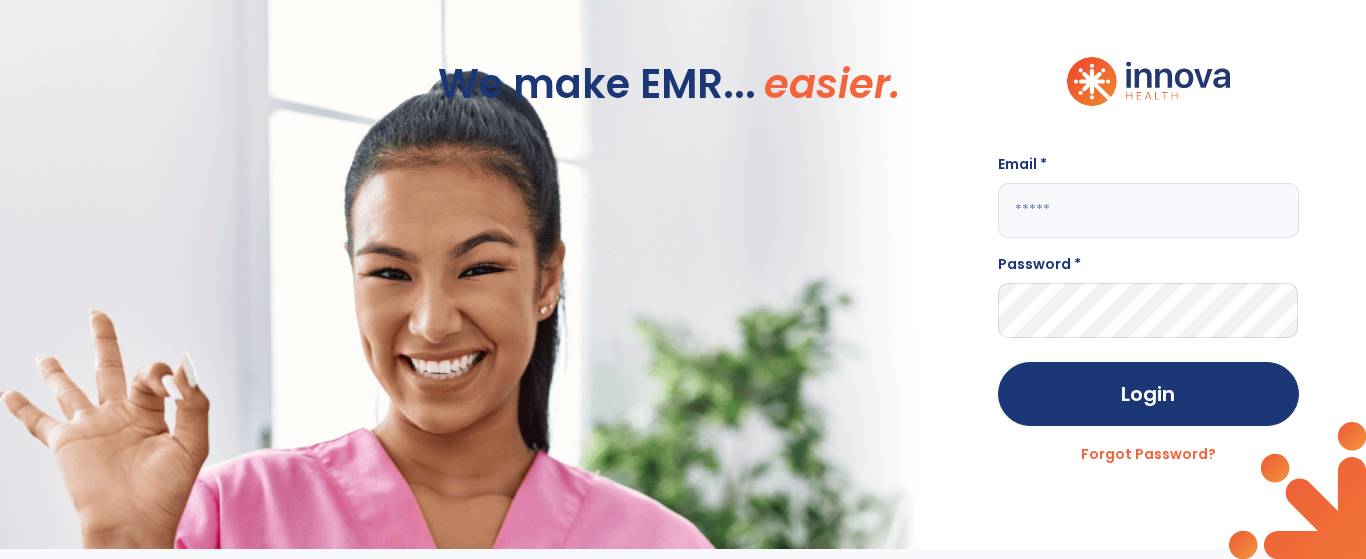 click 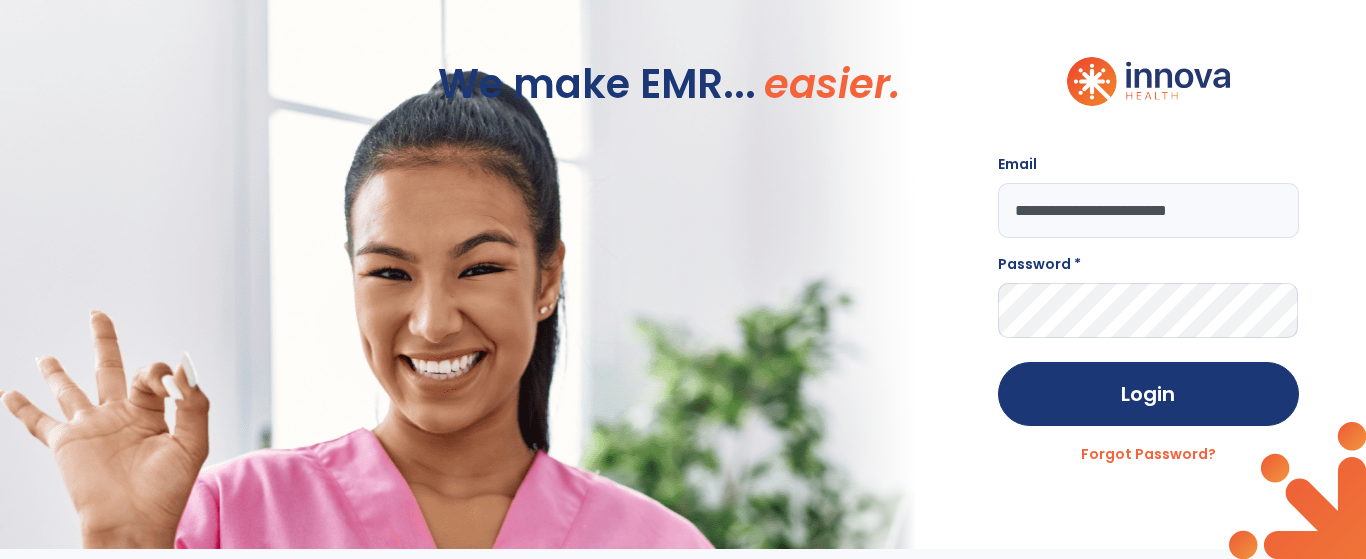 type on "**********" 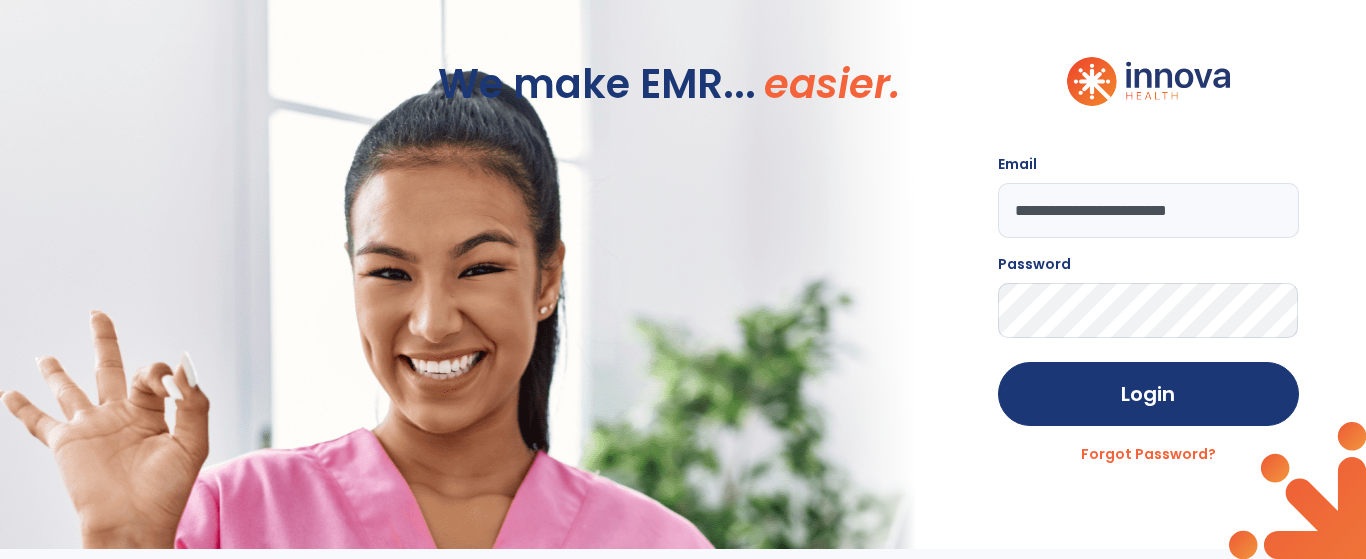 click on "Login" 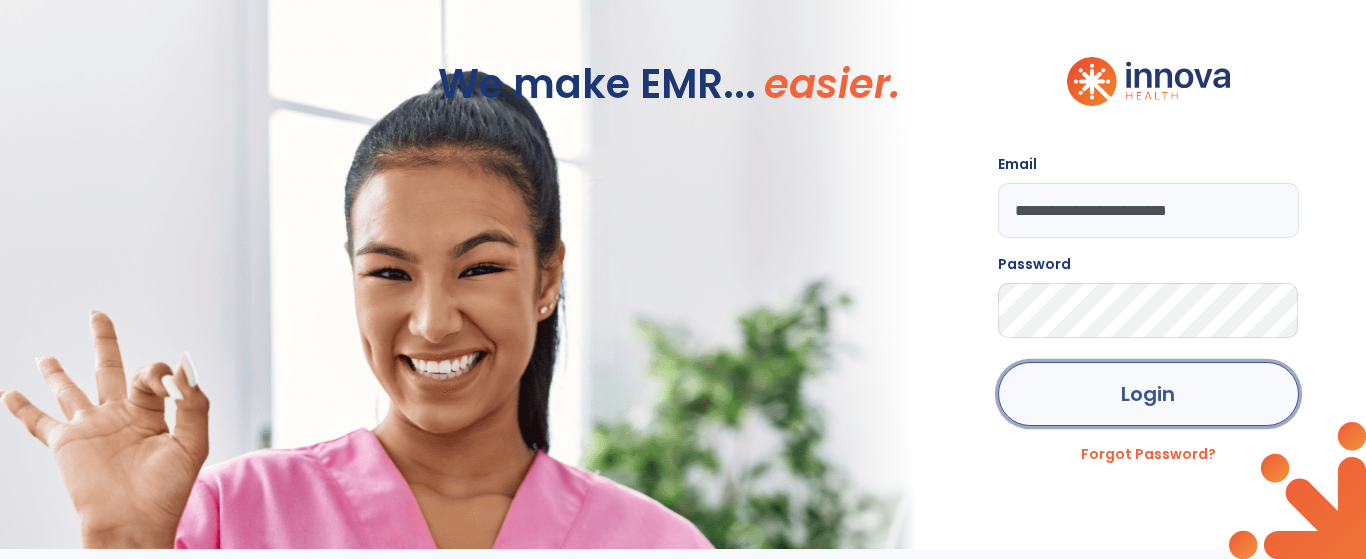click on "Login" 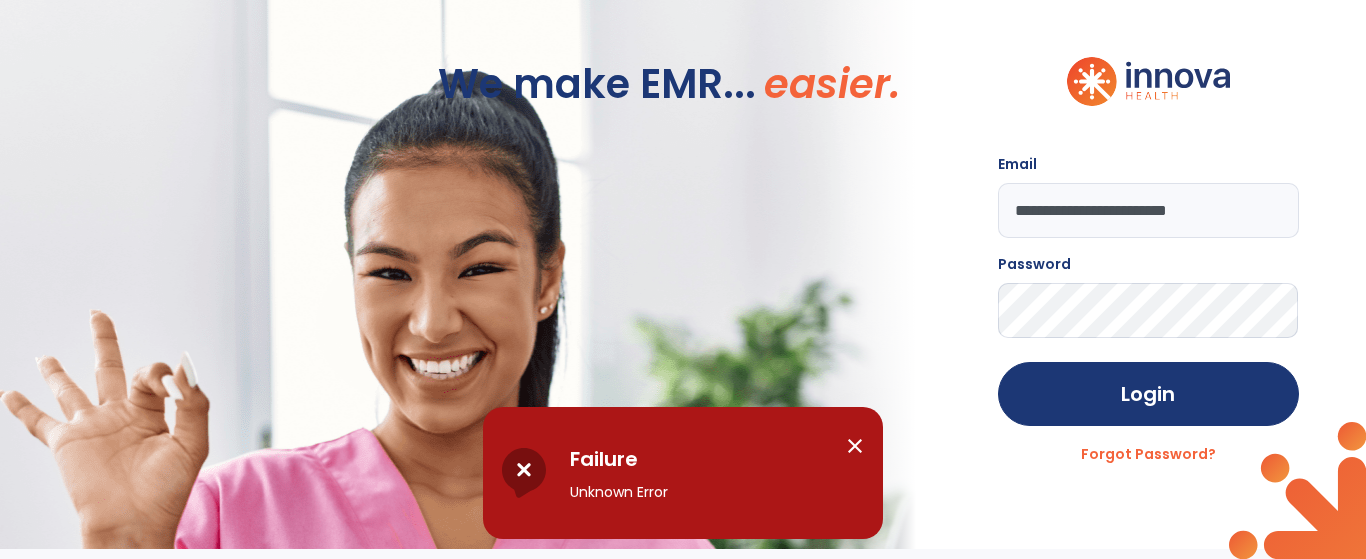 click on "Failure" at bounding box center [700, 459] 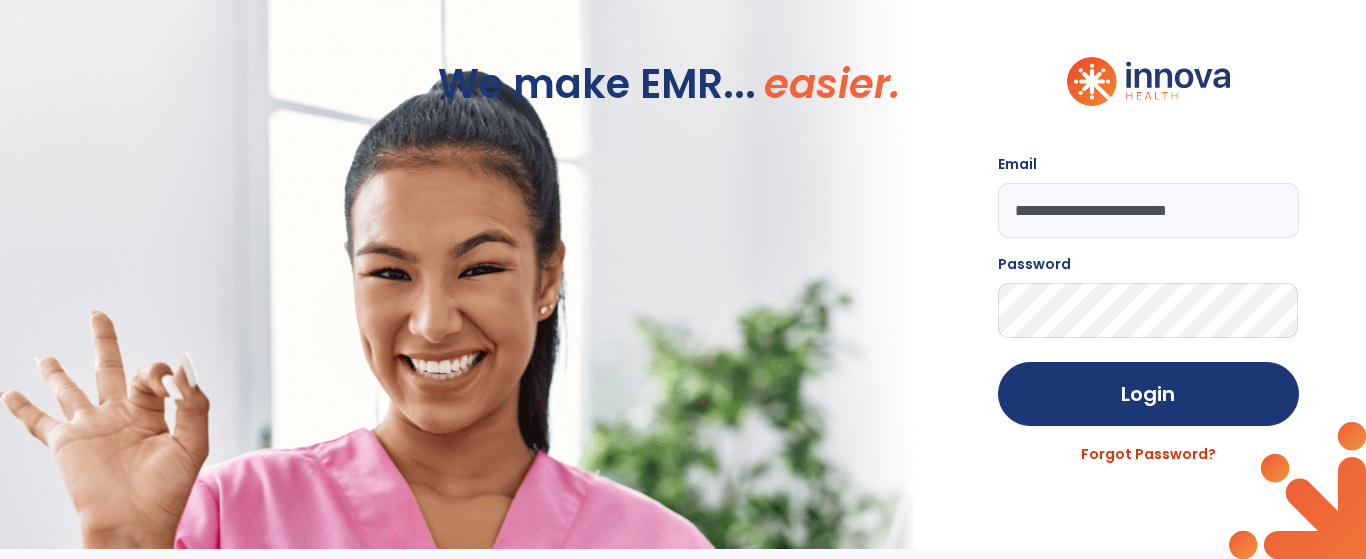 click on "Forgot Password?" 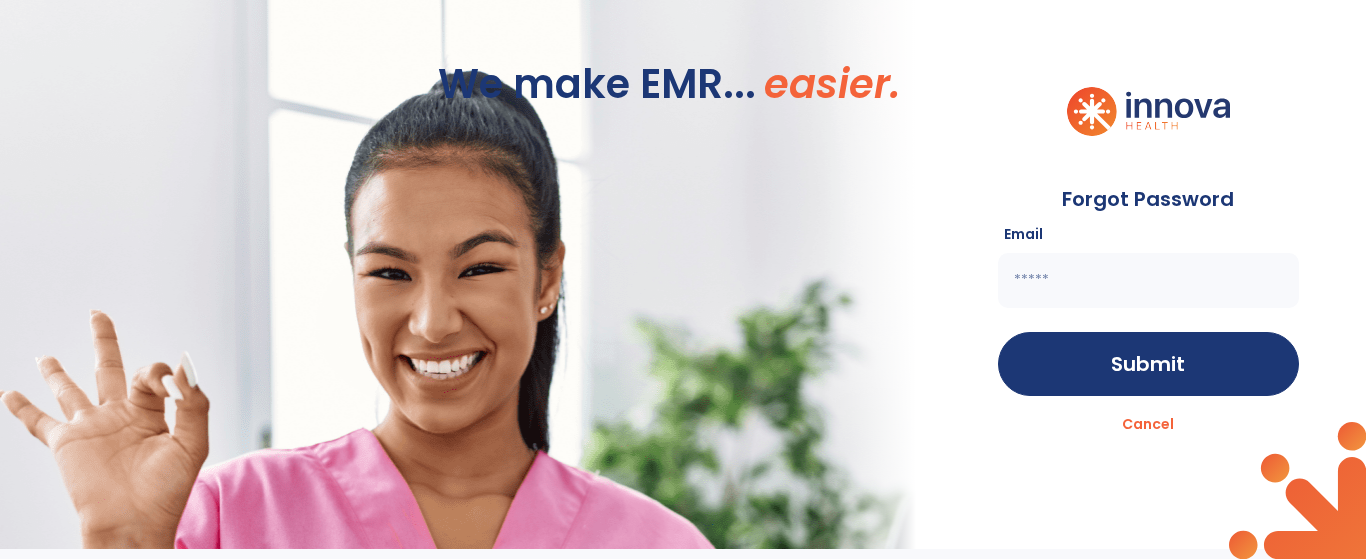 click 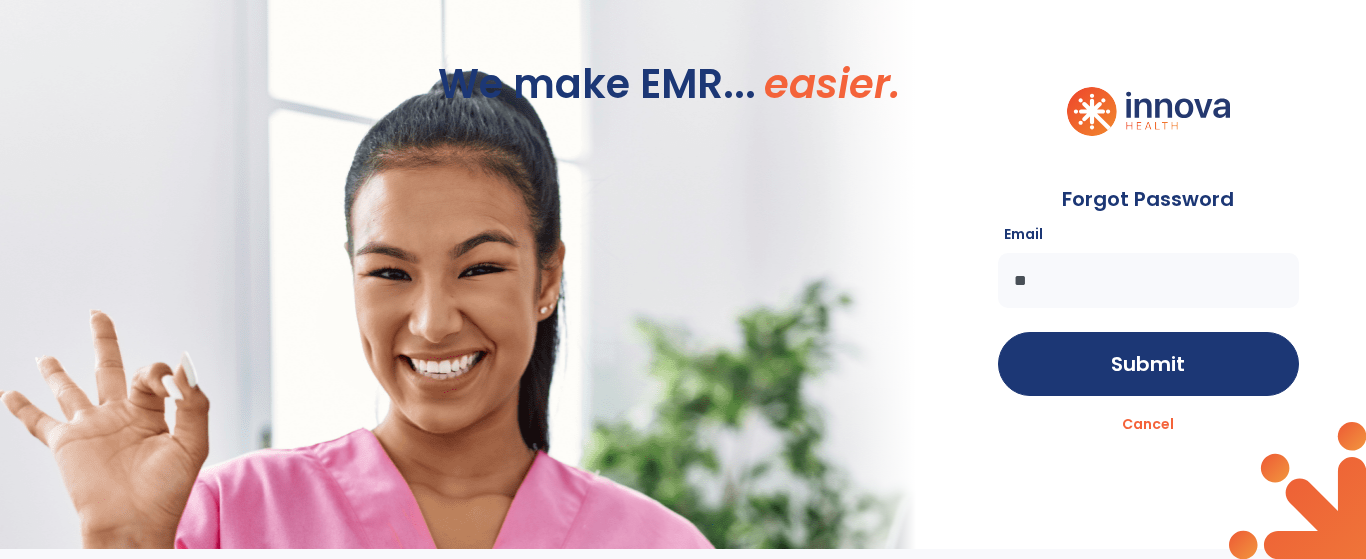 type on "*" 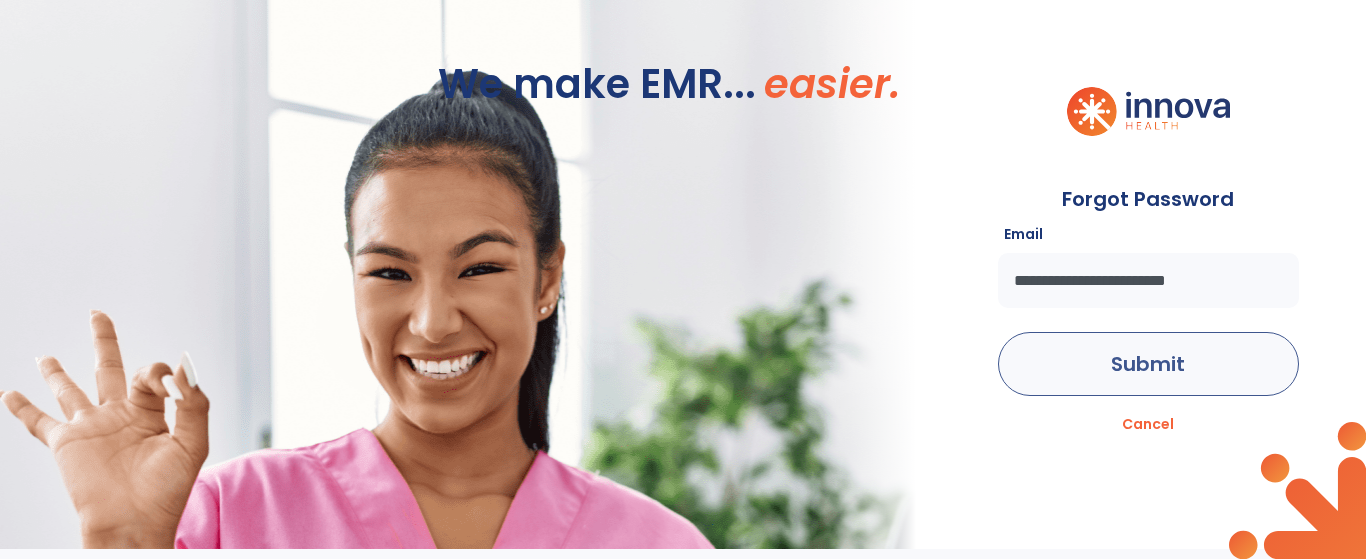 type on "**********" 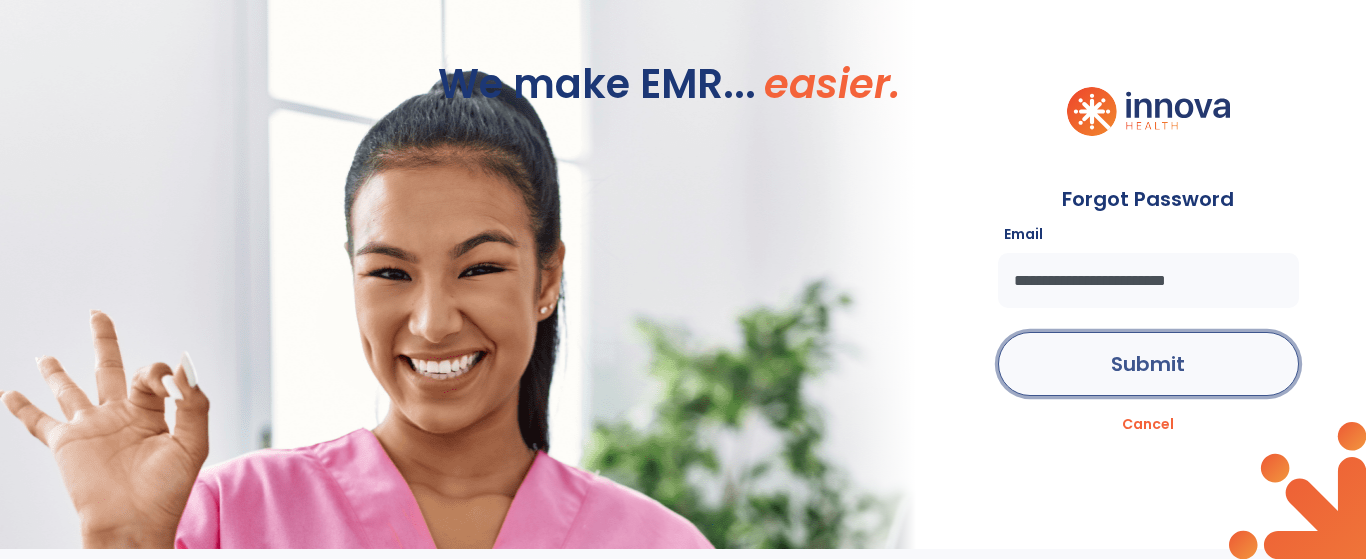 click on "Submit" 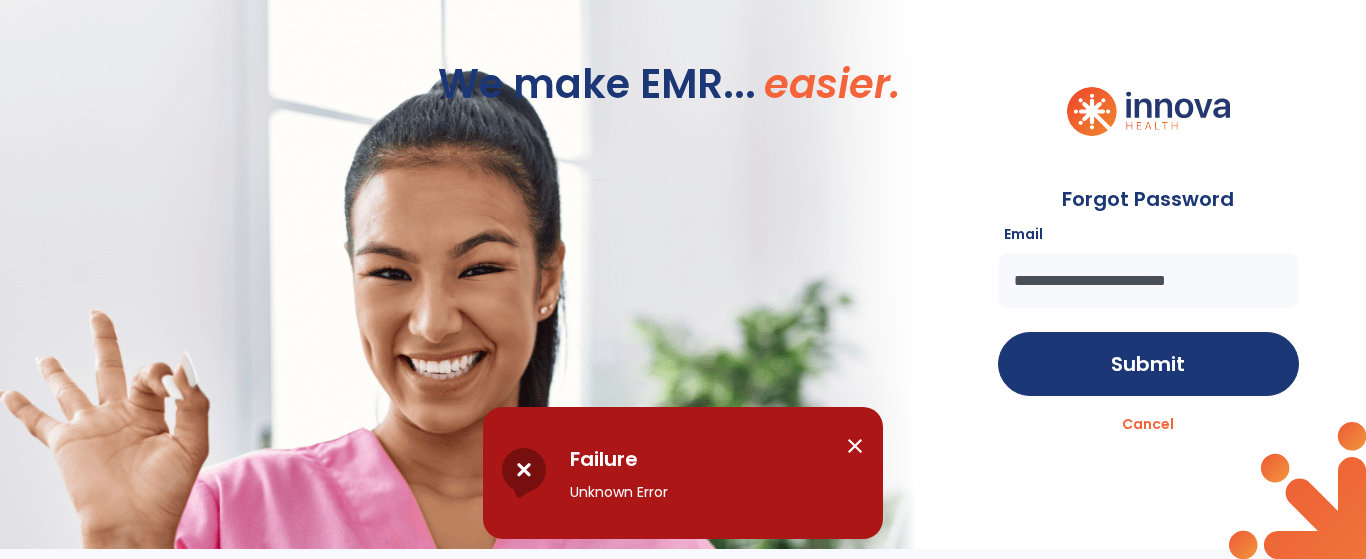 click on "close" at bounding box center [855, 446] 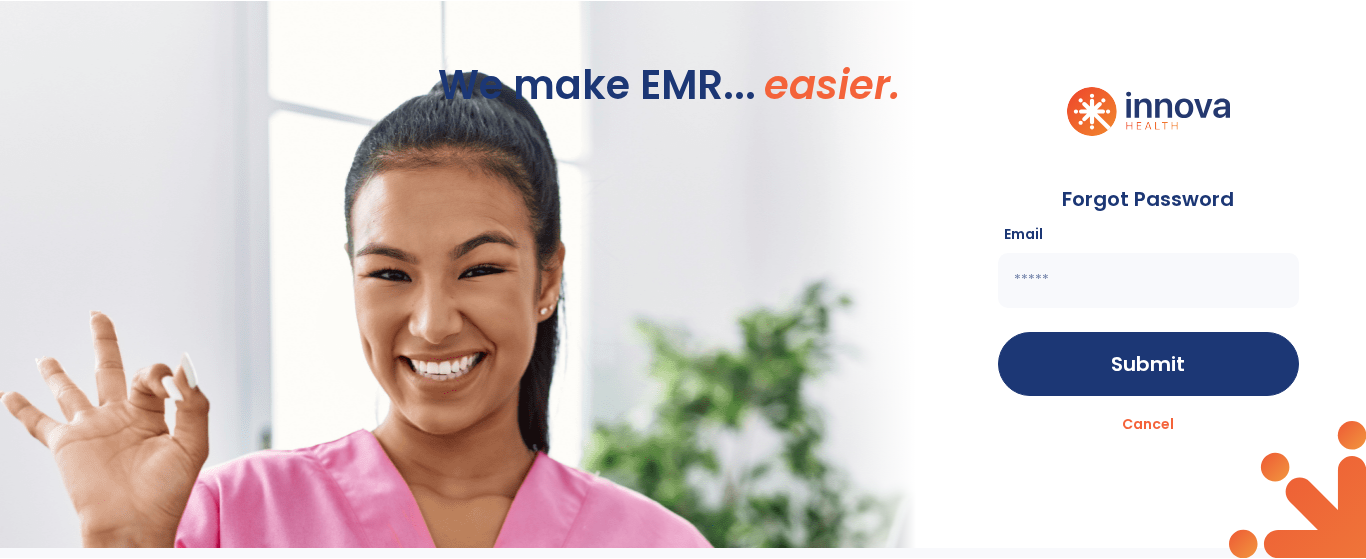 scroll, scrollTop: 0, scrollLeft: 0, axis: both 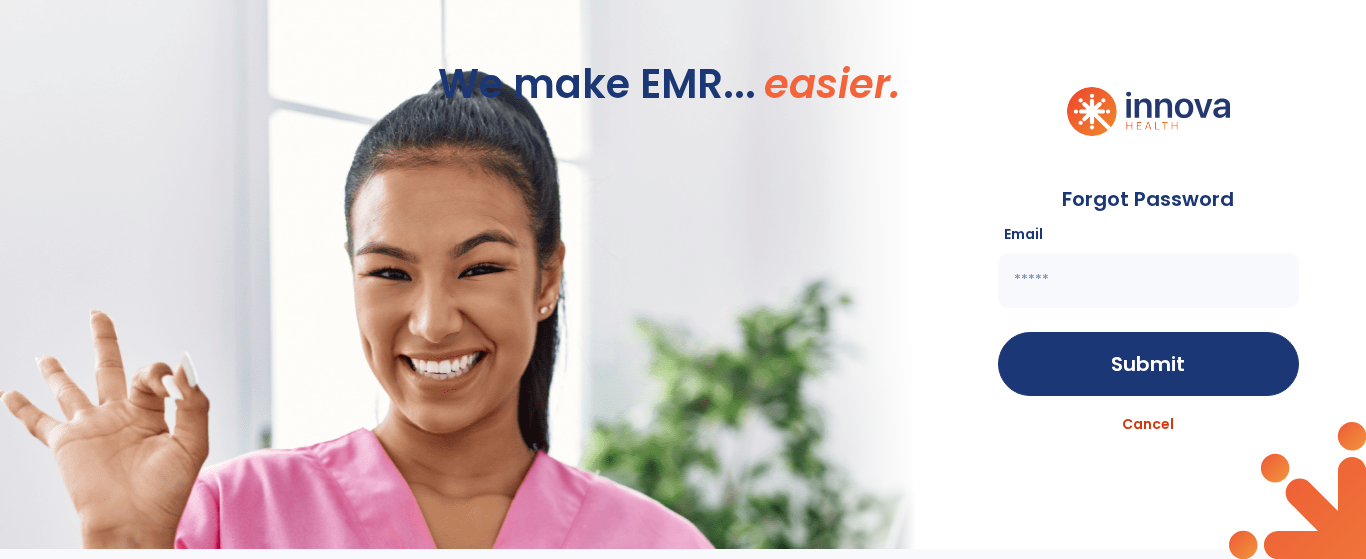 click on "Cancel" 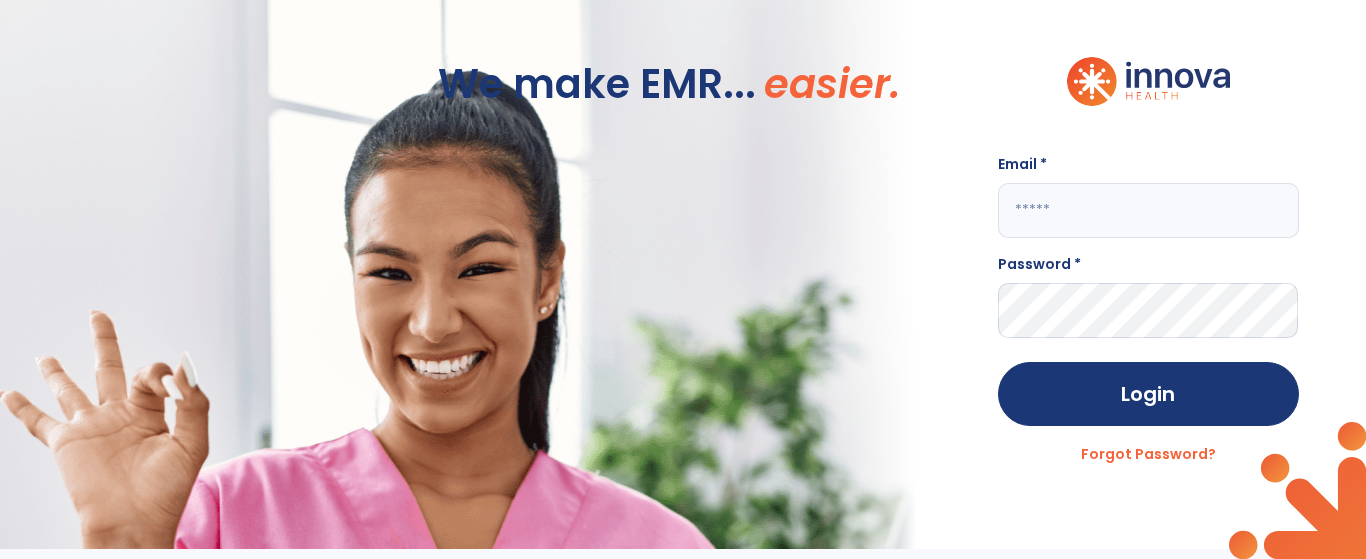 click 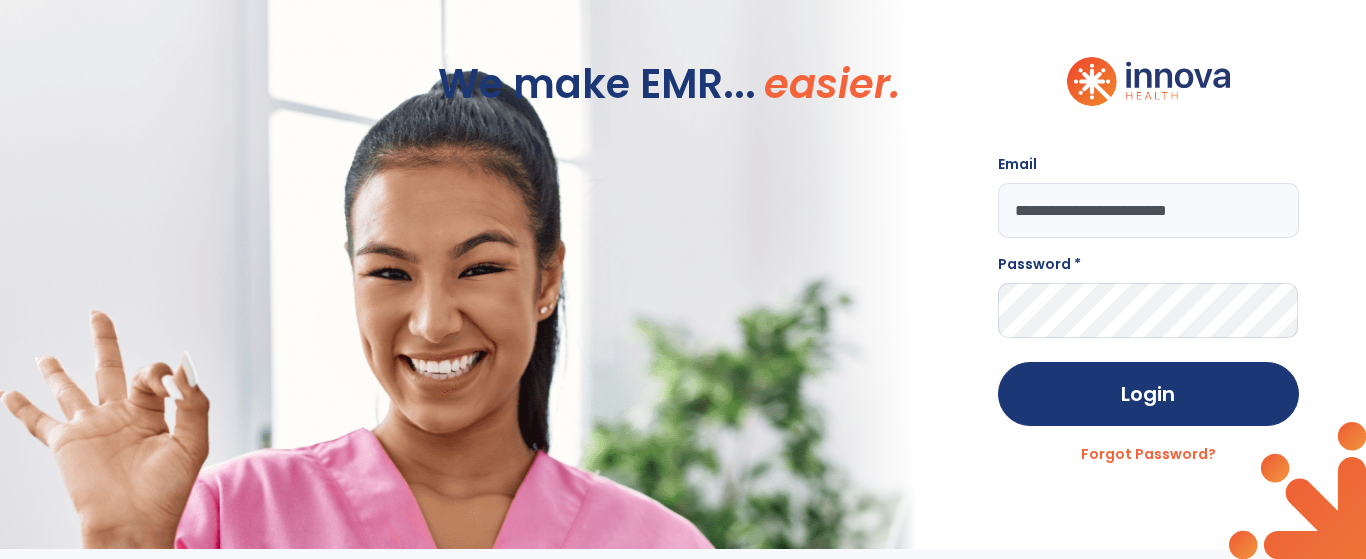 type on "**********" 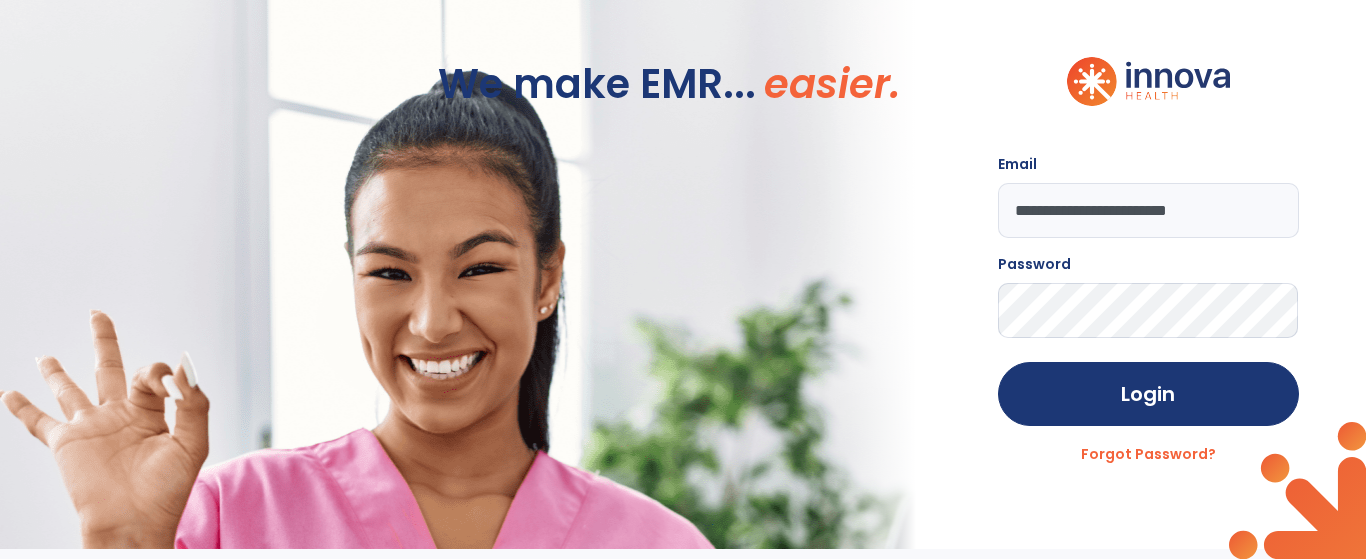 click on "Login" 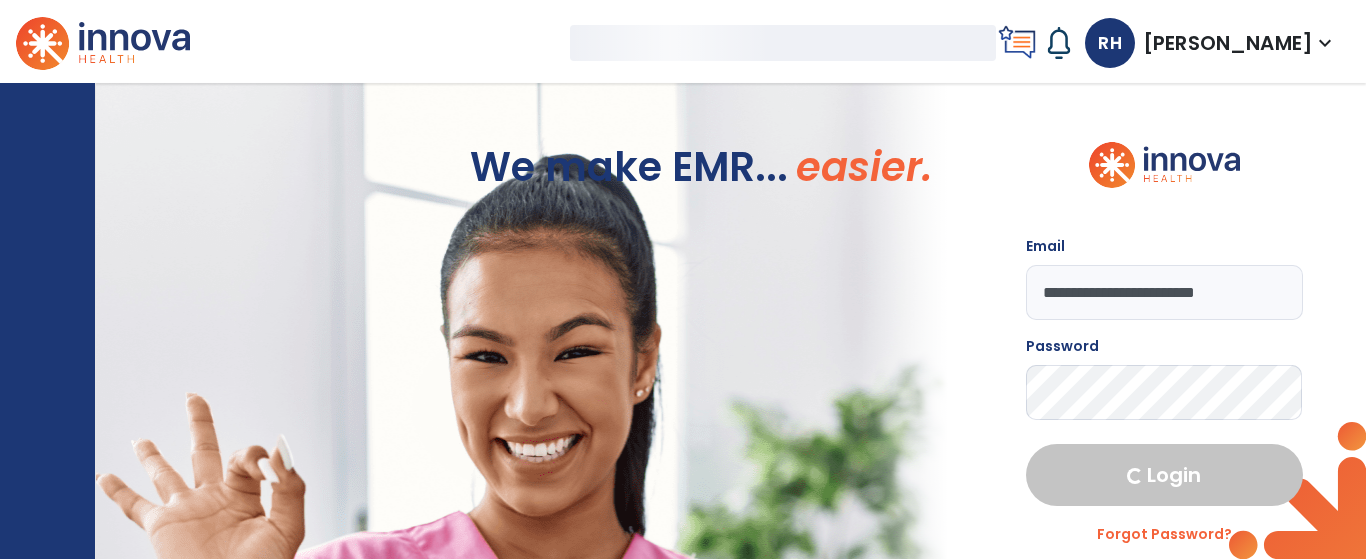select on "****" 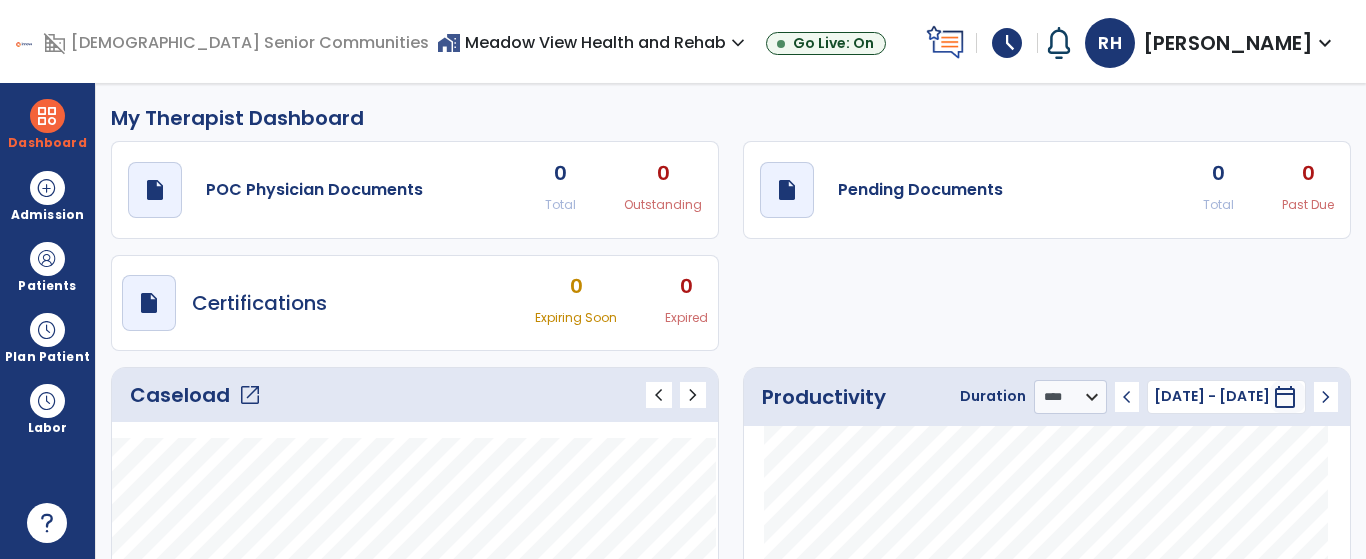 click on "open_in_new" 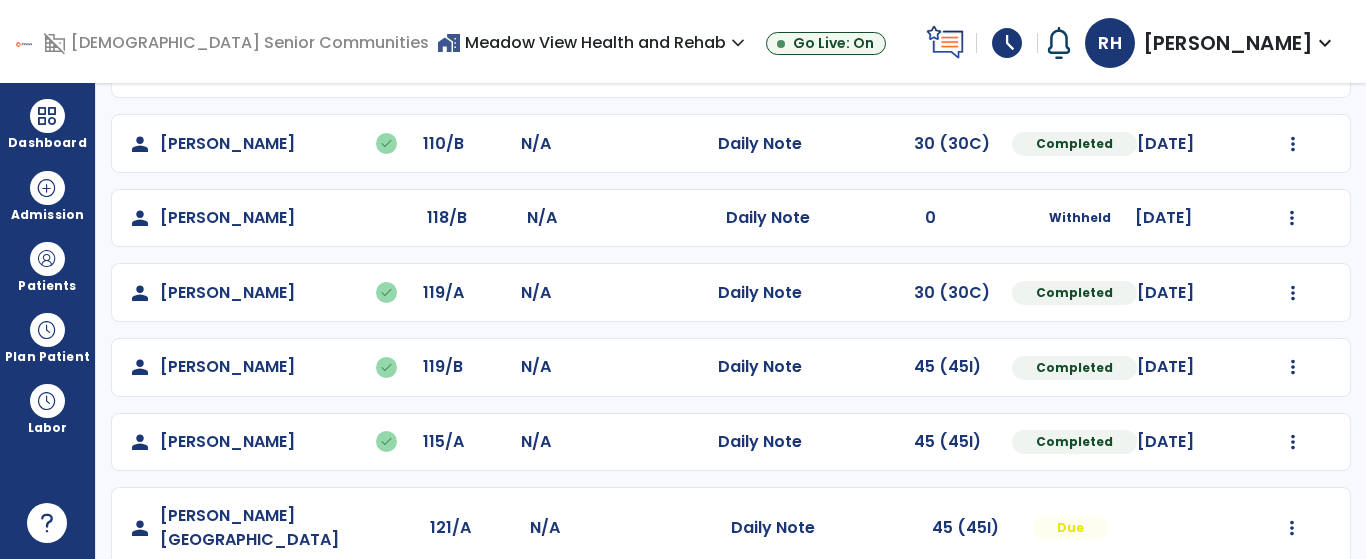 scroll, scrollTop: 304, scrollLeft: 0, axis: vertical 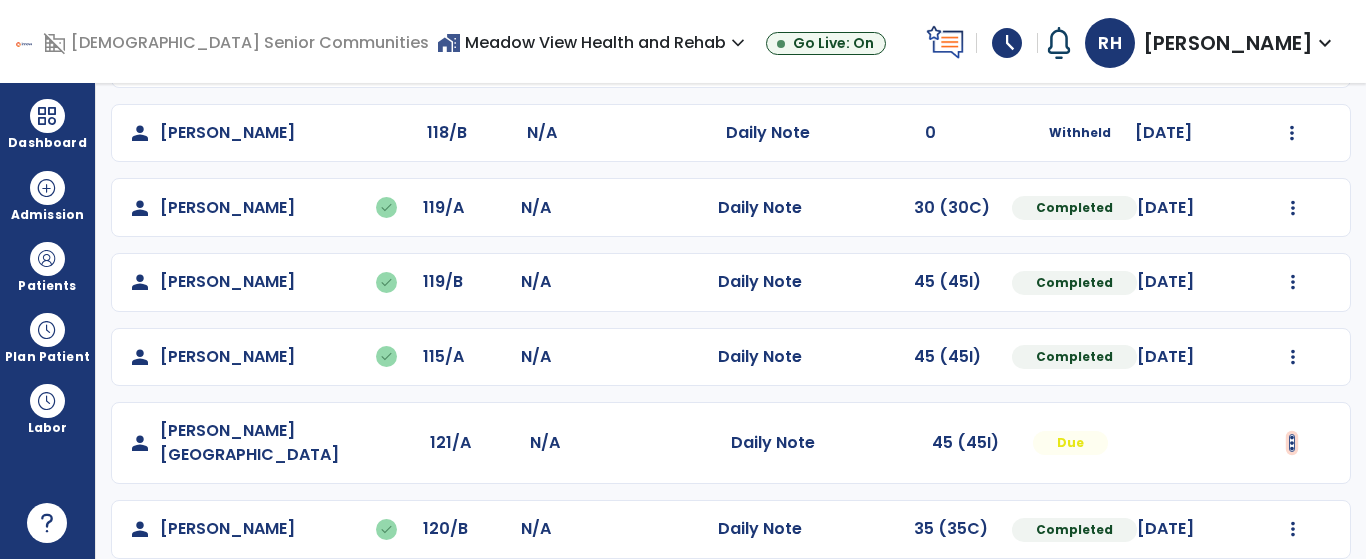 click at bounding box center [1293, -16] 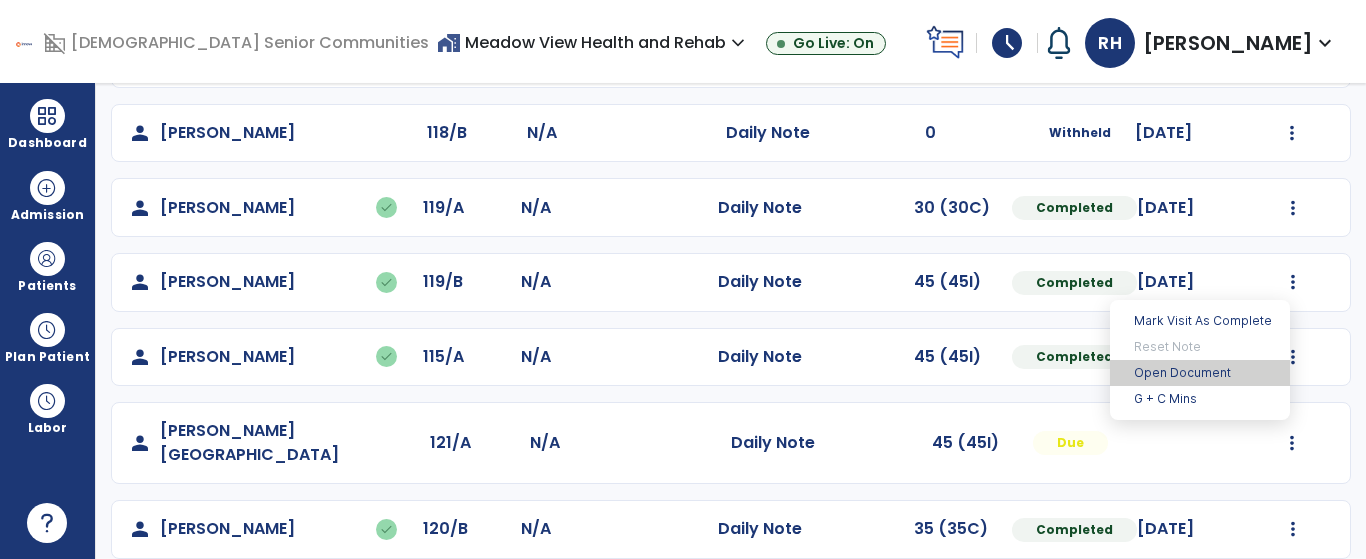 click on "Open Document" at bounding box center [1200, 373] 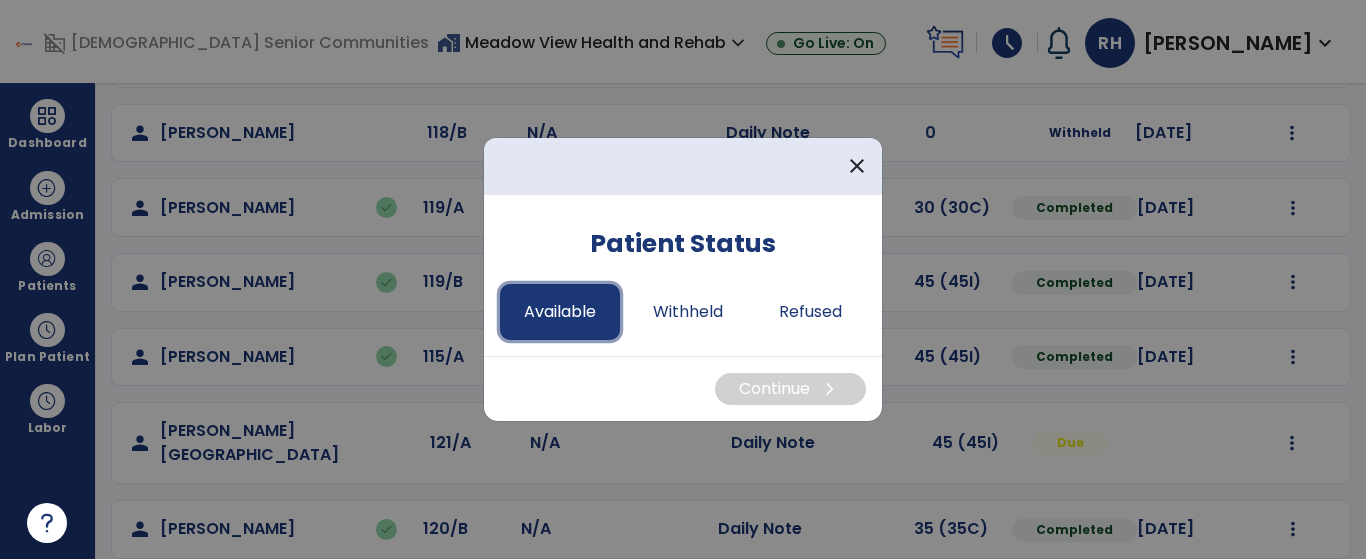 click on "Available" at bounding box center (560, 312) 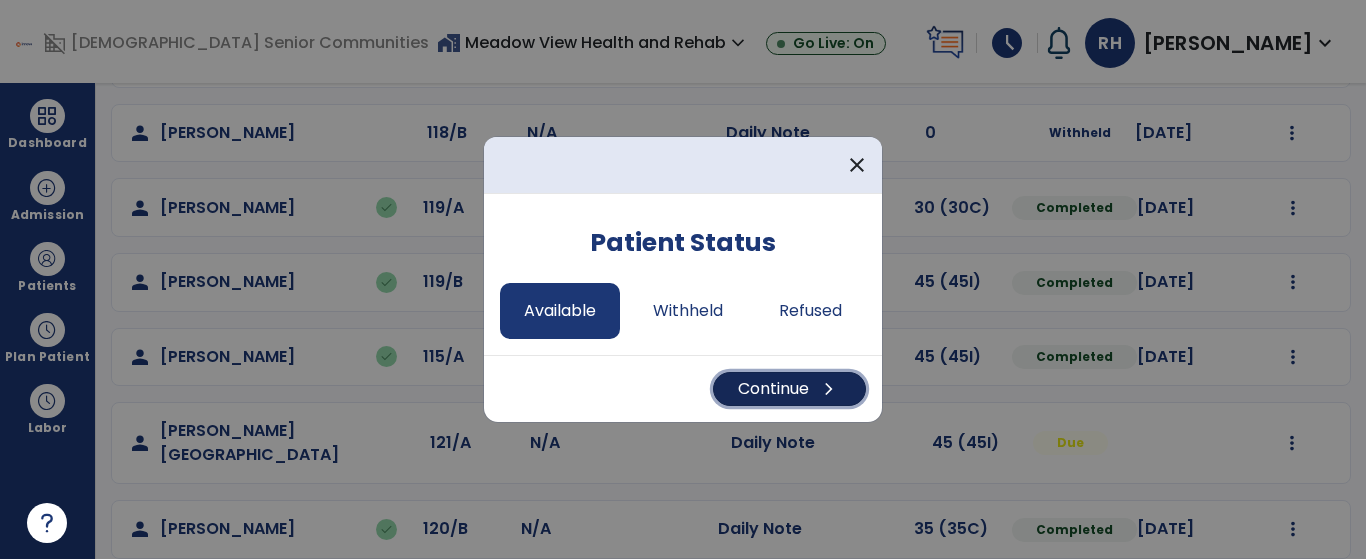 click on "Continue   chevron_right" at bounding box center [789, 389] 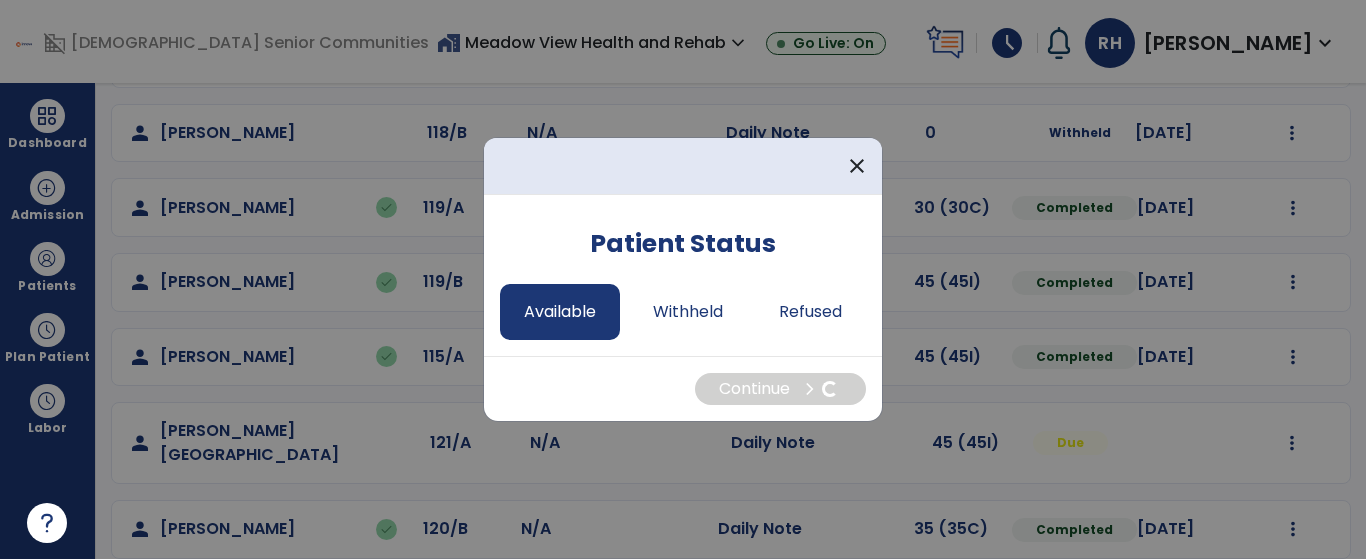 select on "*" 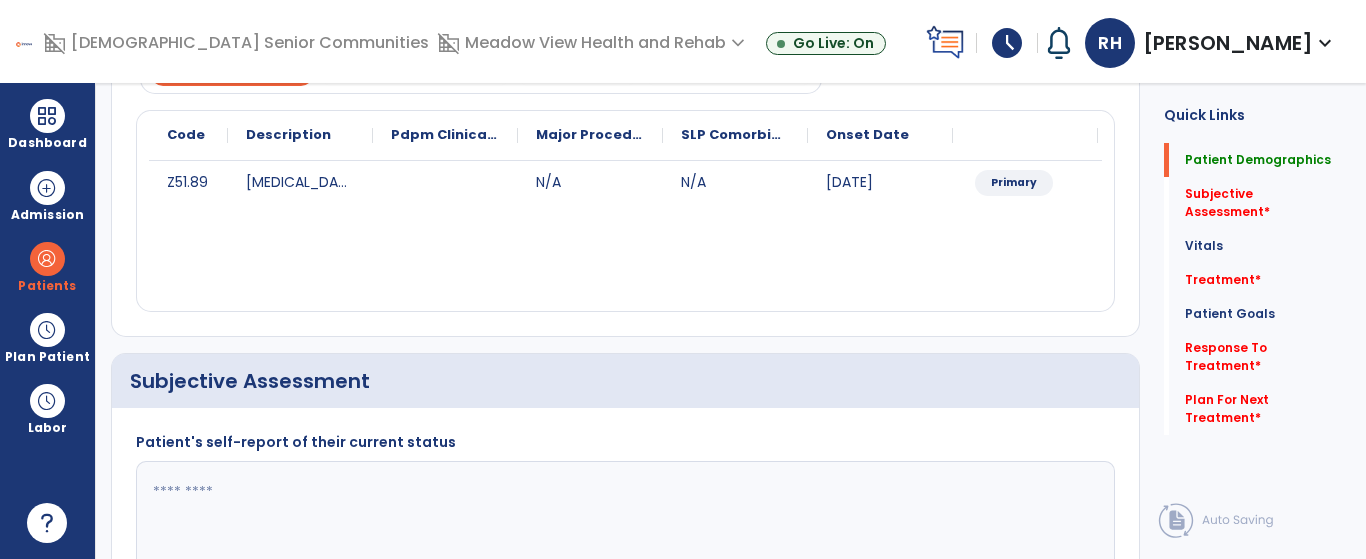 click on "Z51.89 Encounter for other specified aftercare N/A N/A 04/26/2025 Primary" 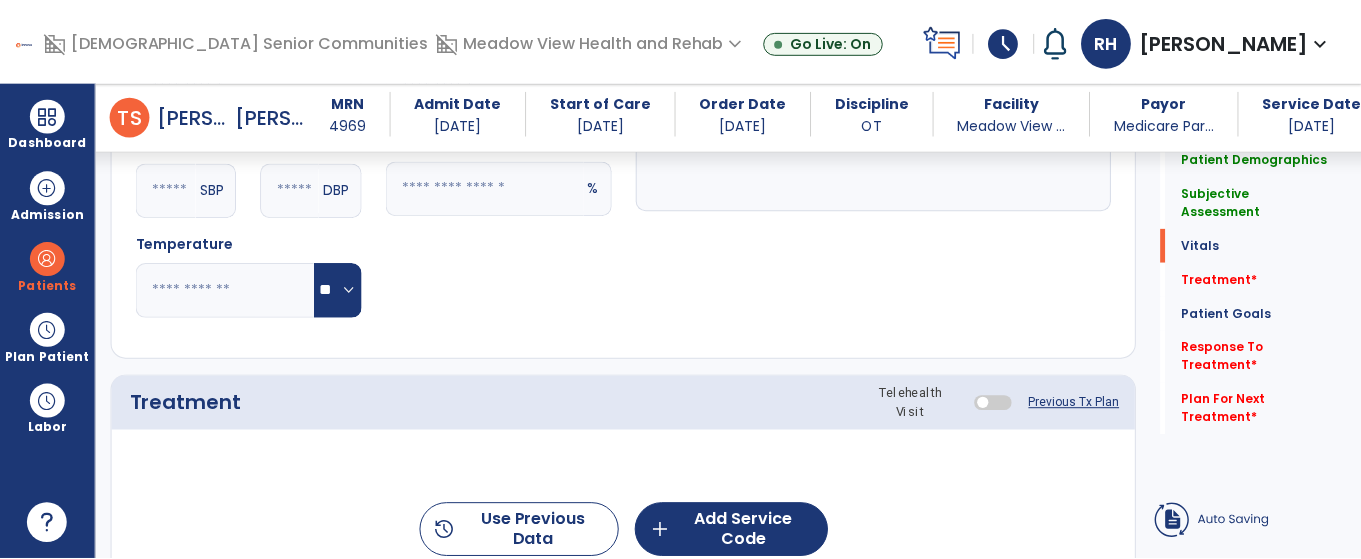 scroll, scrollTop: 1004, scrollLeft: 0, axis: vertical 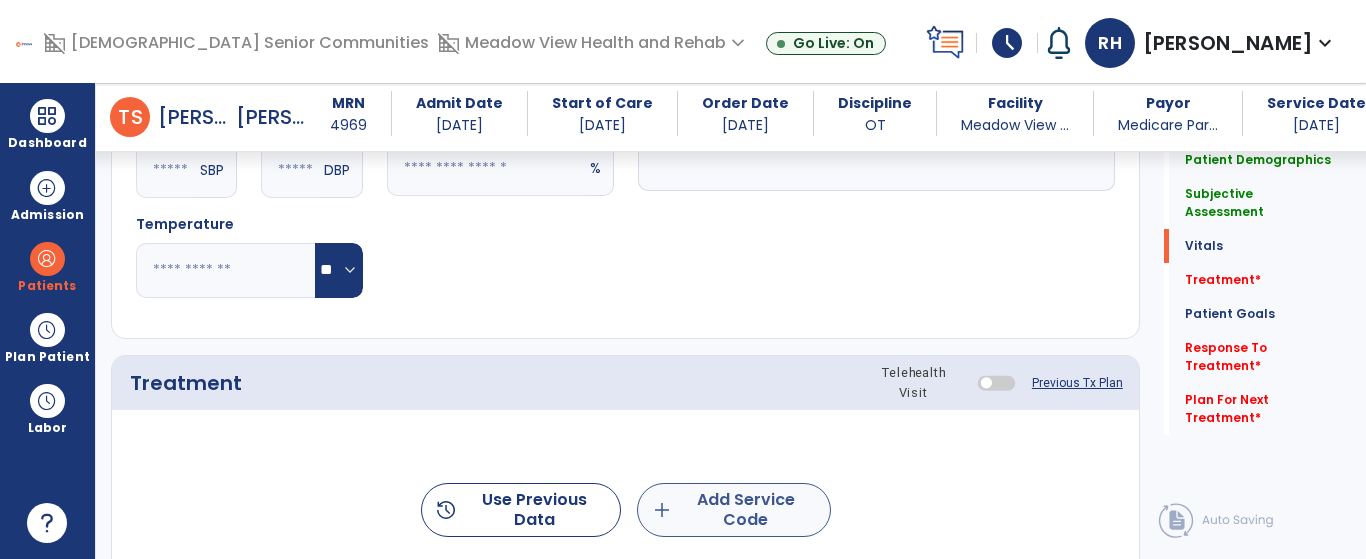 type on "****" 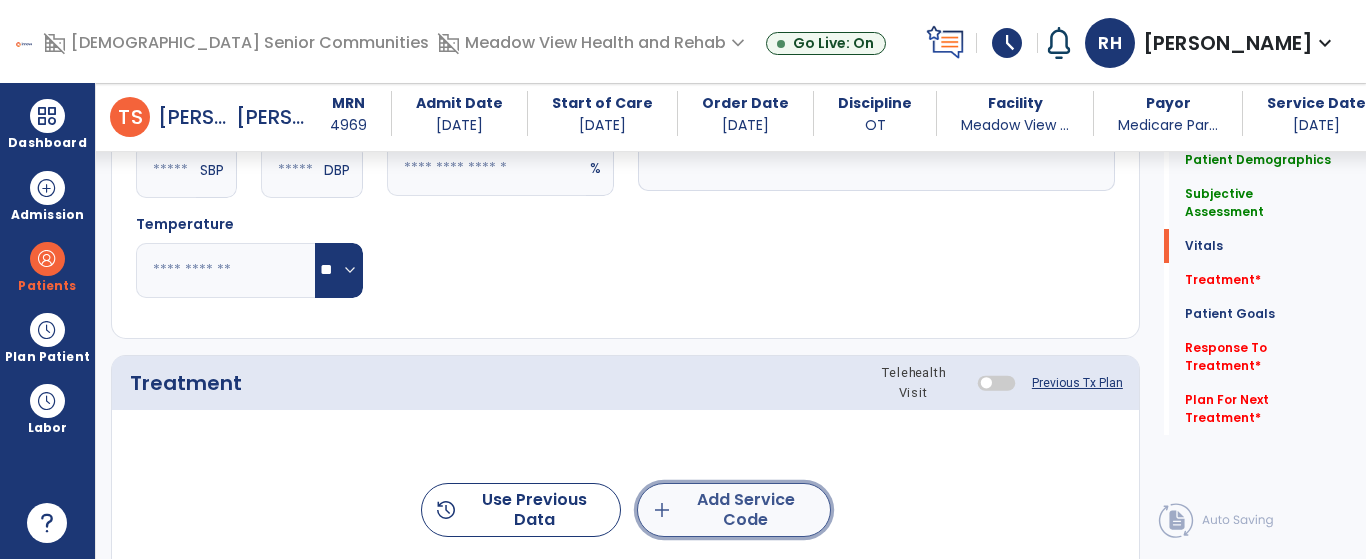 click on "add" 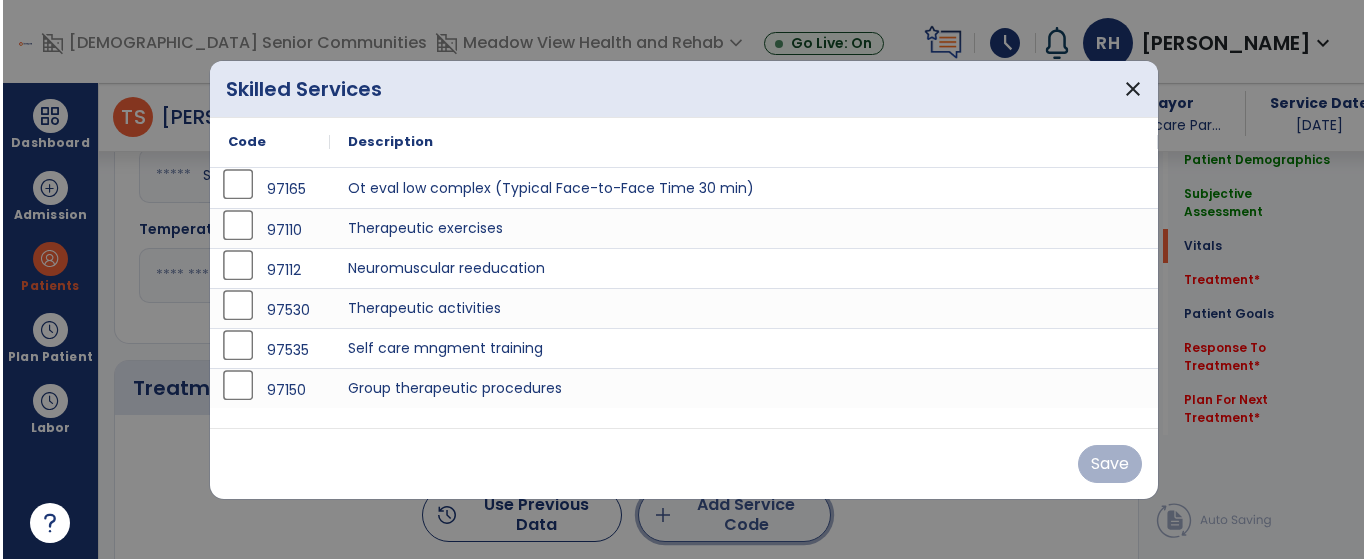 scroll, scrollTop: 1004, scrollLeft: 0, axis: vertical 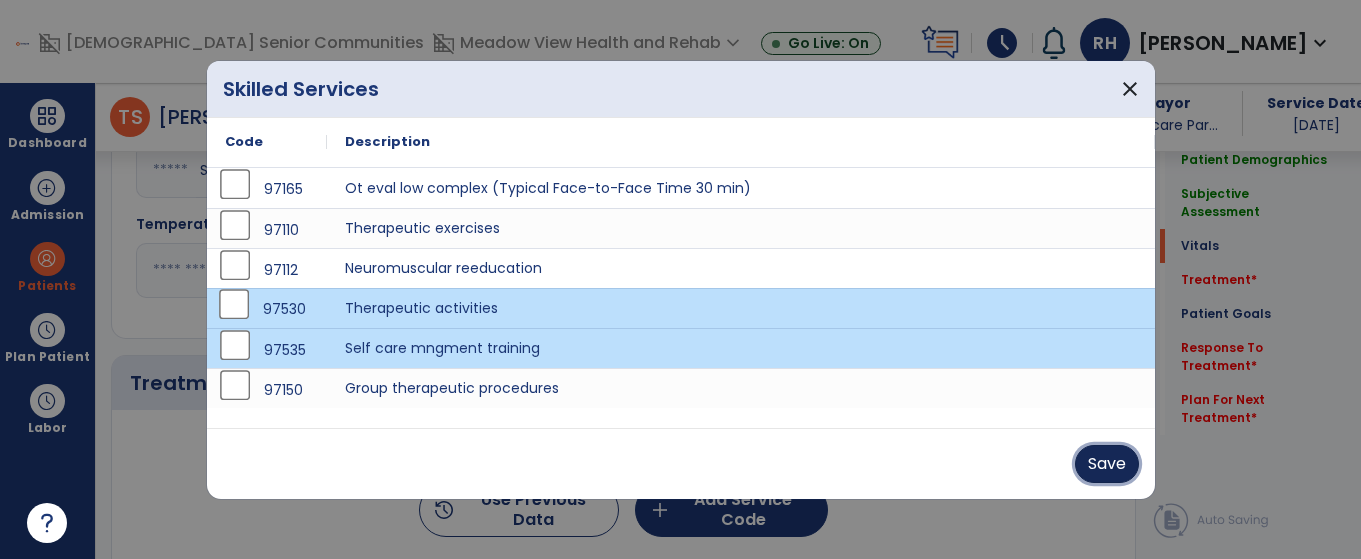 click on "Save" at bounding box center [1107, 464] 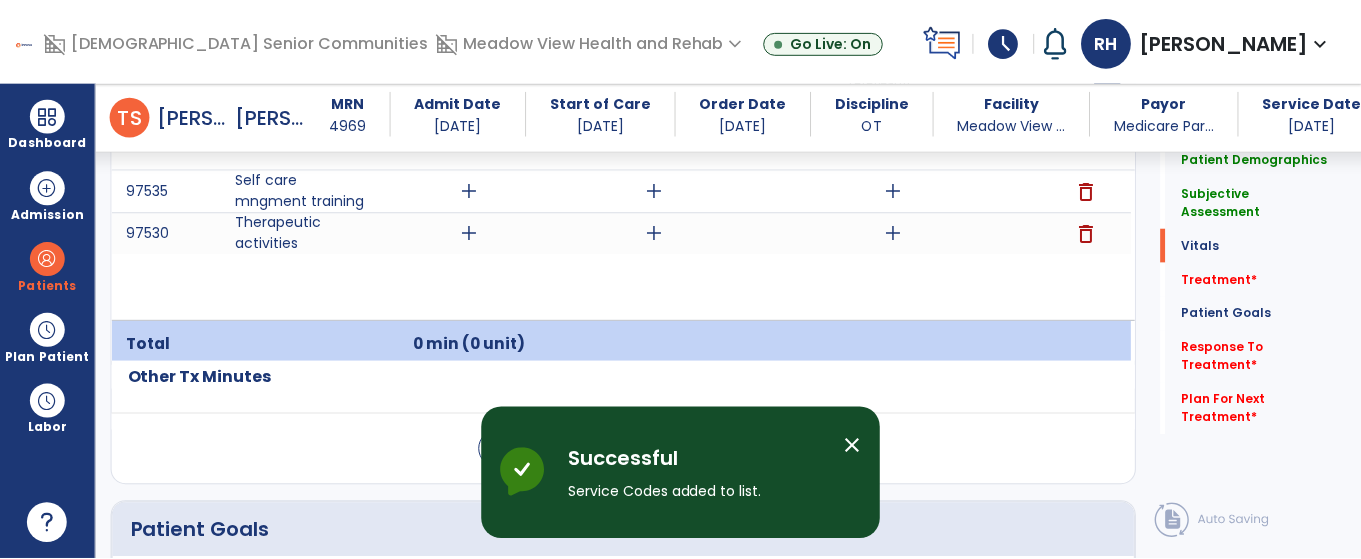 scroll, scrollTop: 1304, scrollLeft: 0, axis: vertical 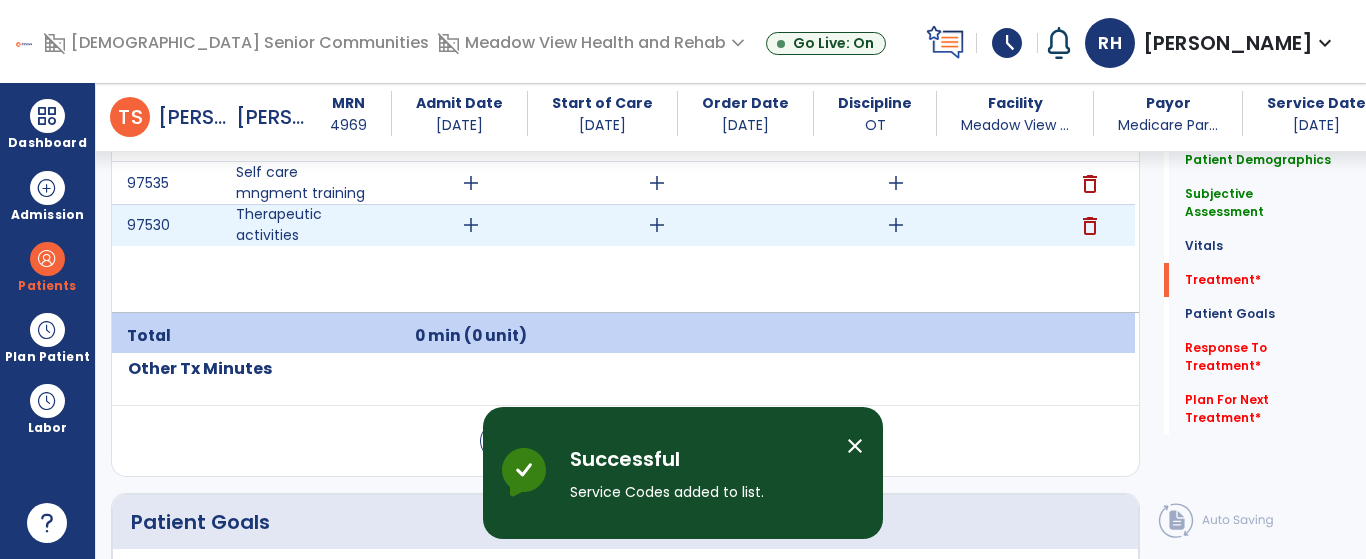 click on "add" at bounding box center (471, 225) 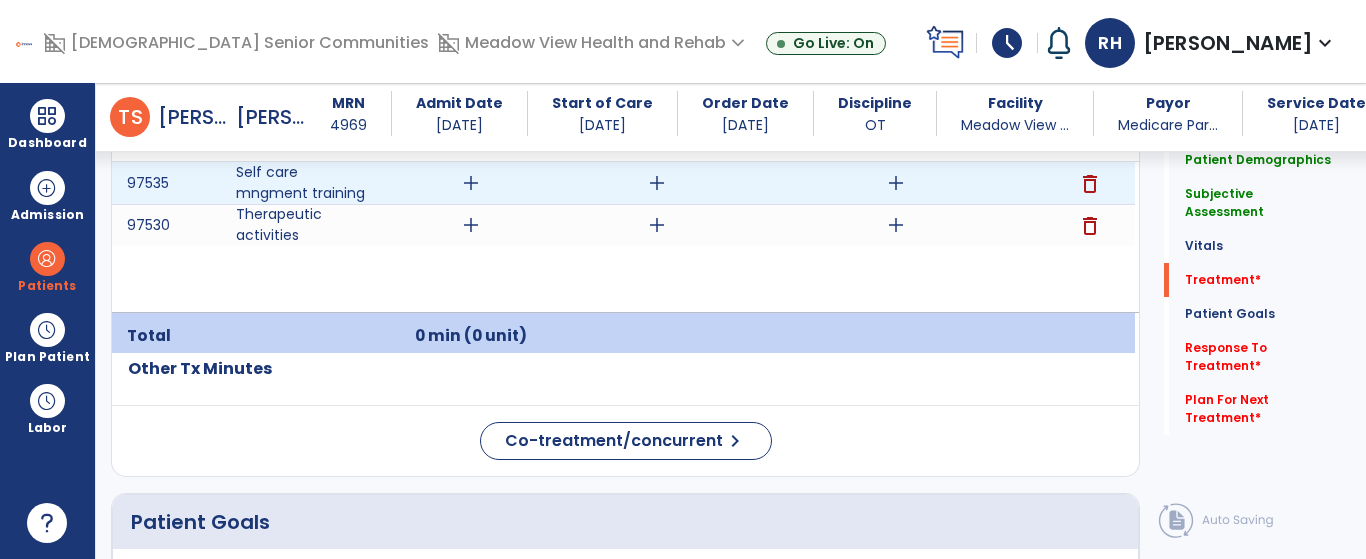 click on "add" at bounding box center [471, 183] 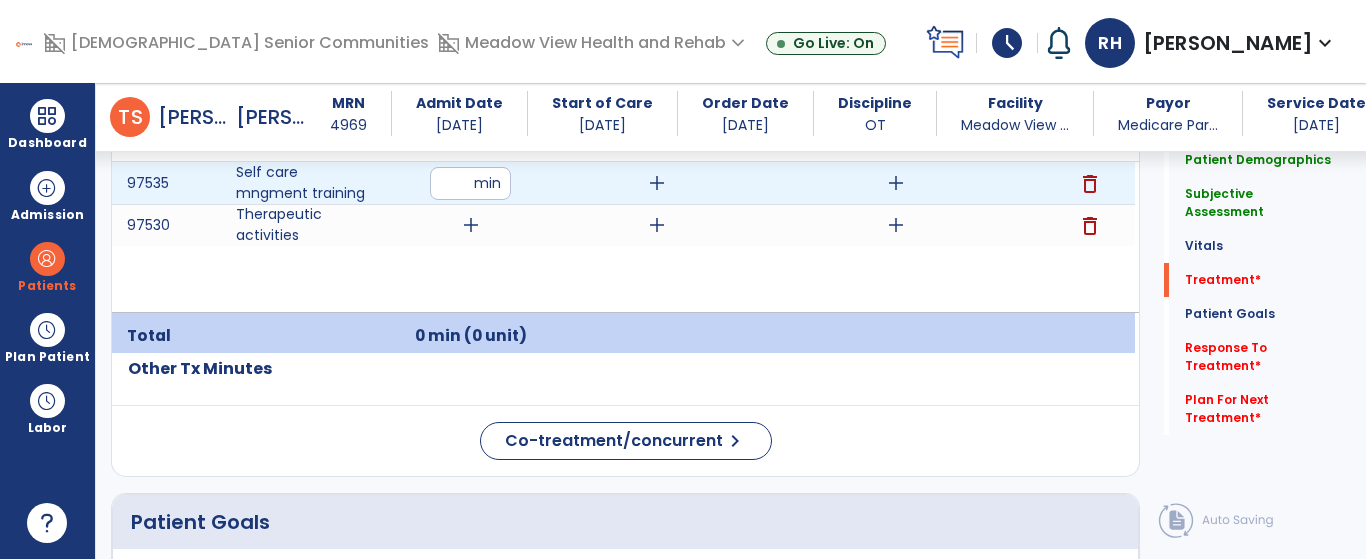 type on "**" 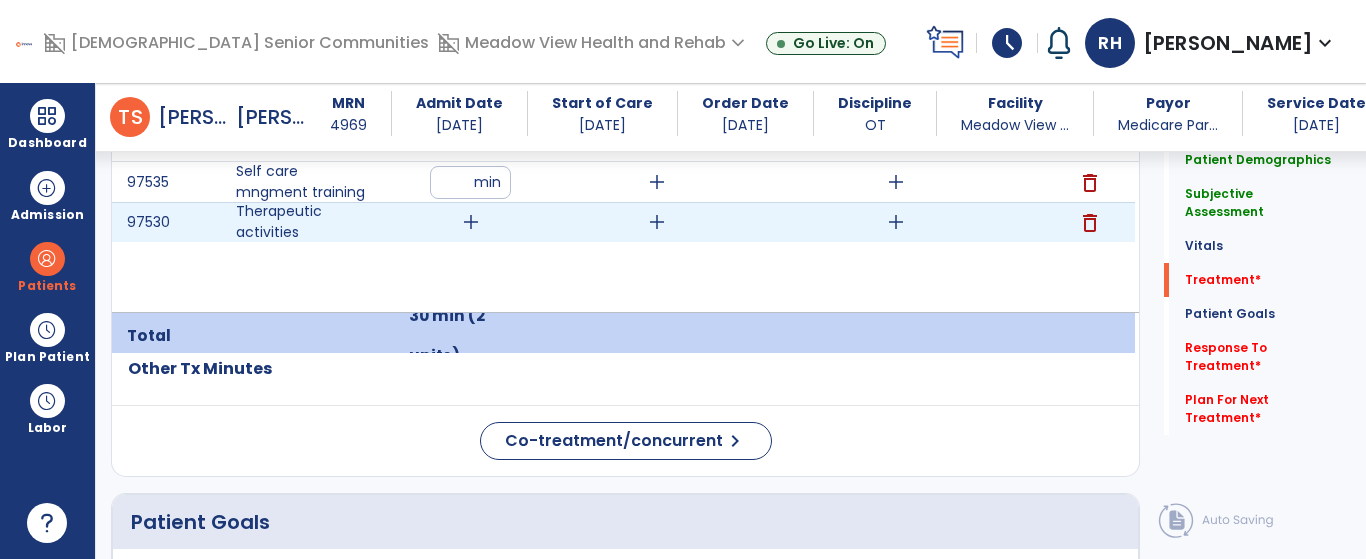 click on "add" at bounding box center (470, 222) 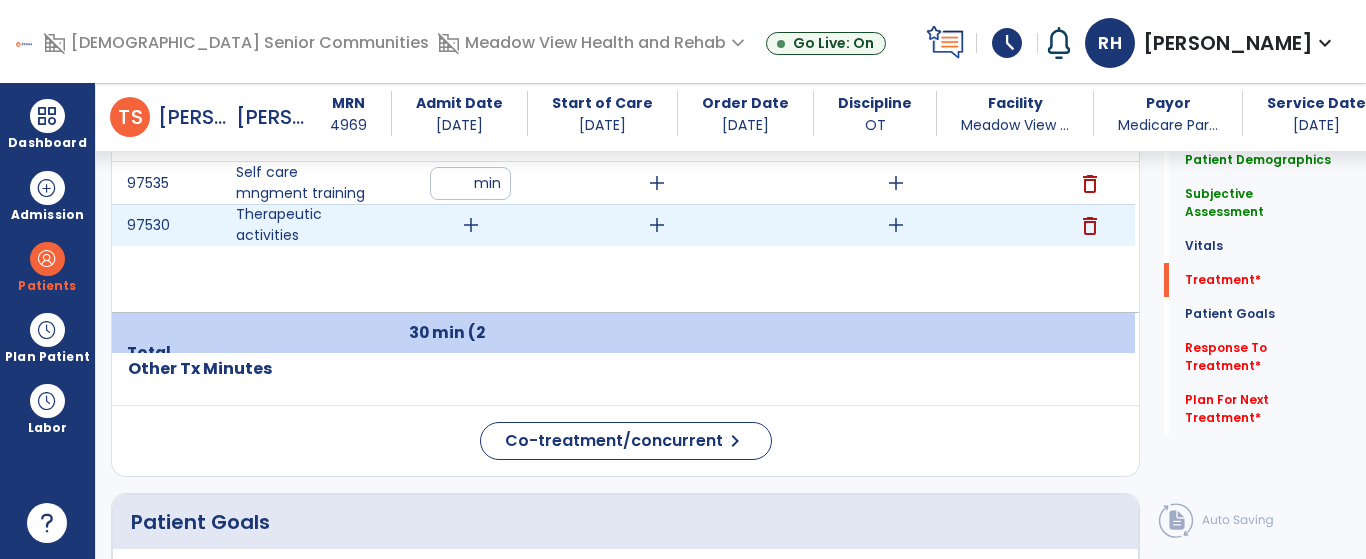 click on "add" at bounding box center (471, 225) 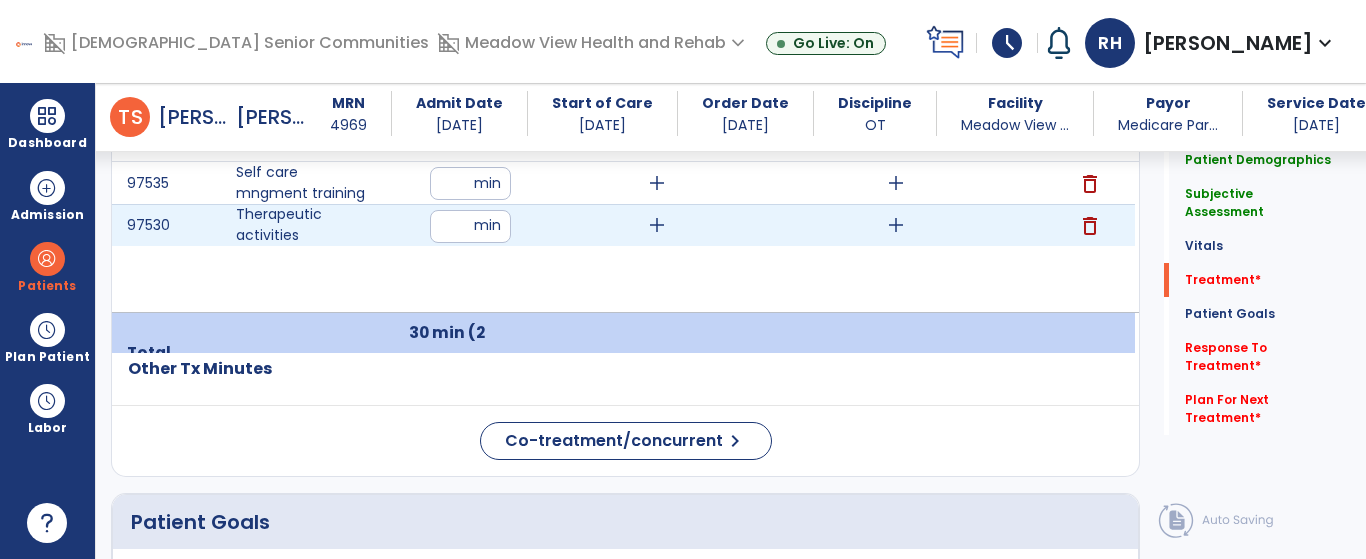 type on "**" 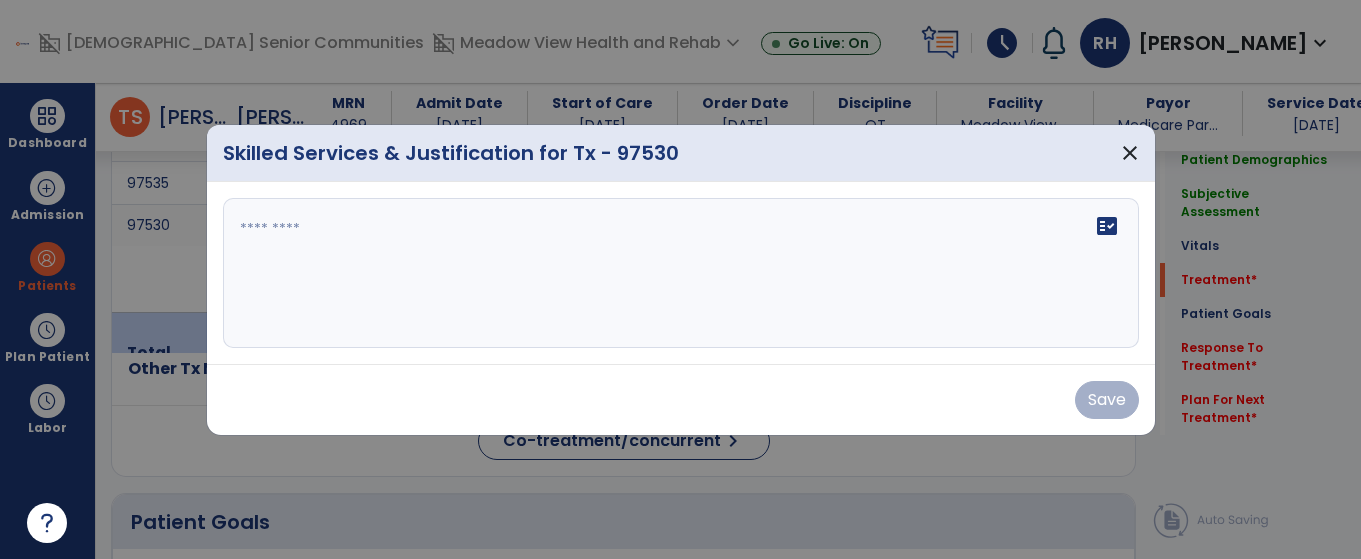 scroll, scrollTop: 1304, scrollLeft: 0, axis: vertical 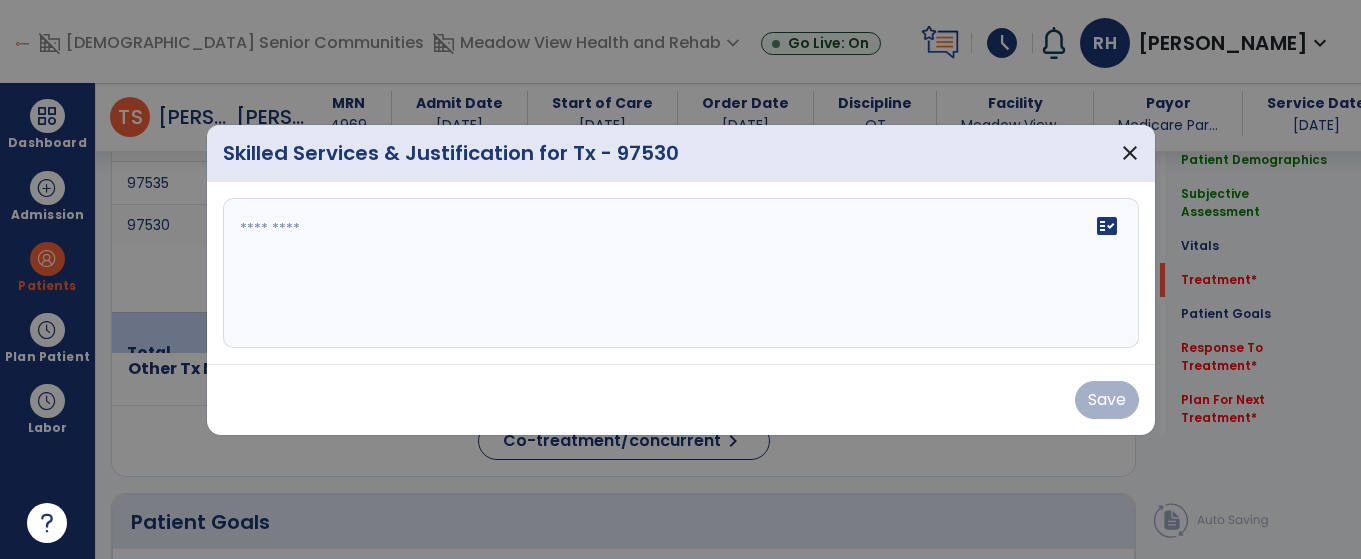 click at bounding box center (681, 273) 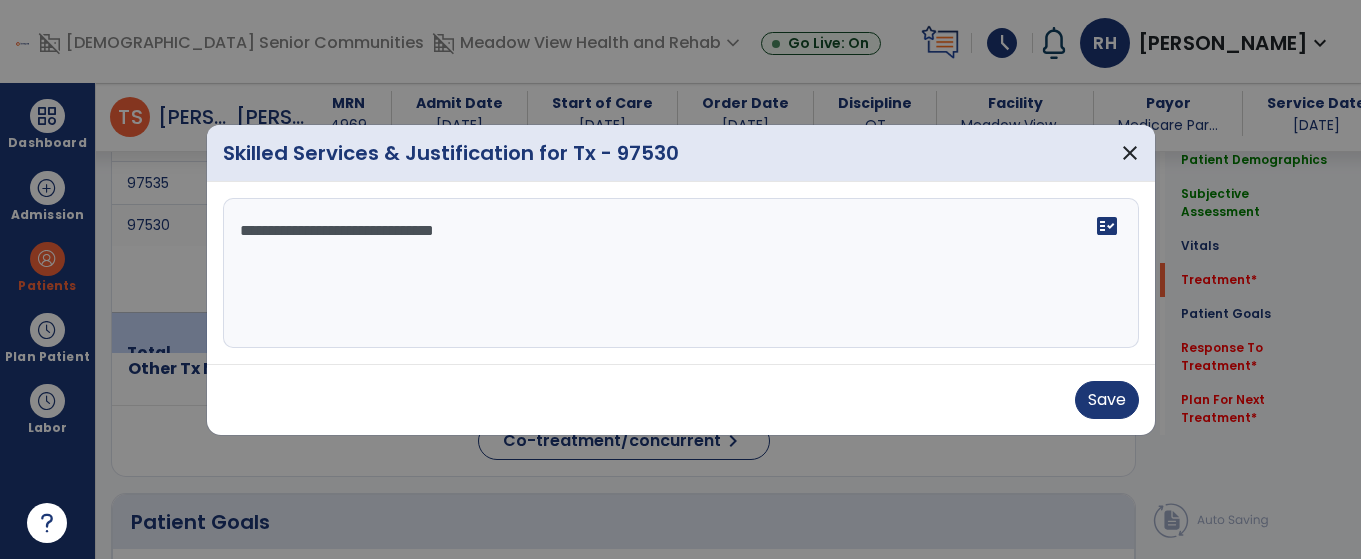 drag, startPoint x: 302, startPoint y: 230, endPoint x: 256, endPoint y: 242, distance: 47.539455 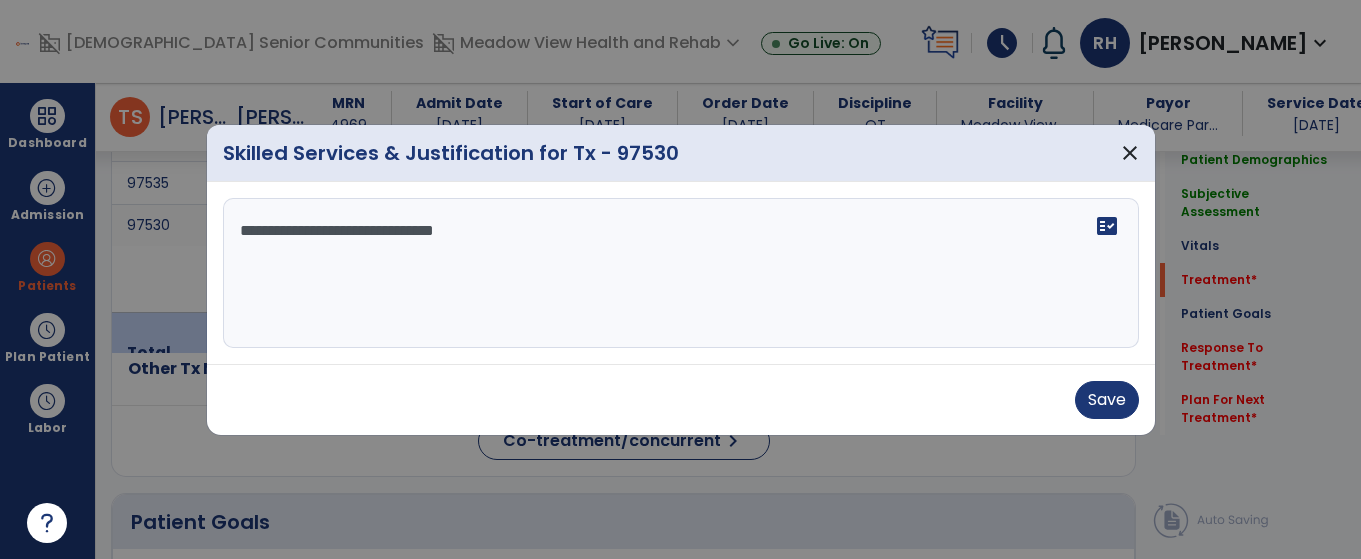 click on "**********" at bounding box center [681, 273] 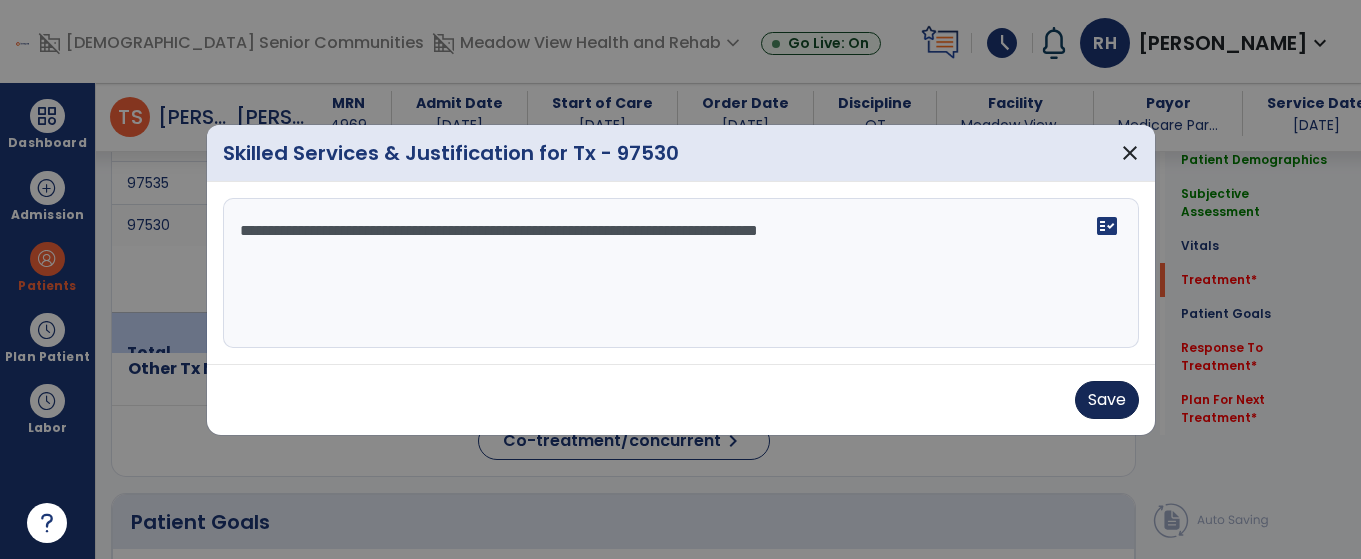 type on "**********" 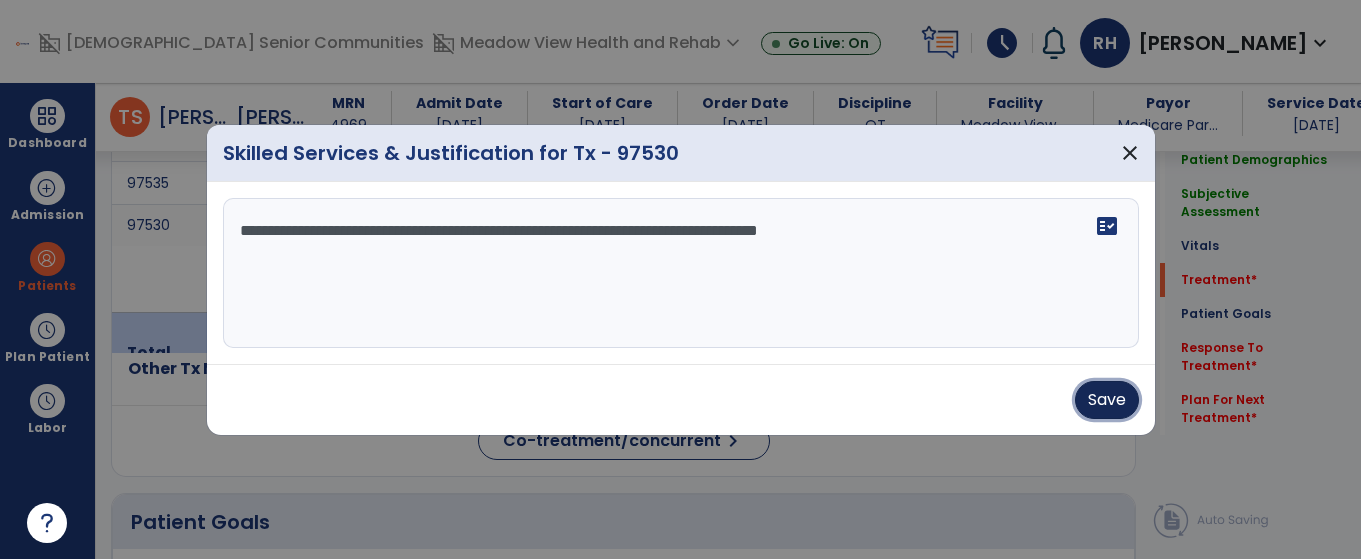 click on "Save" at bounding box center [1107, 400] 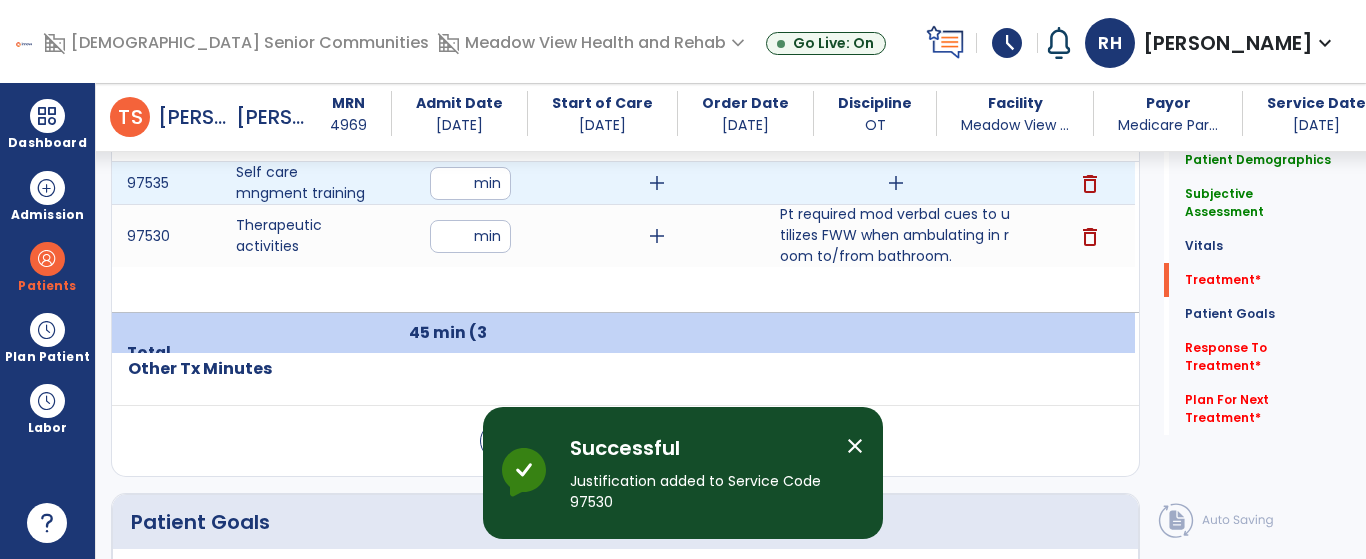 click on "add" at bounding box center (896, 183) 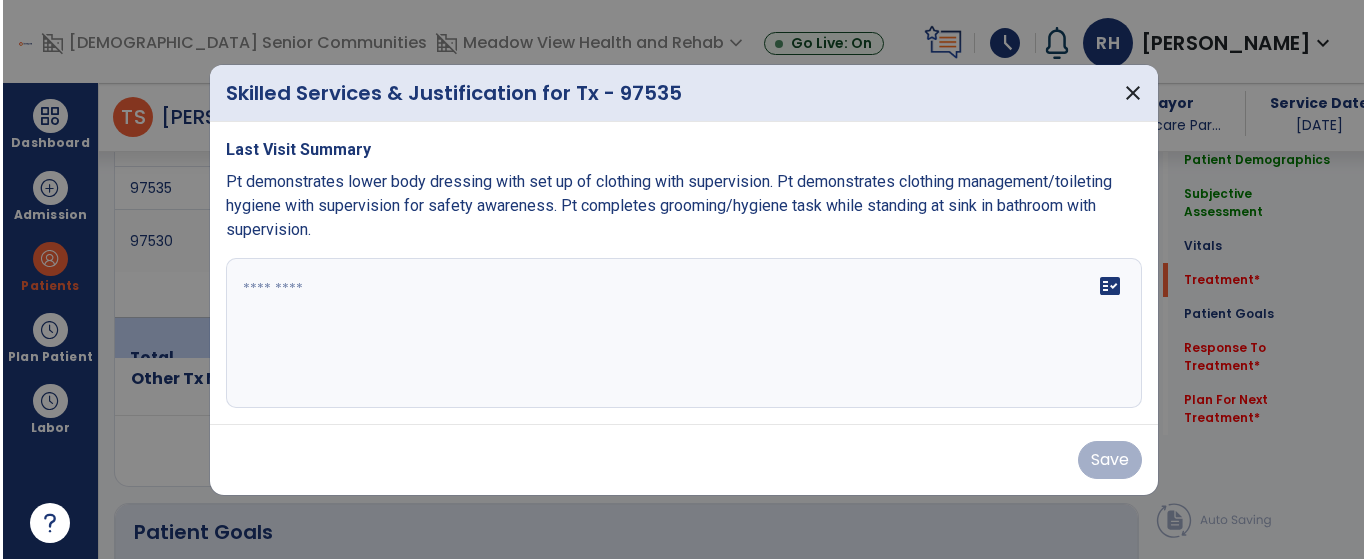scroll, scrollTop: 1304, scrollLeft: 0, axis: vertical 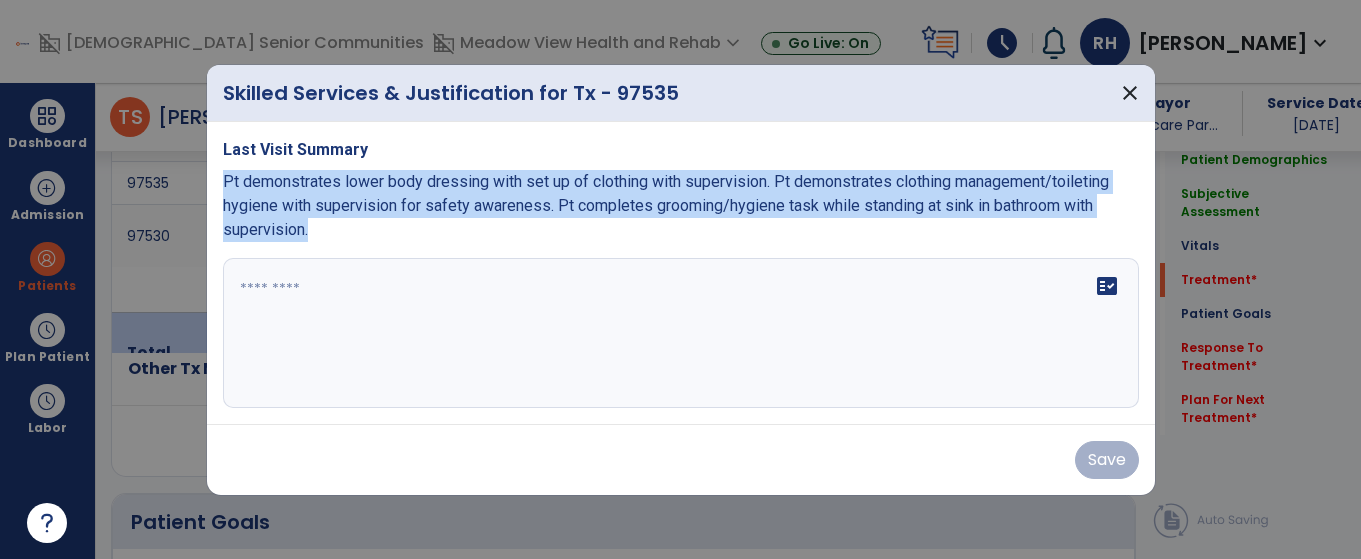 drag, startPoint x: 213, startPoint y: 175, endPoint x: 311, endPoint y: 227, distance: 110.94143 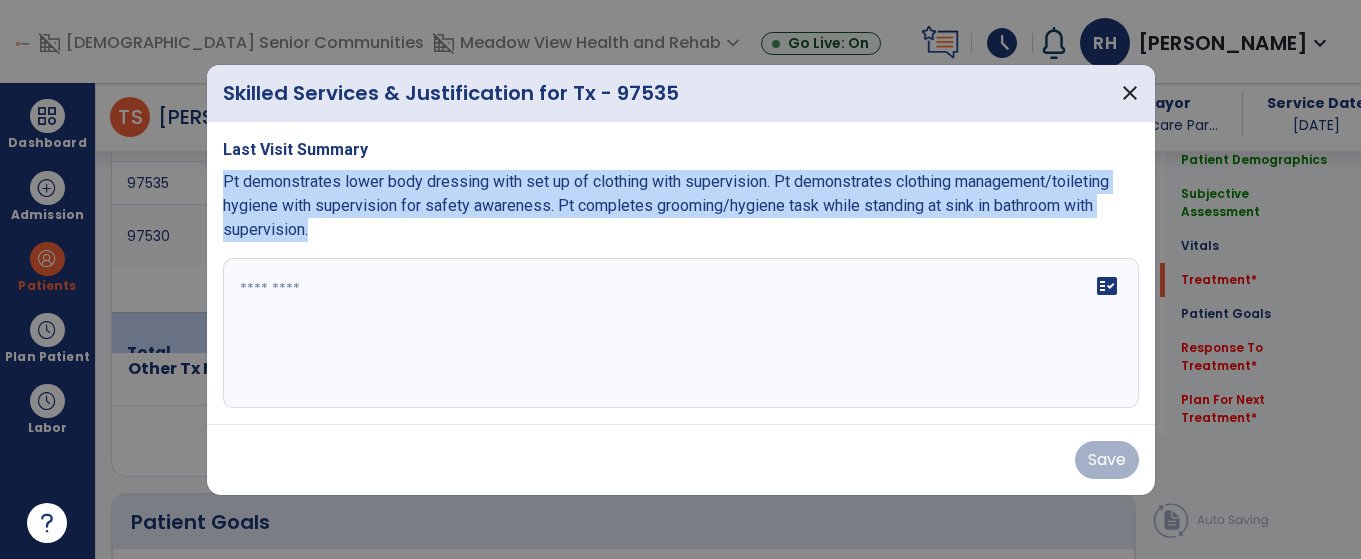 click on "Last Visit Summary Pt demonstrates lower body dressing with set up of clothing with supervision. Pt demonstrates clothing management/toileting hygiene with supervision for safety awareness. Pt completes grooming/hygiene task while standing at sink in bathroom with supervision.    fact_check" at bounding box center (681, 273) 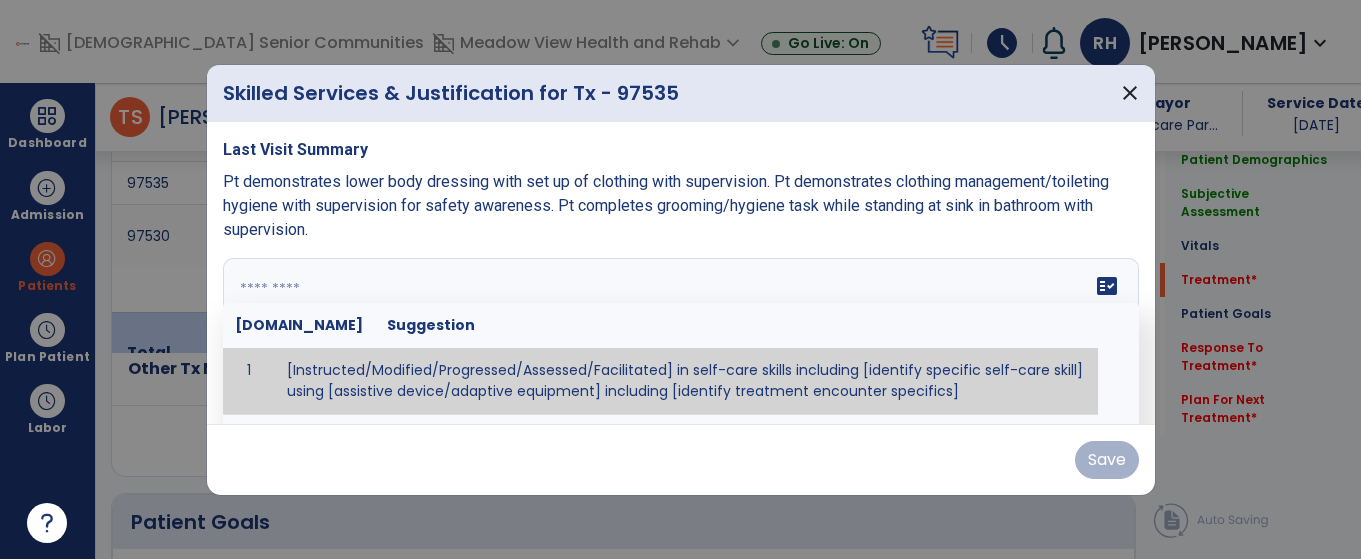 click at bounding box center (681, 333) 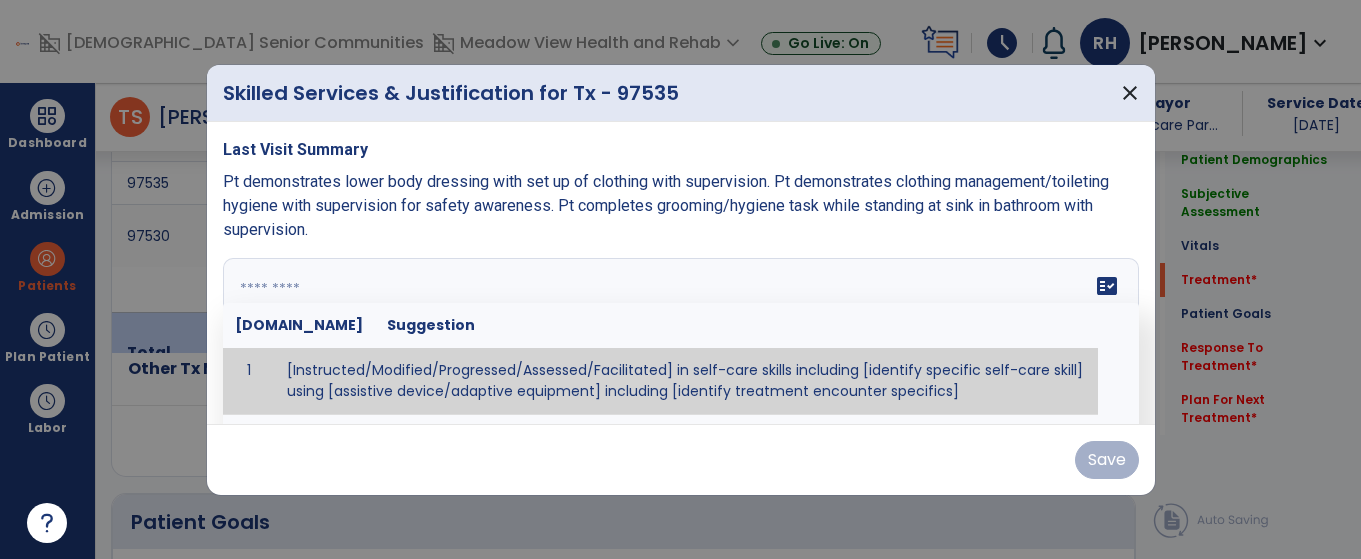 paste on "**********" 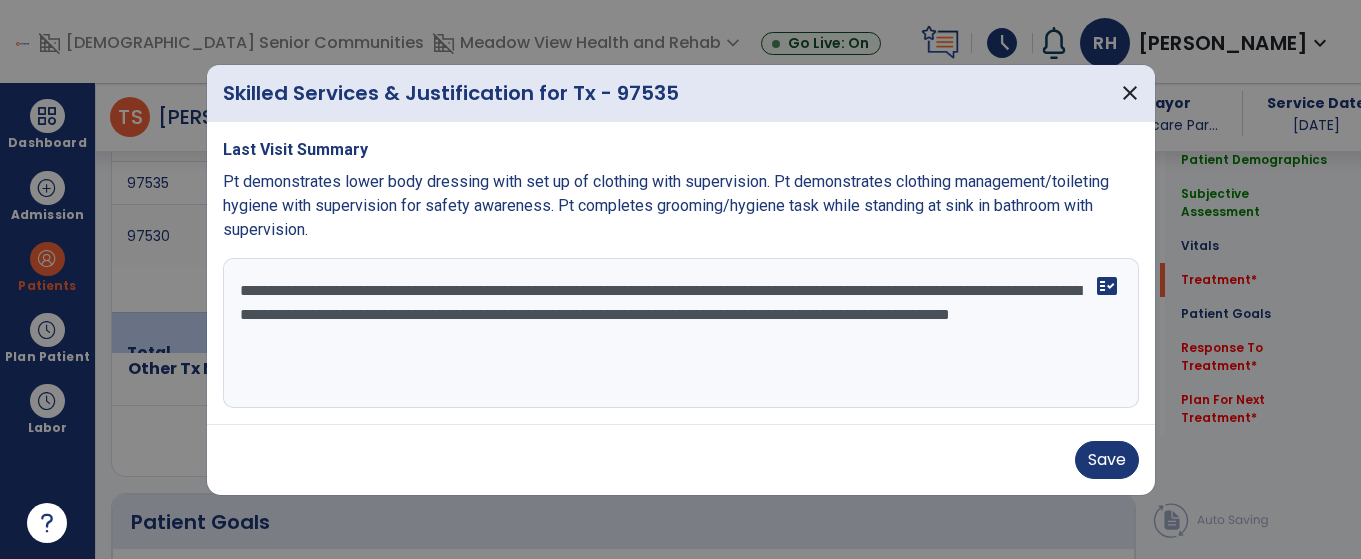 click on "**********" at bounding box center (681, 333) 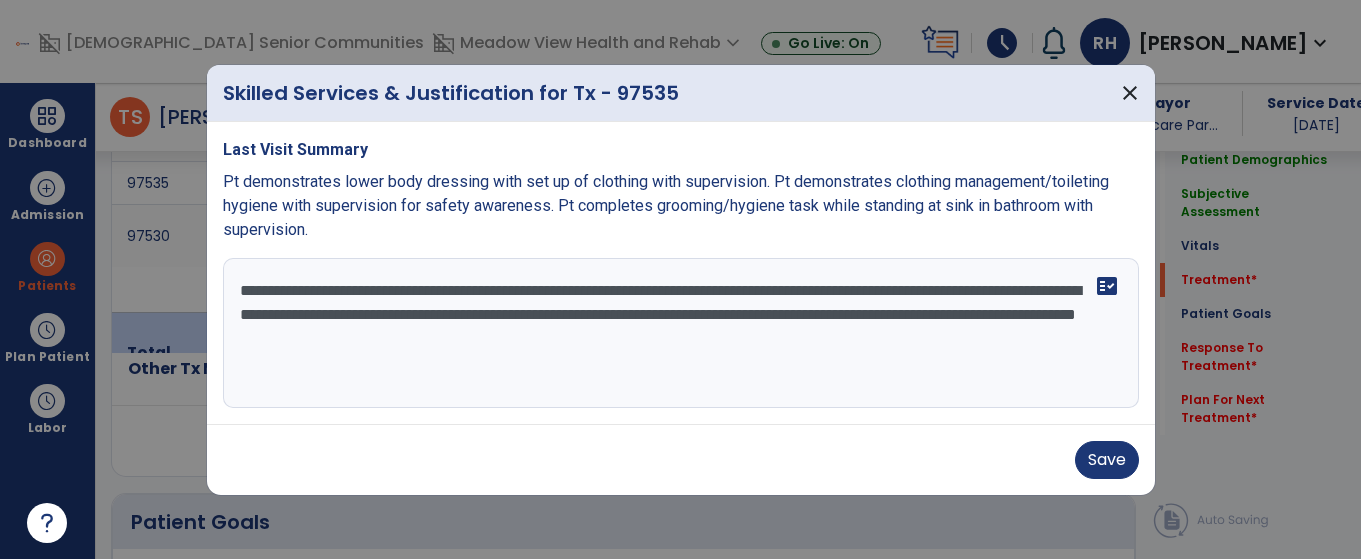 click on "**********" at bounding box center [681, 333] 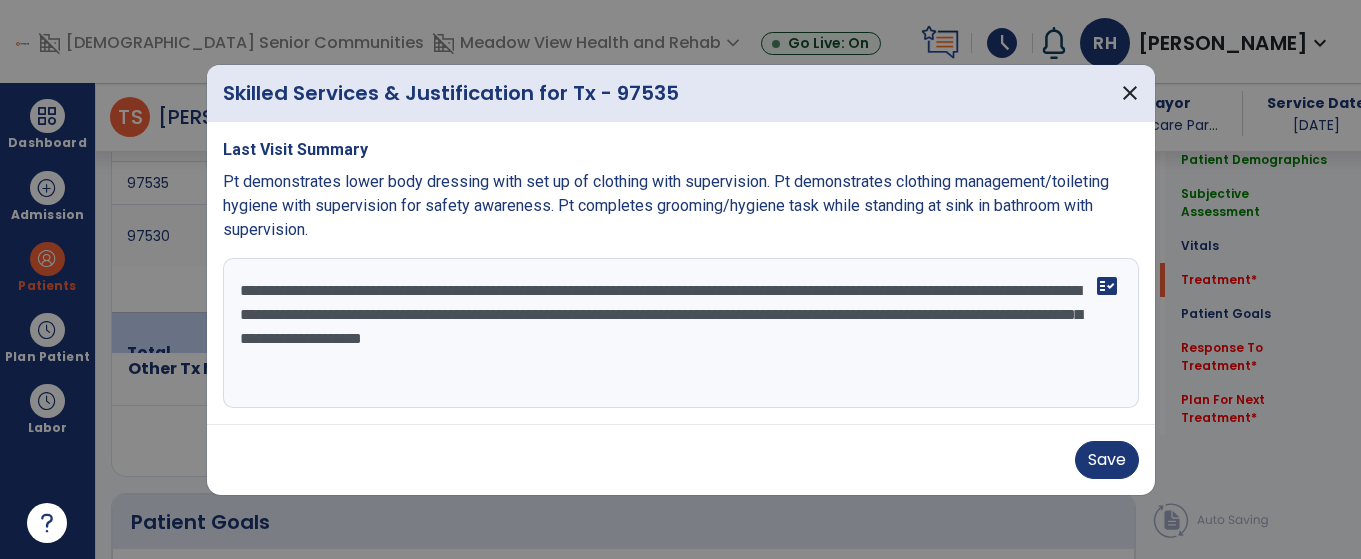 click on "**********" at bounding box center [681, 333] 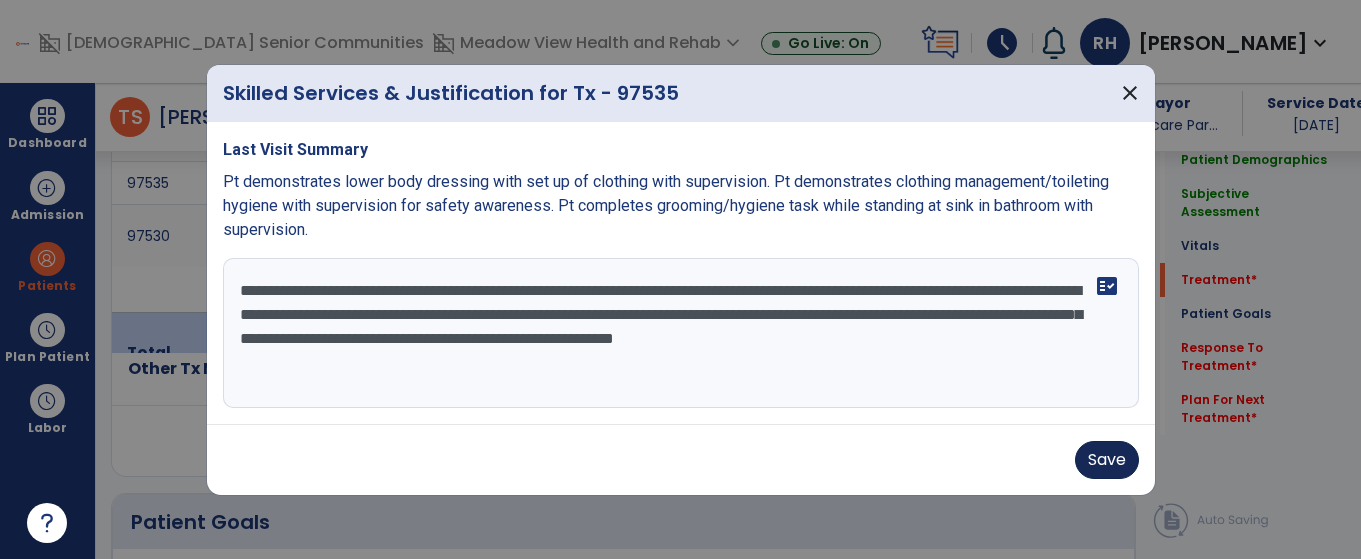 type on "**********" 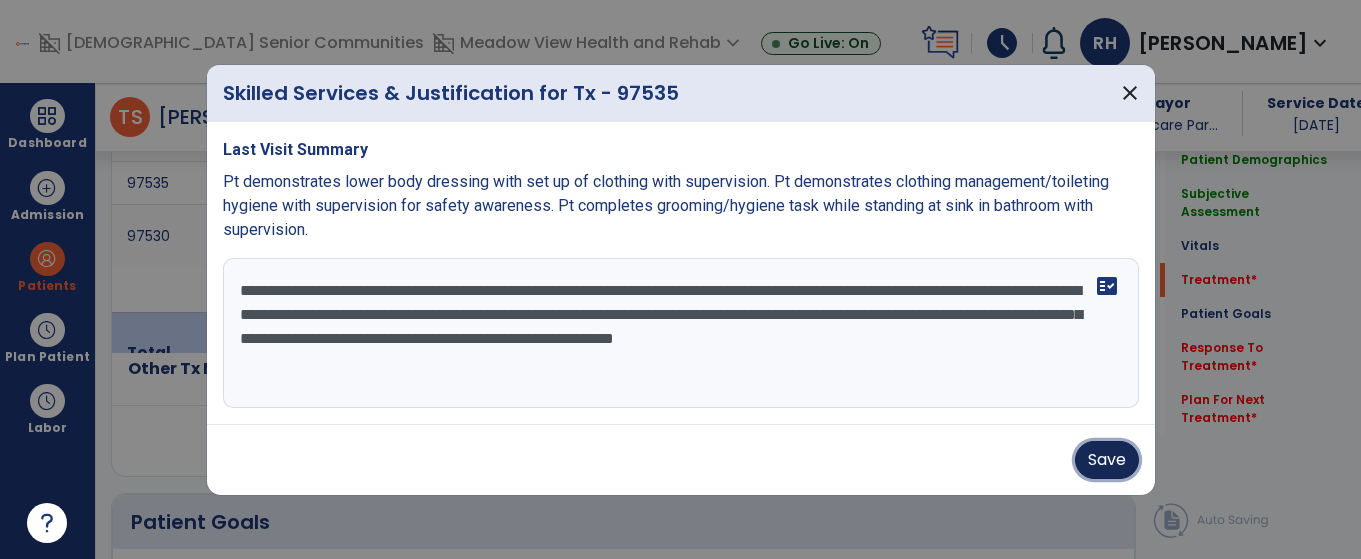 click on "Save" at bounding box center (1107, 460) 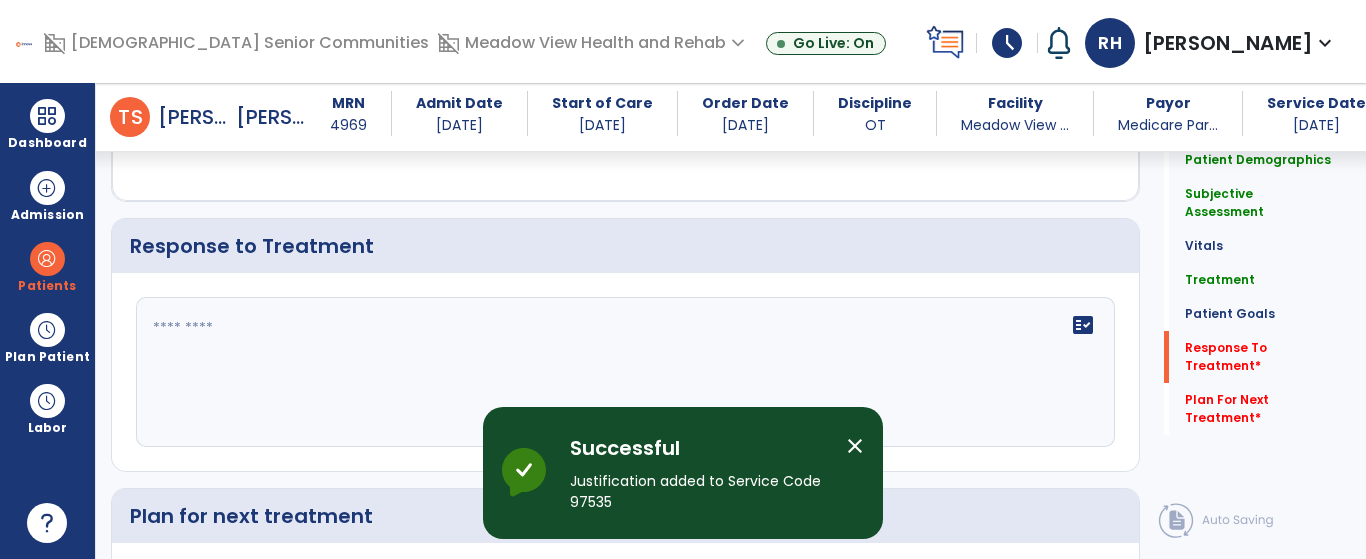 scroll, scrollTop: 2604, scrollLeft: 0, axis: vertical 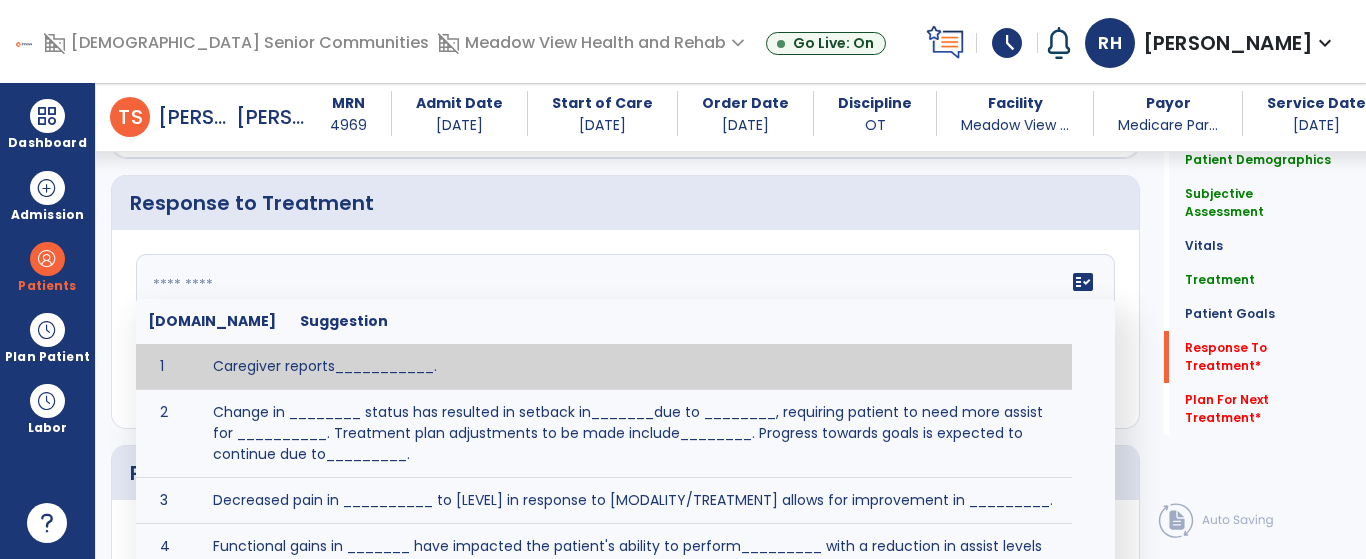 click on "fact_check  Sr.No Suggestion 1 Caregiver reports___________. 2 Change in ________ status has resulted in setback in_______due to ________, requiring patient to need more assist for __________.   Treatment plan adjustments to be made include________.  Progress towards goals is expected to continue due to_________. 3 Decreased pain in __________ to [LEVEL] in response to [MODALITY/TREATMENT] allows for improvement in _________. 4 Functional gains in _______ have impacted the patient's ability to perform_________ with a reduction in assist levels to_________. 5 Functional progress this week has been significant due to__________. 6 Gains in ________ have improved the patient's ability to perform ______with decreased levels of assist to___________. 7 Improvement in ________allows patient to tolerate higher levels of challenges in_________. 8 Pain in [AREA] has decreased to [LEVEL] in response to [TREATMENT/MODALITY], allowing fore ease in completing__________. 9 10 11 12 13 14 15 16 17 18 19 20 21" 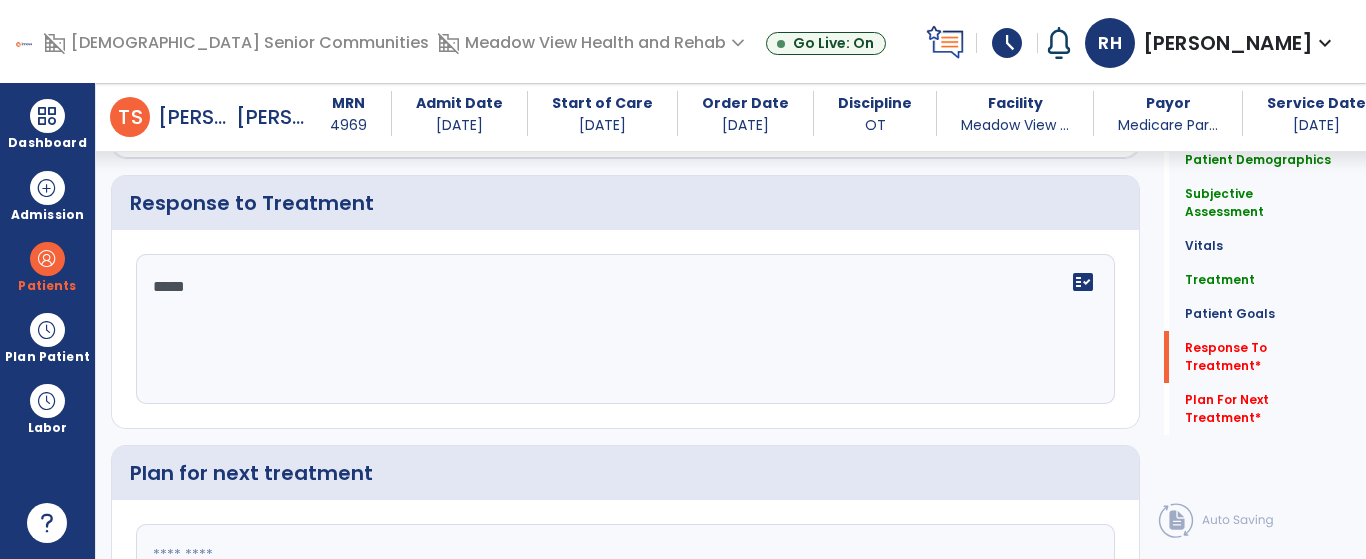 type on "****" 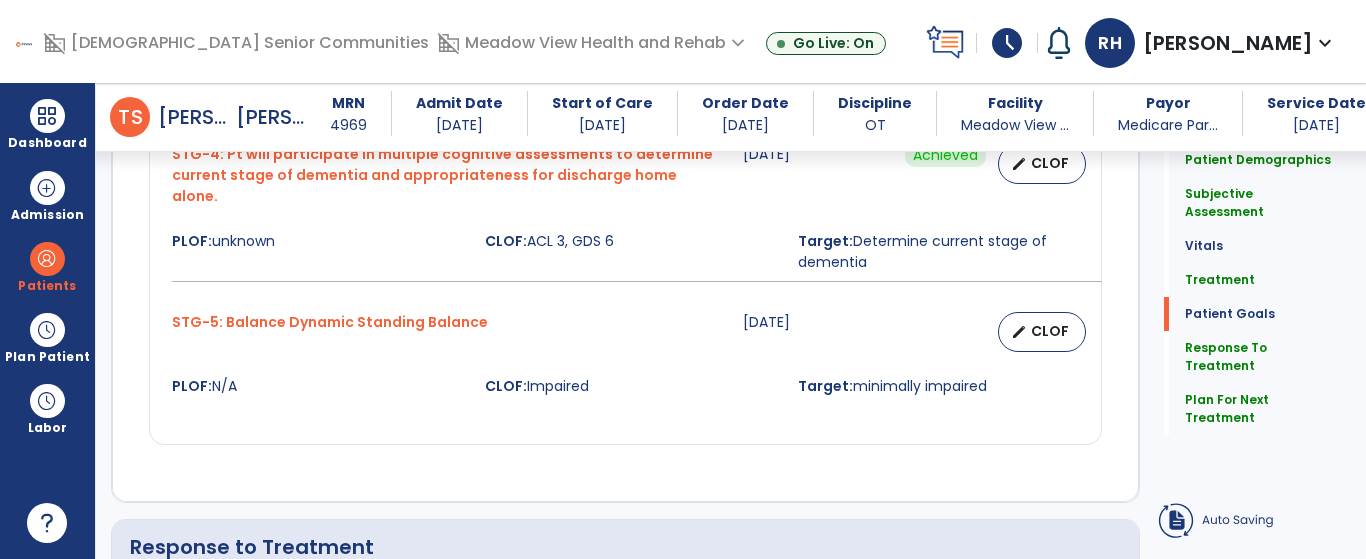 scroll, scrollTop: 2204, scrollLeft: 0, axis: vertical 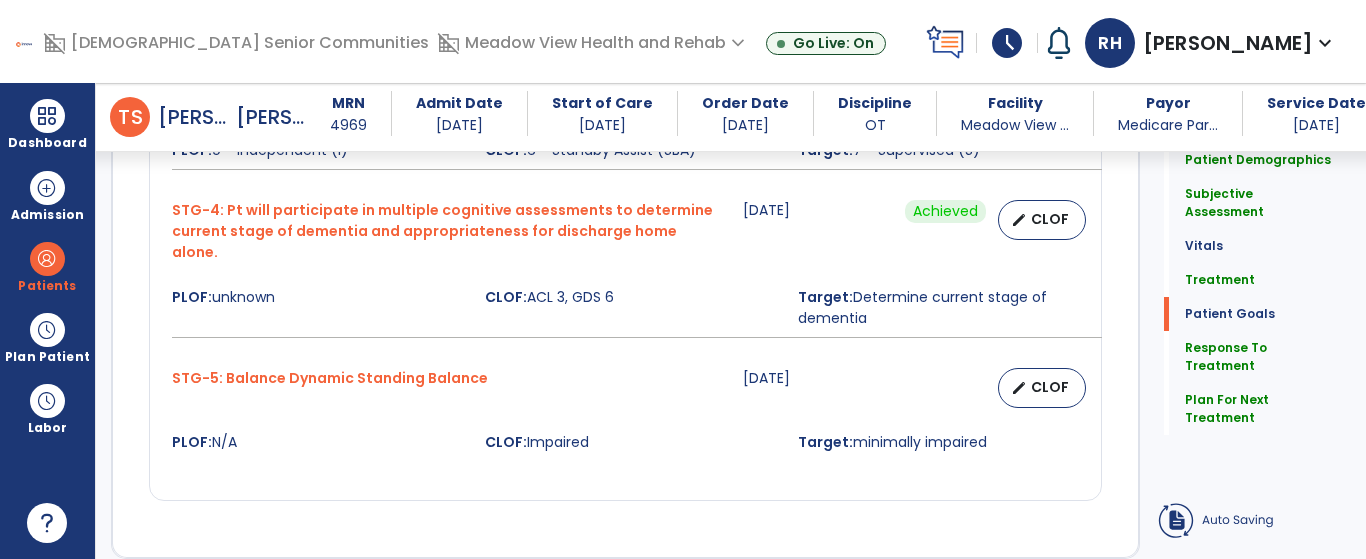 drag, startPoint x: 850, startPoint y: 419, endPoint x: 998, endPoint y: 433, distance: 148.66069 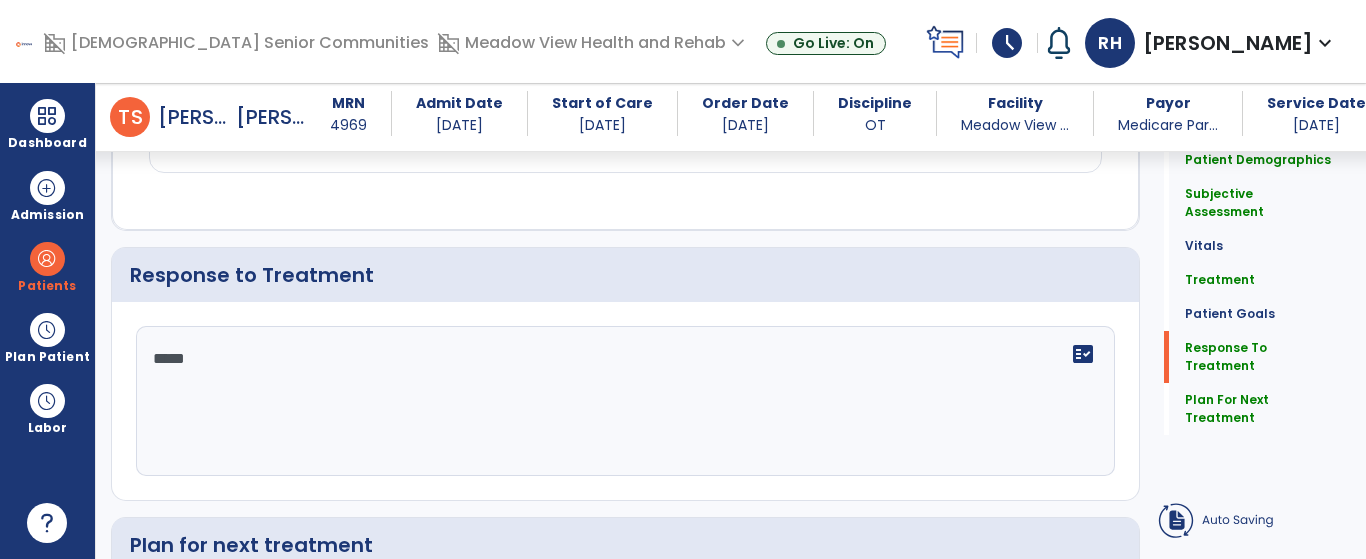 scroll, scrollTop: 2704, scrollLeft: 0, axis: vertical 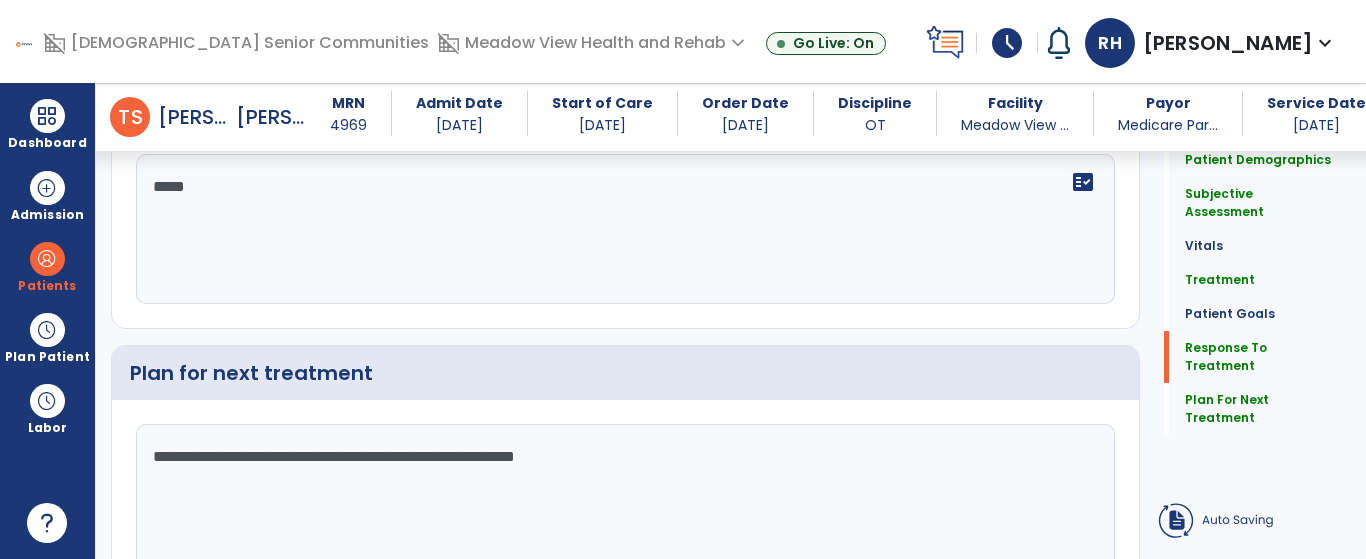 click on "**********" 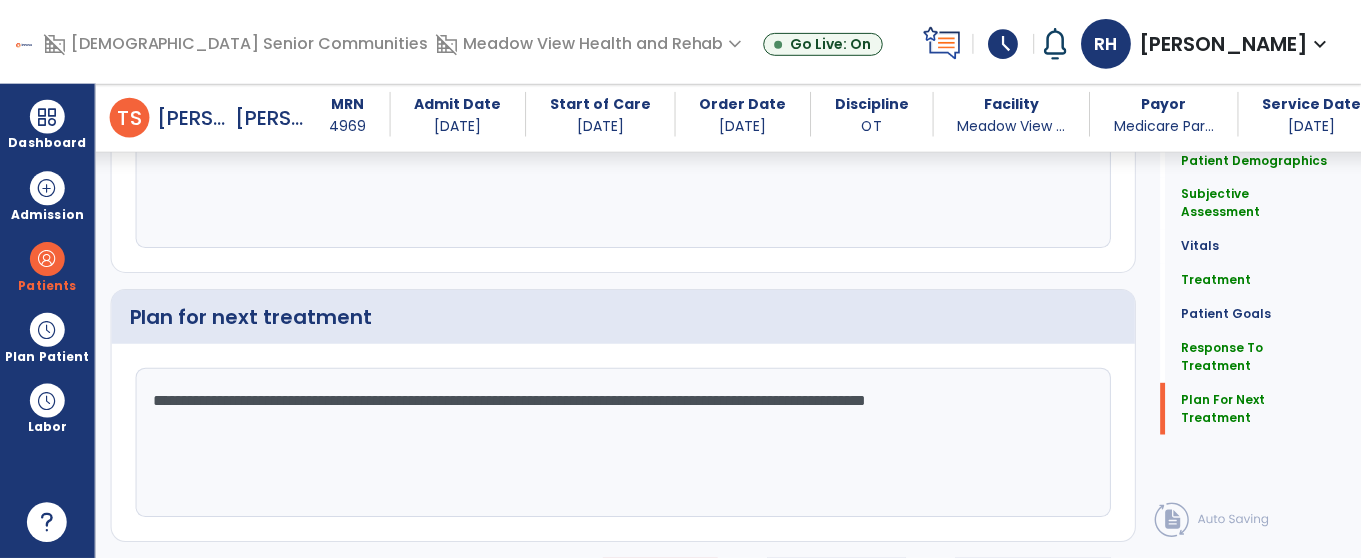 scroll, scrollTop: 2790, scrollLeft: 0, axis: vertical 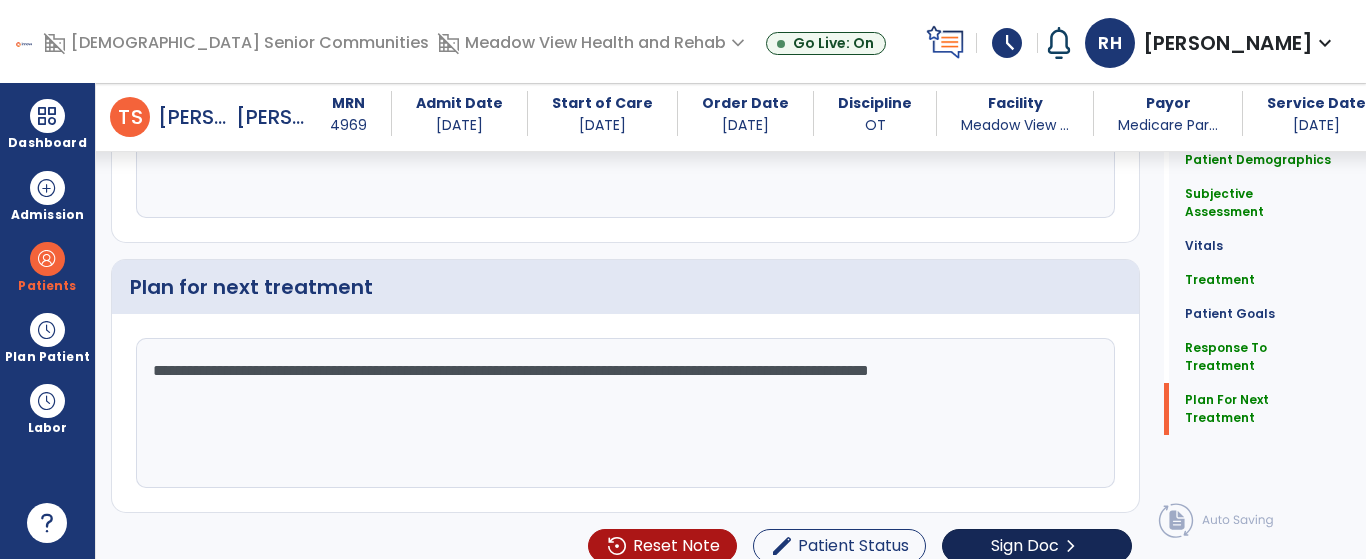 type on "**********" 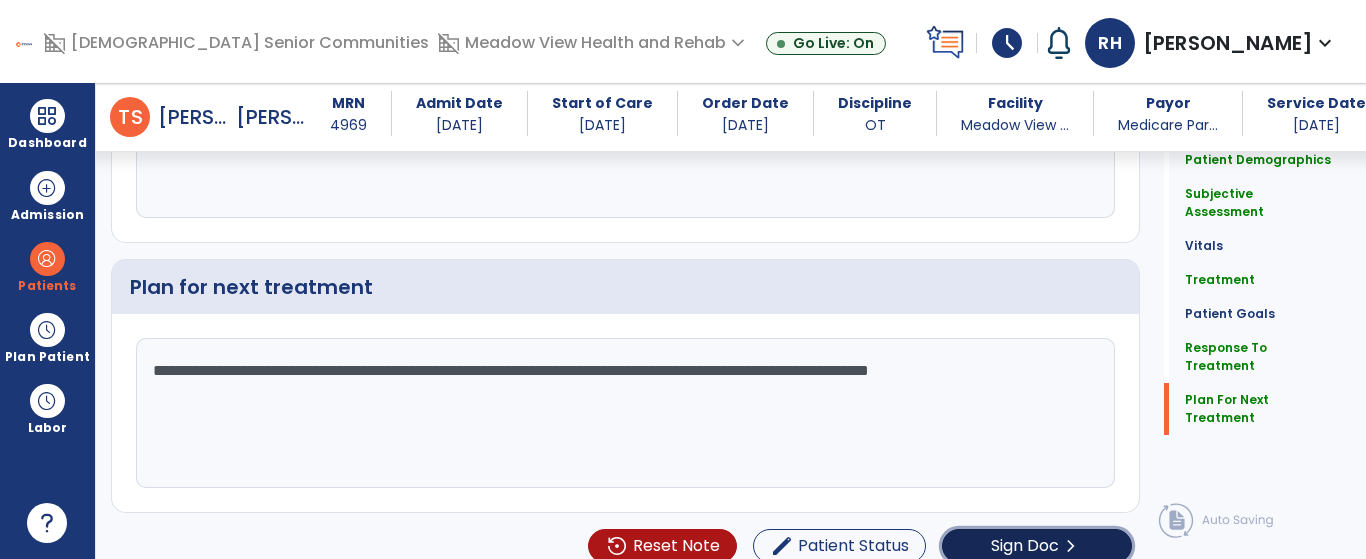 click on "Sign Doc  chevron_right" 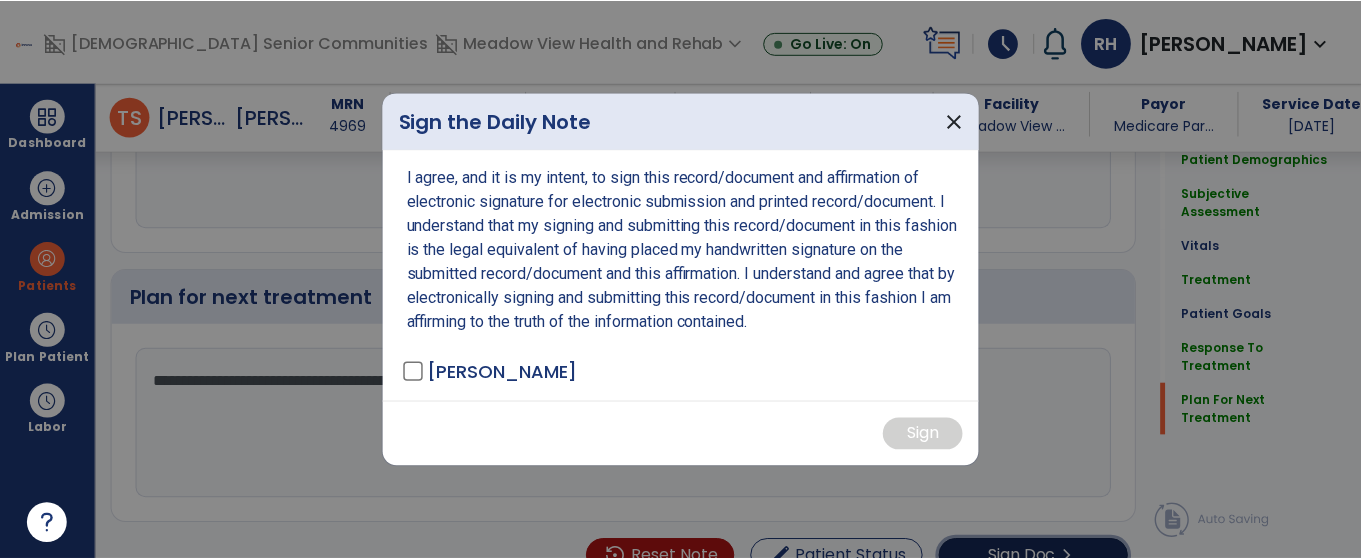 scroll, scrollTop: 2790, scrollLeft: 0, axis: vertical 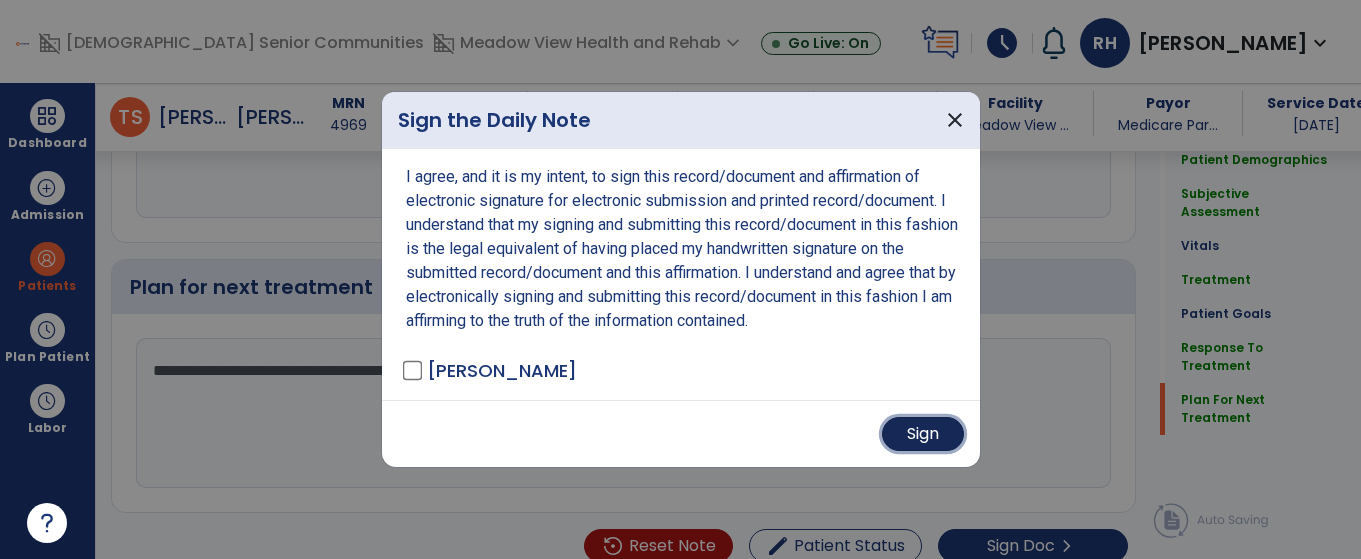 click on "Sign" at bounding box center [923, 434] 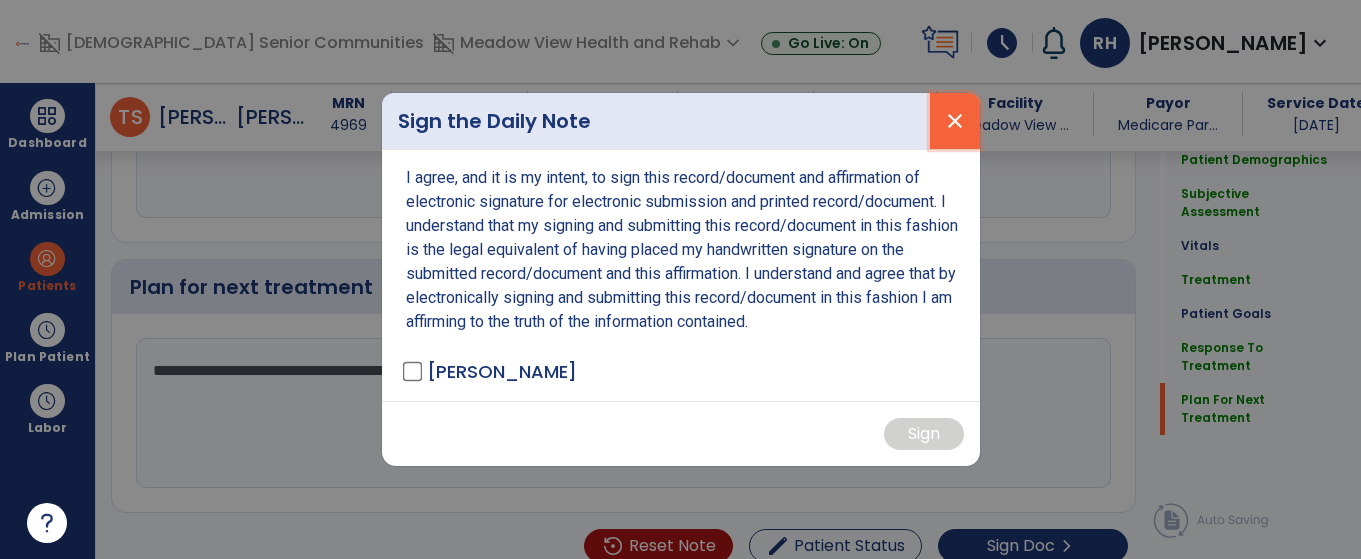click on "close" at bounding box center (955, 121) 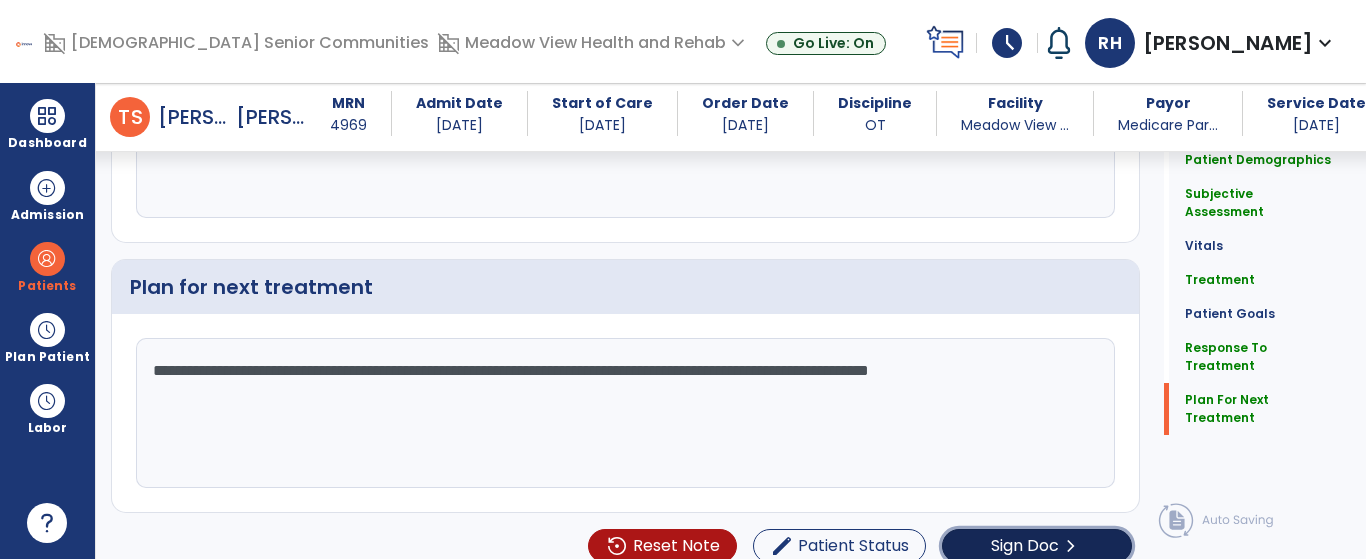 click on "Sign Doc" 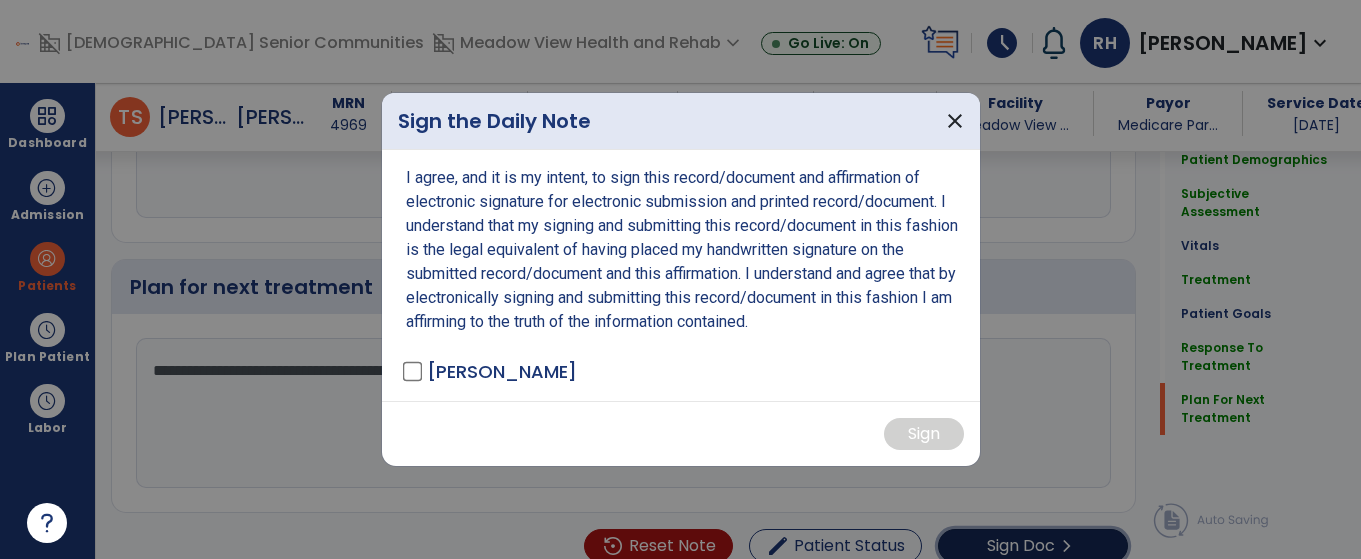 scroll, scrollTop: 2790, scrollLeft: 0, axis: vertical 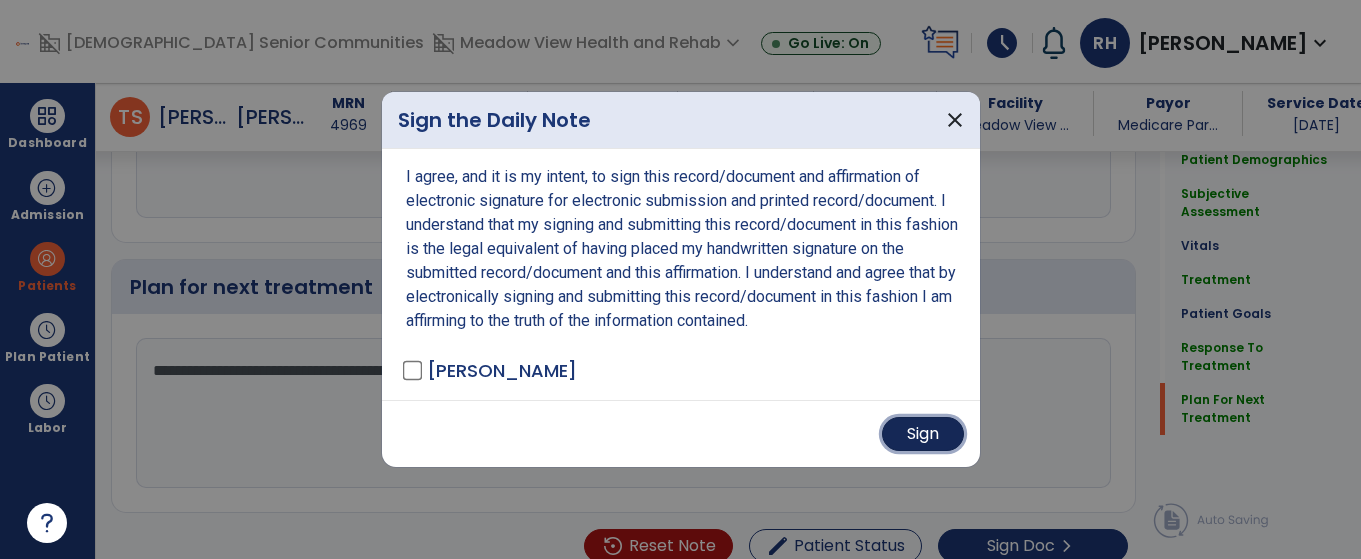 click on "Sign" at bounding box center [923, 434] 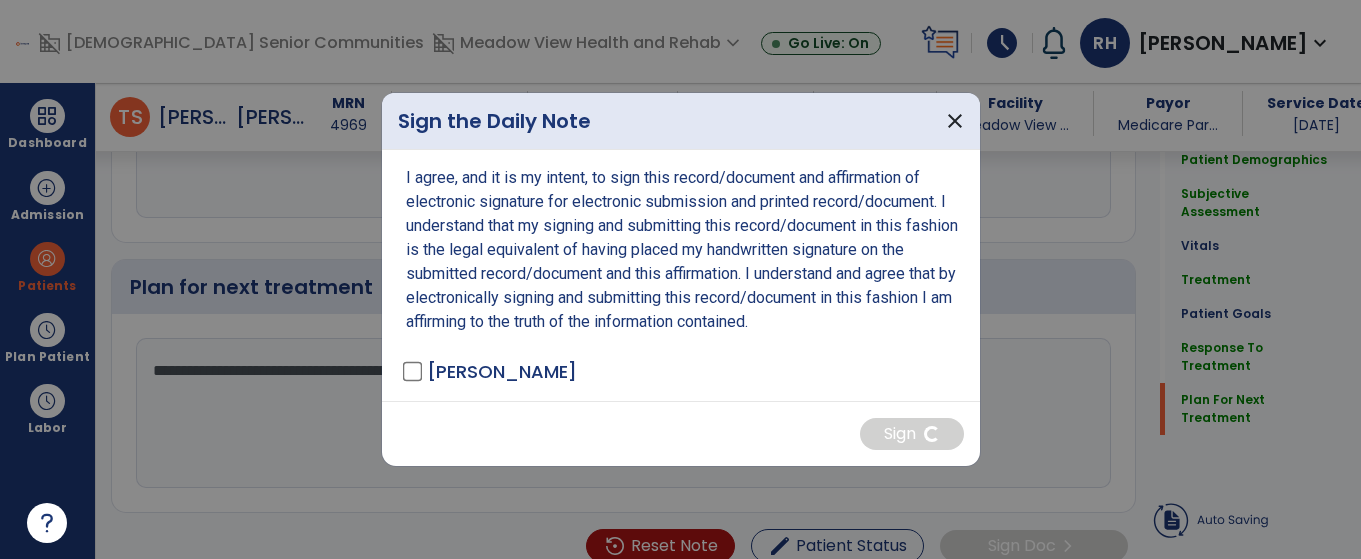 click on "Sign" at bounding box center (681, 434) 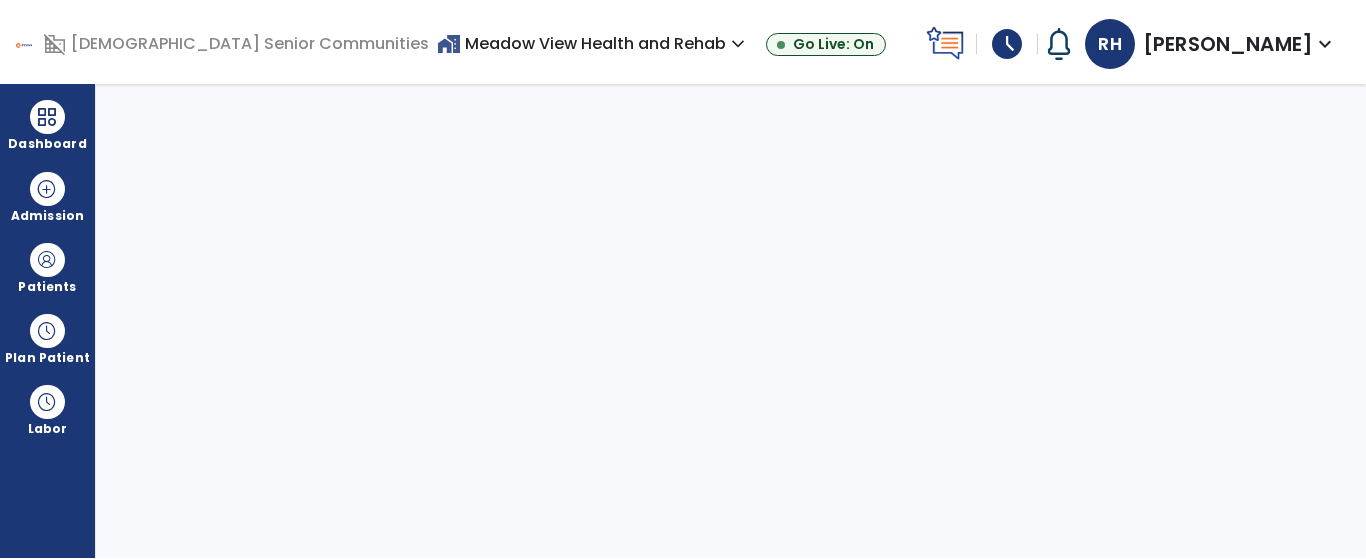 scroll, scrollTop: 0, scrollLeft: 0, axis: both 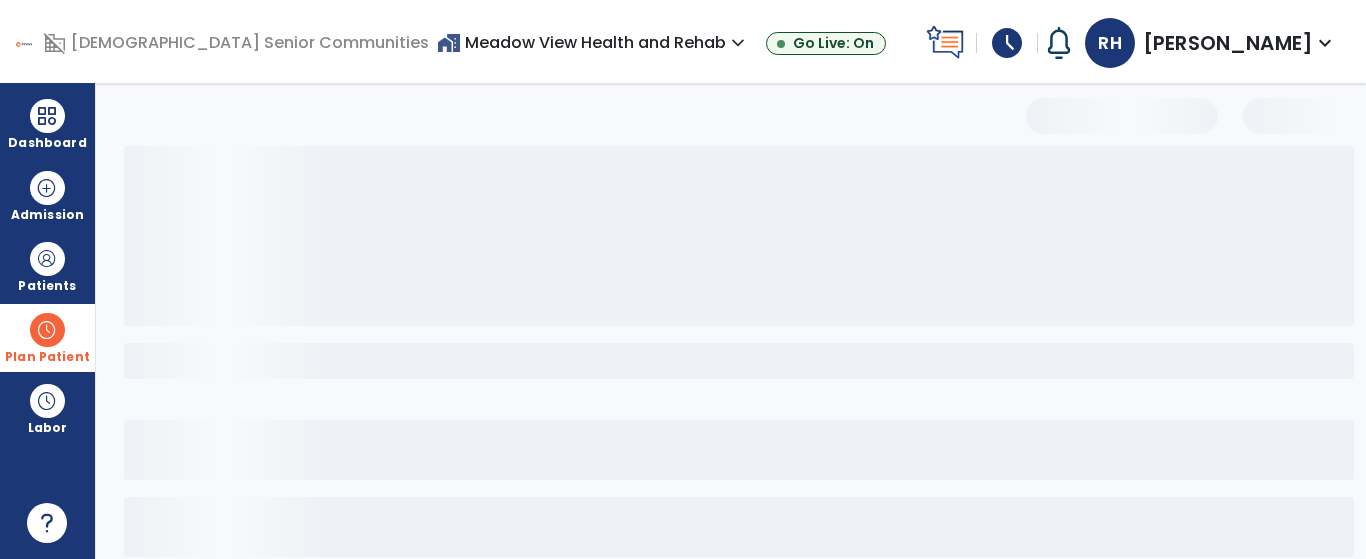 click at bounding box center (47, 330) 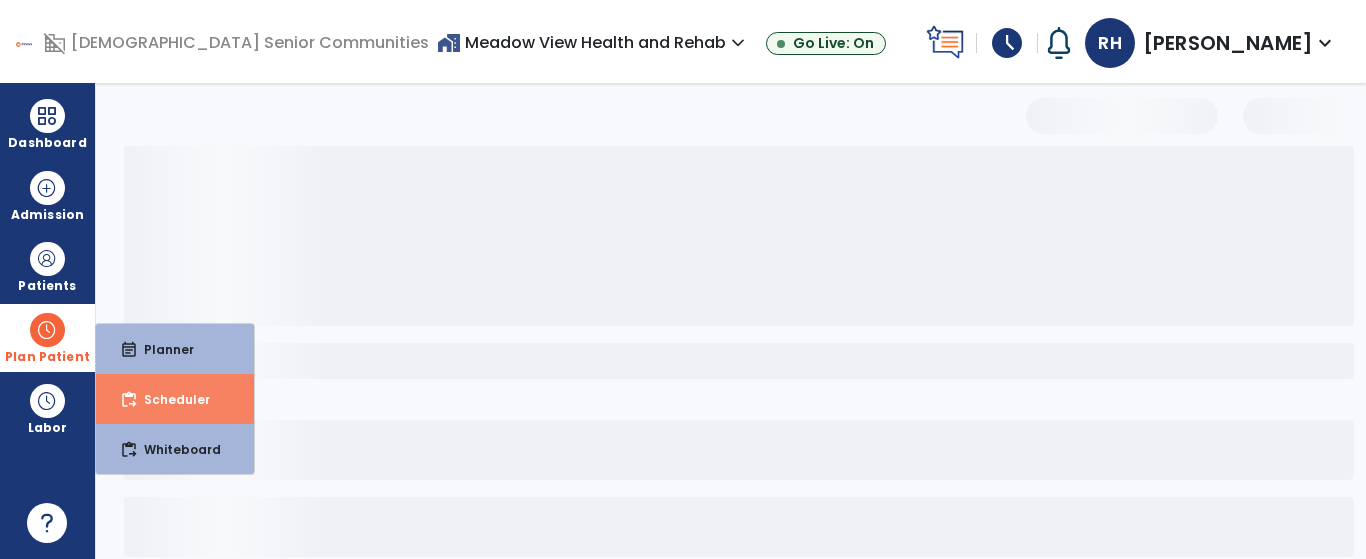 click on "Scheduler" at bounding box center (169, 399) 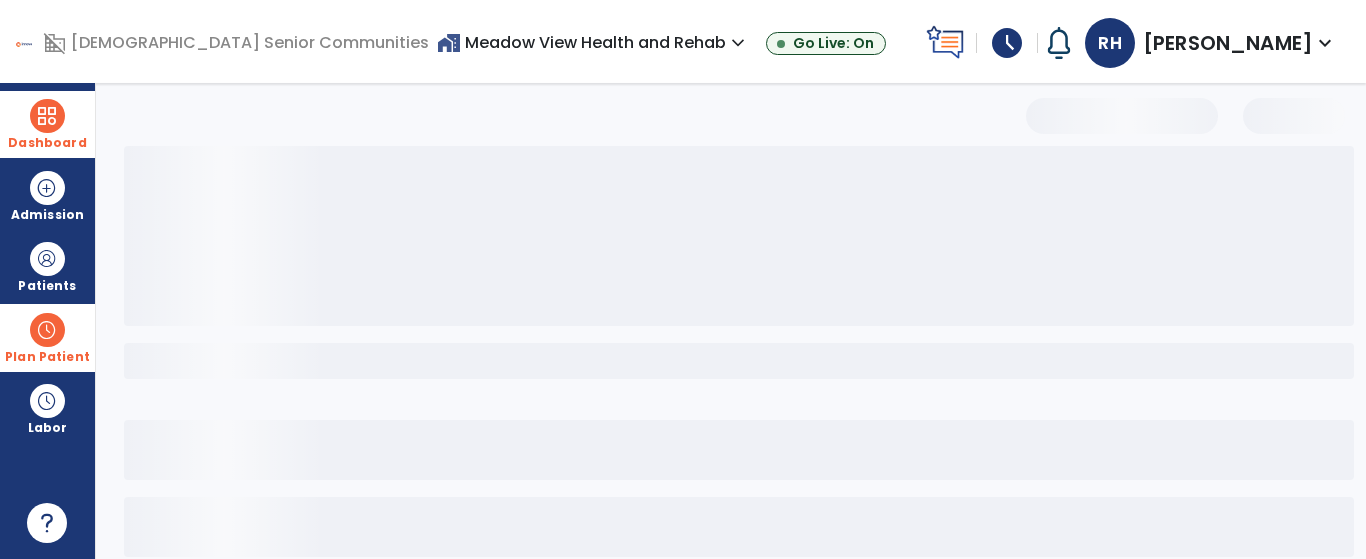 click at bounding box center (47, 116) 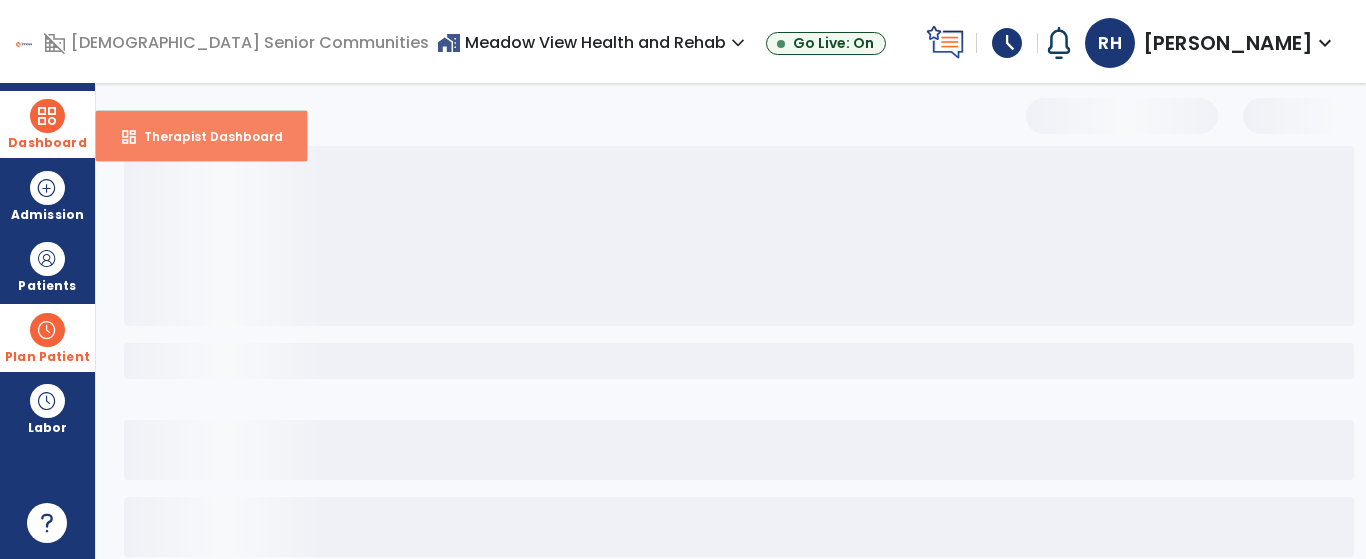 click on "Therapist Dashboard" at bounding box center (205, 136) 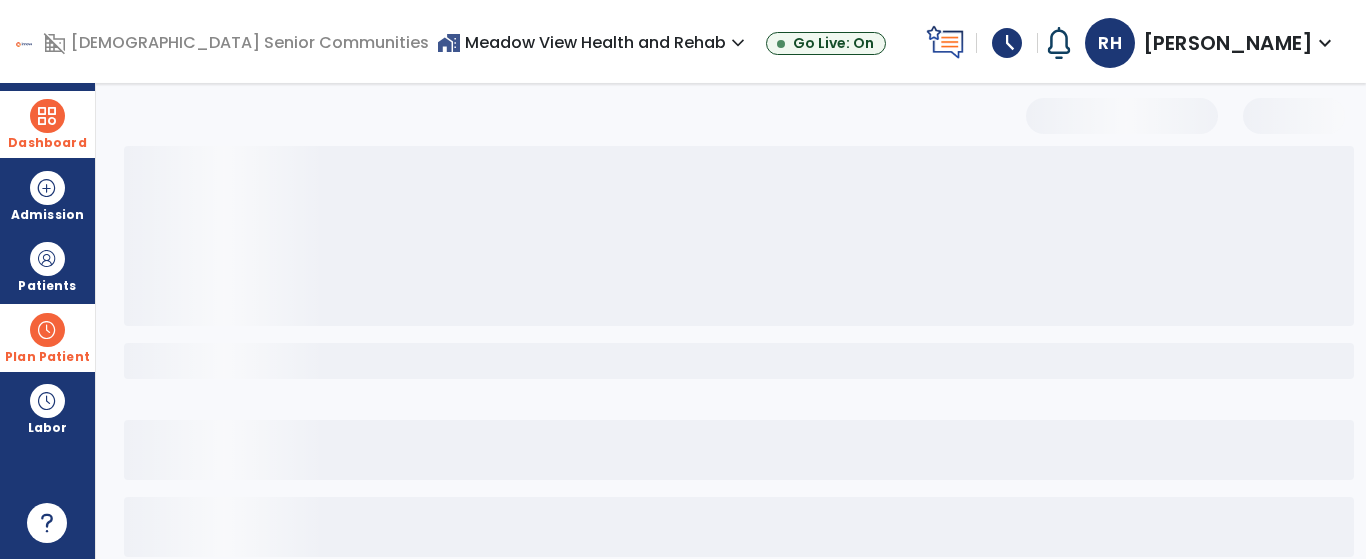 click at bounding box center [739, 236] 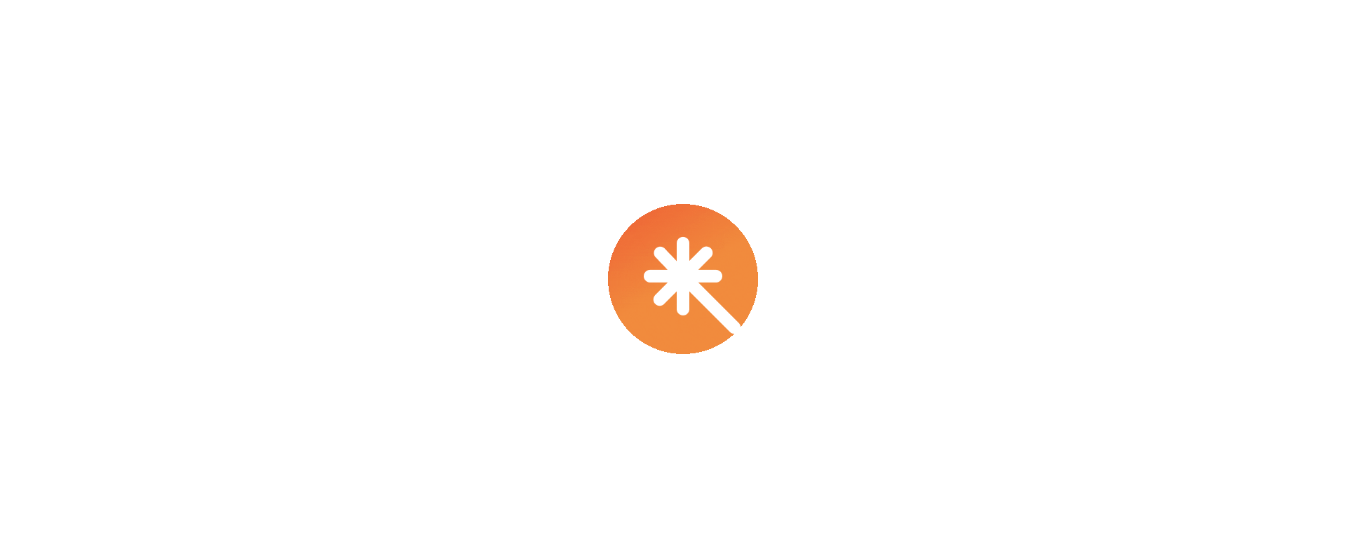 select on "****" 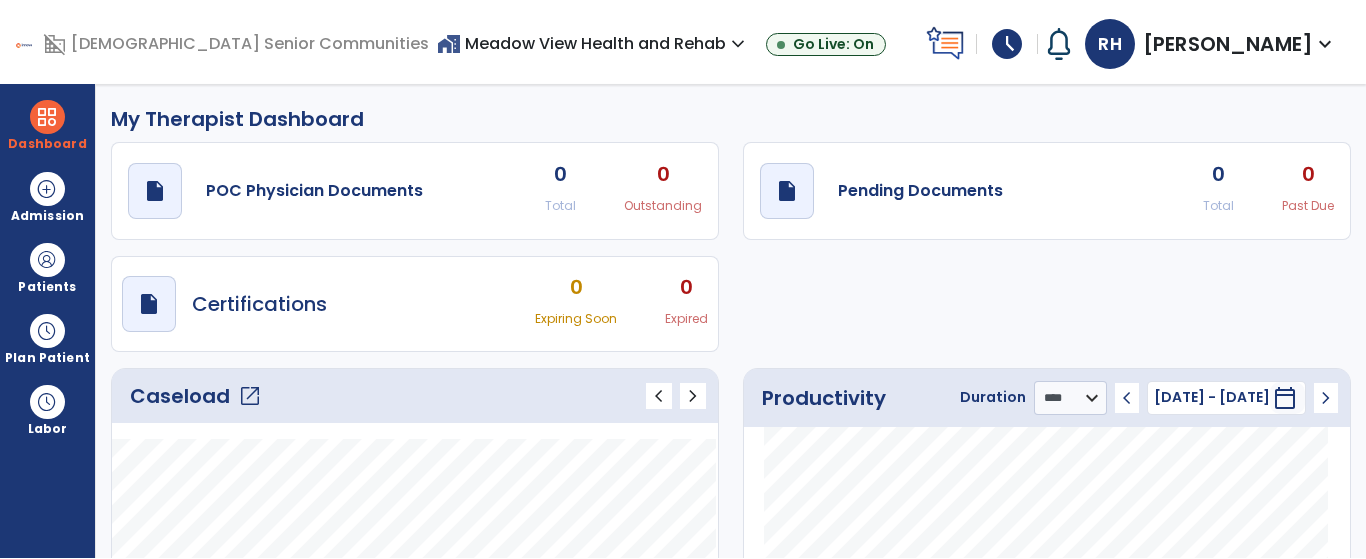 scroll, scrollTop: 0, scrollLeft: 0, axis: both 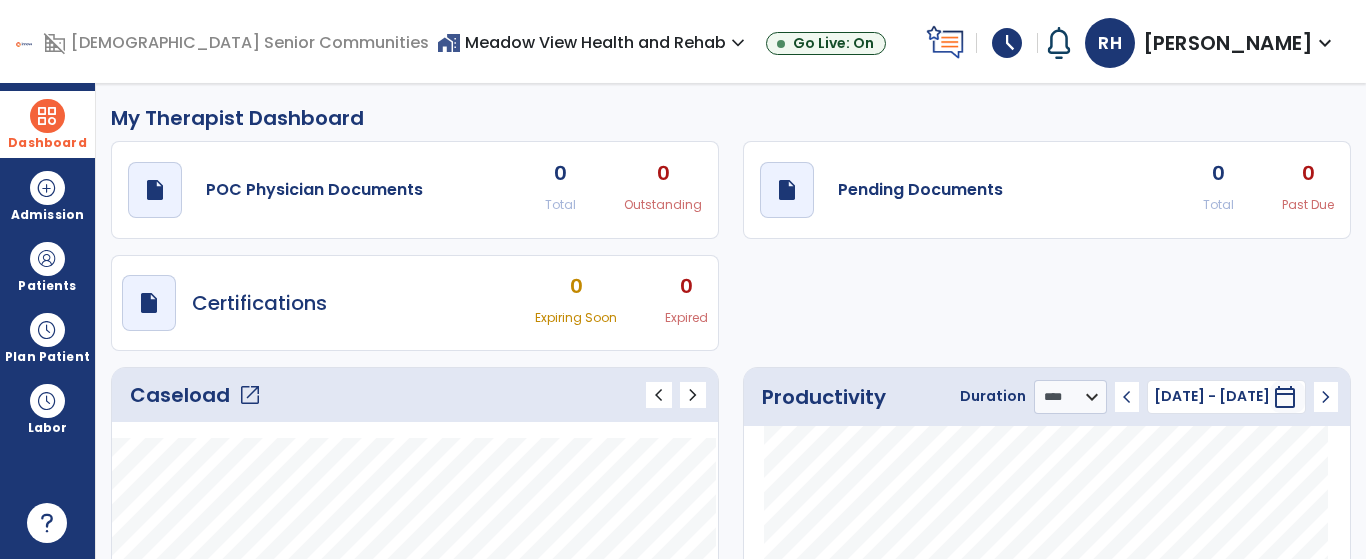 click on "Dashboard" at bounding box center [47, 124] 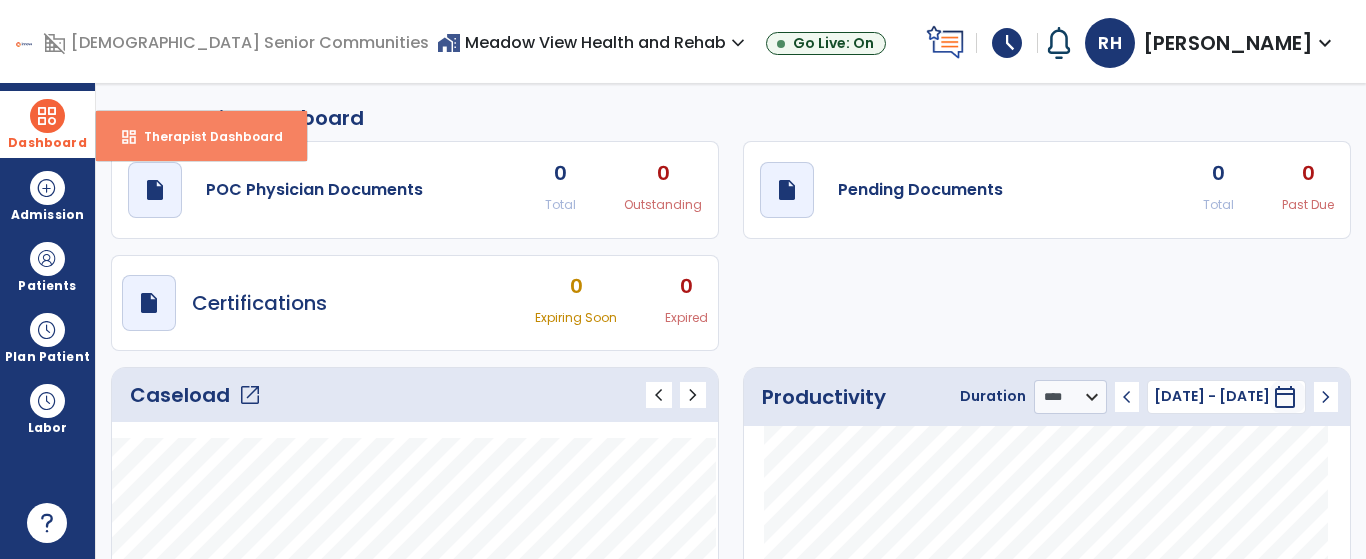 click on "Therapist Dashboard" at bounding box center [205, 136] 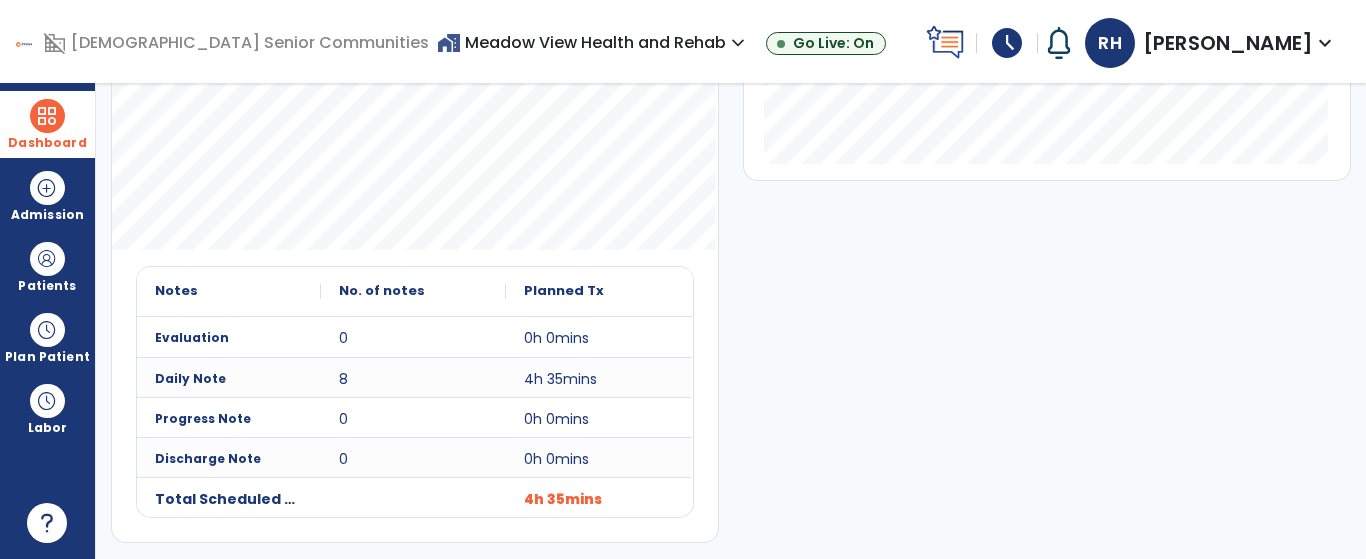 scroll, scrollTop: 288, scrollLeft: 0, axis: vertical 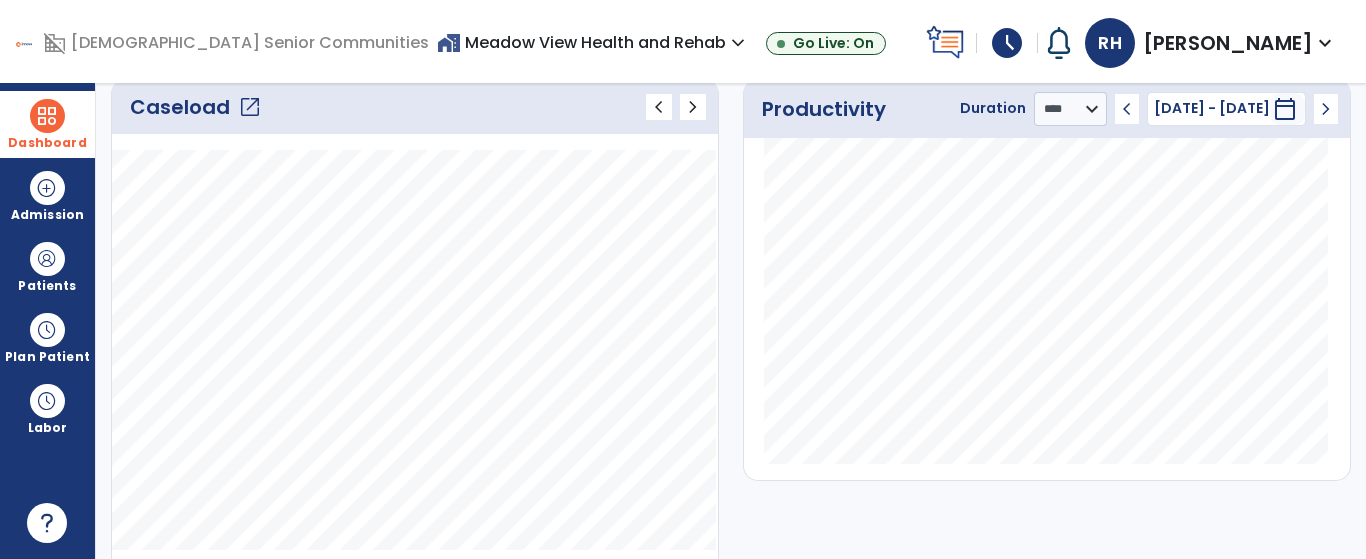 click on "open_in_new" 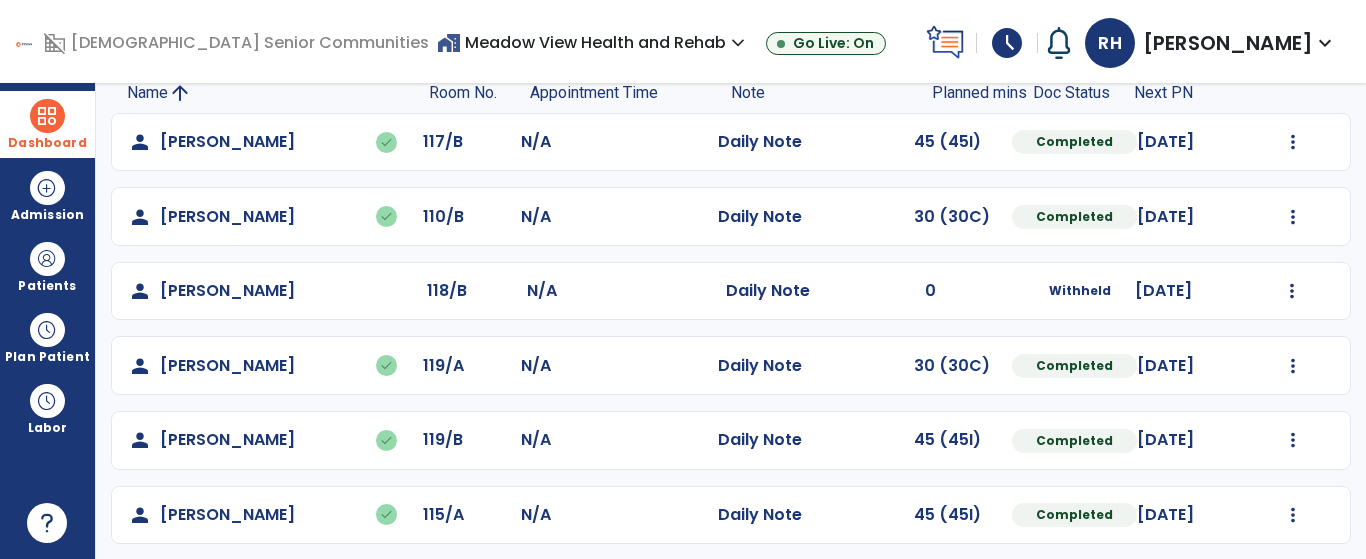 scroll, scrollTop: 0, scrollLeft: 0, axis: both 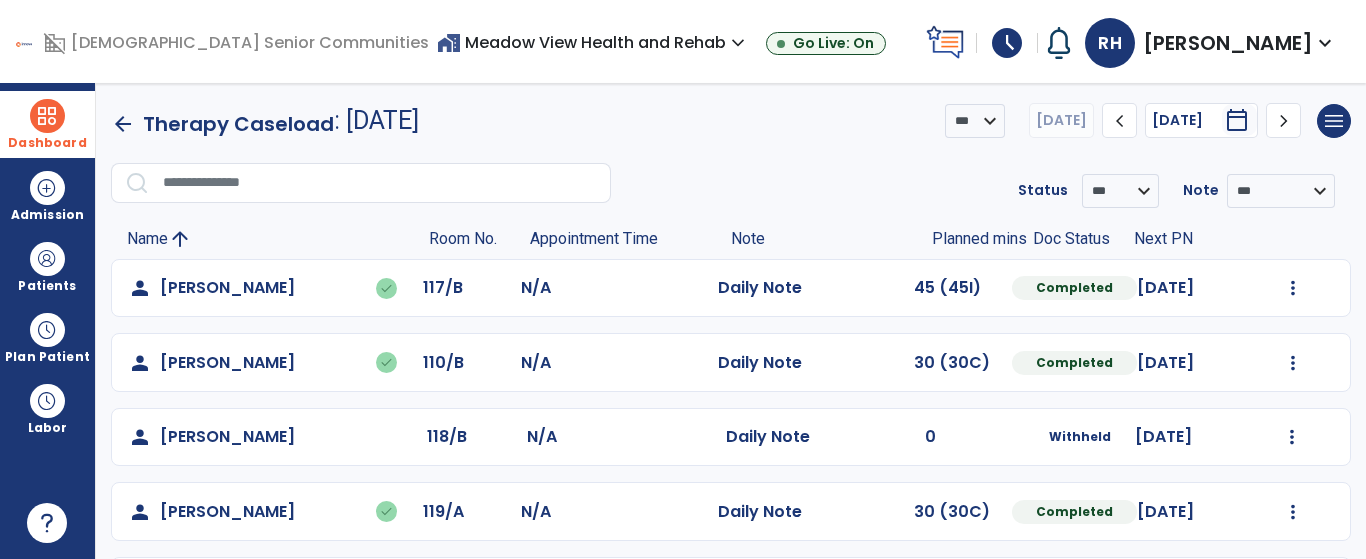click on "arrow_back" 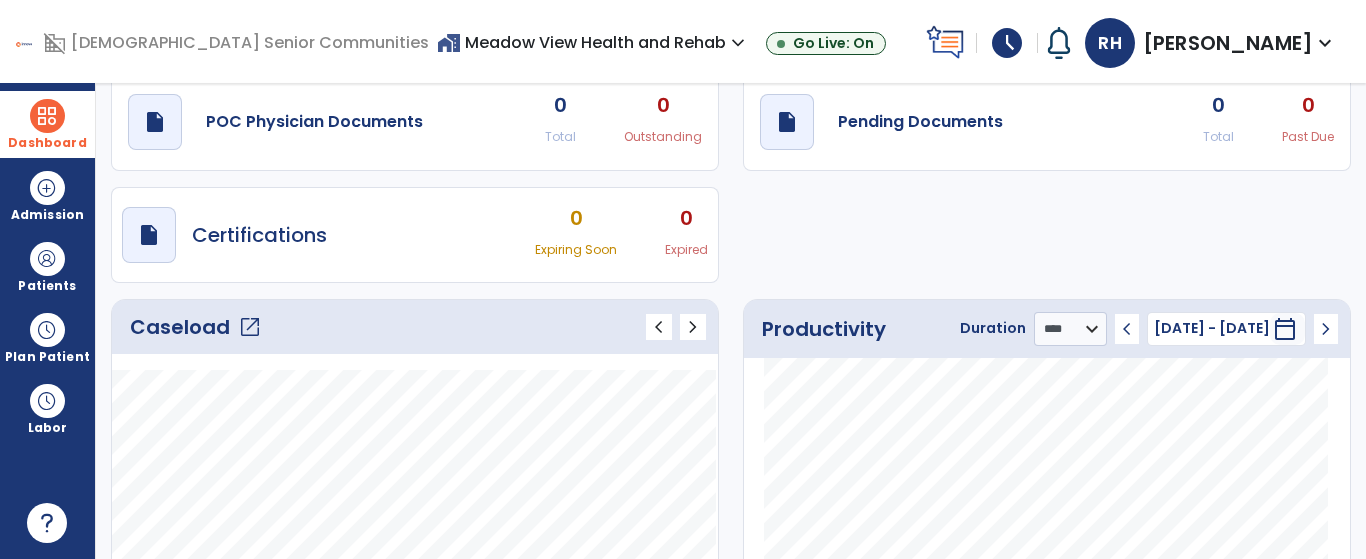 scroll, scrollTop: 0, scrollLeft: 0, axis: both 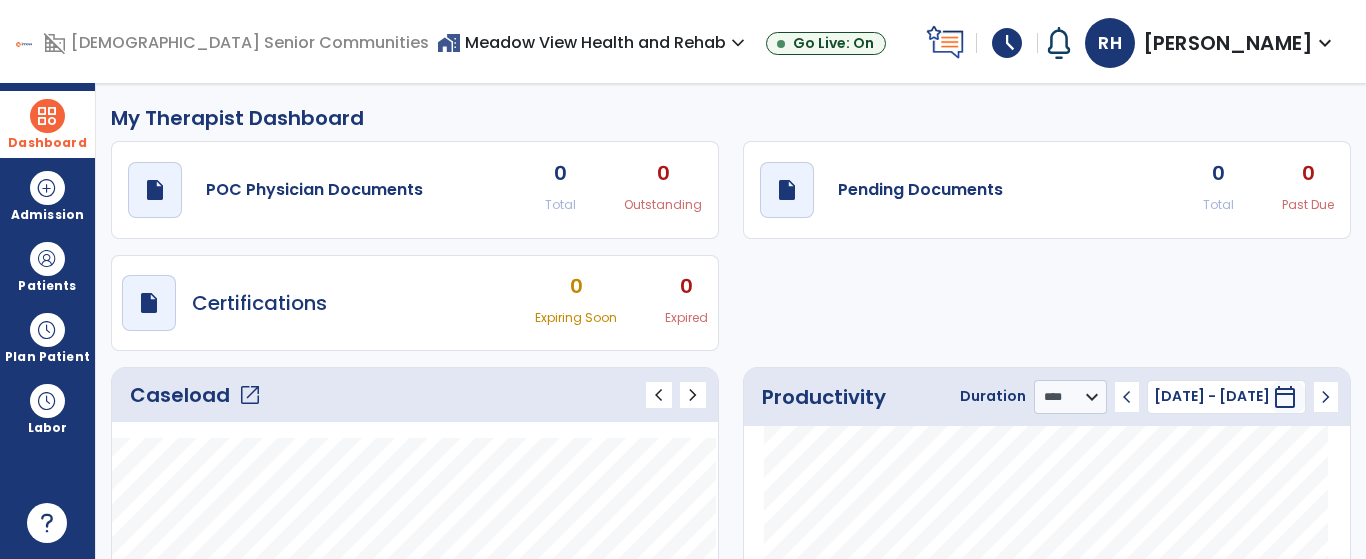 click on "home_work   Meadow View Health and Rehab   expand_more" at bounding box center (593, 42) 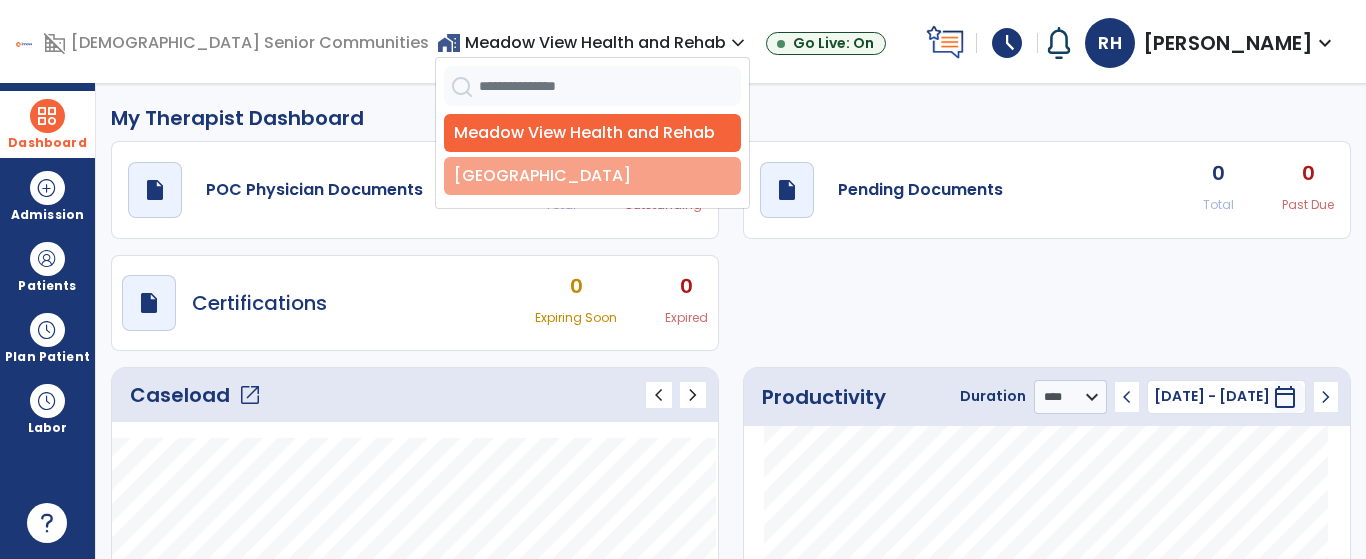click on "[GEOGRAPHIC_DATA]" at bounding box center [592, 176] 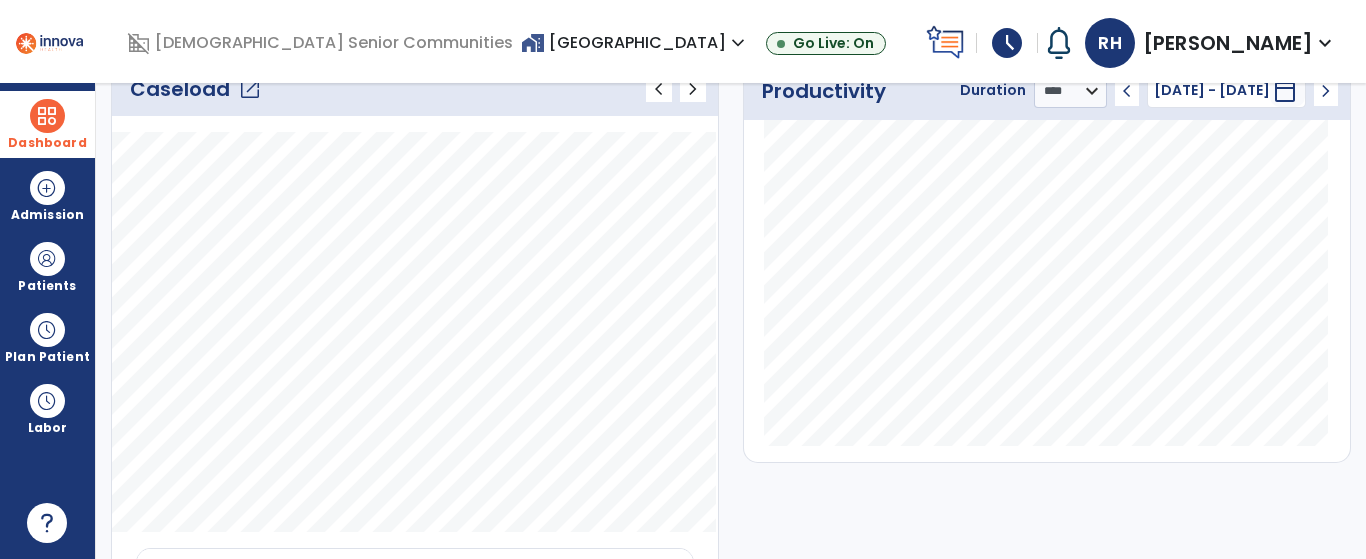 scroll, scrollTop: 400, scrollLeft: 0, axis: vertical 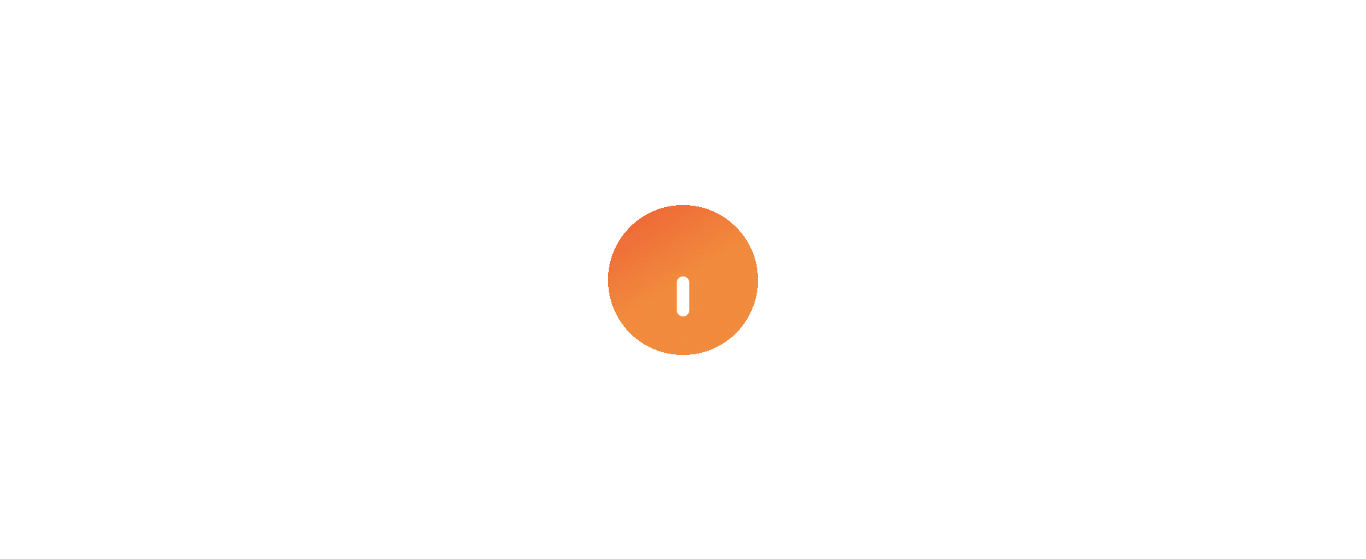 select on "****" 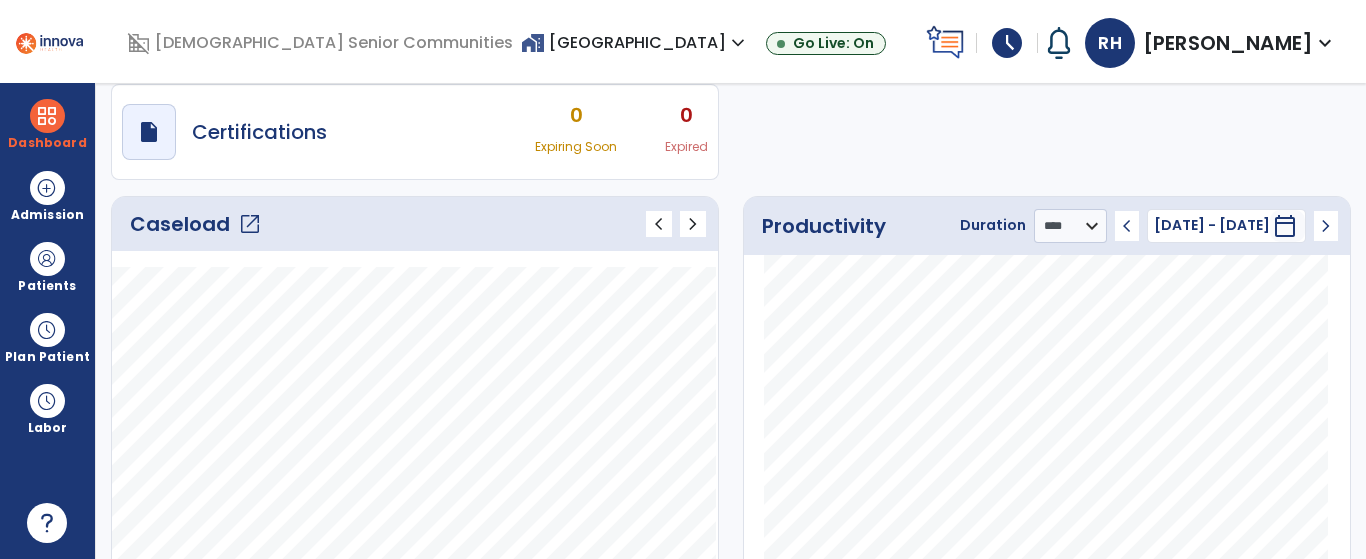 scroll, scrollTop: 0, scrollLeft: 0, axis: both 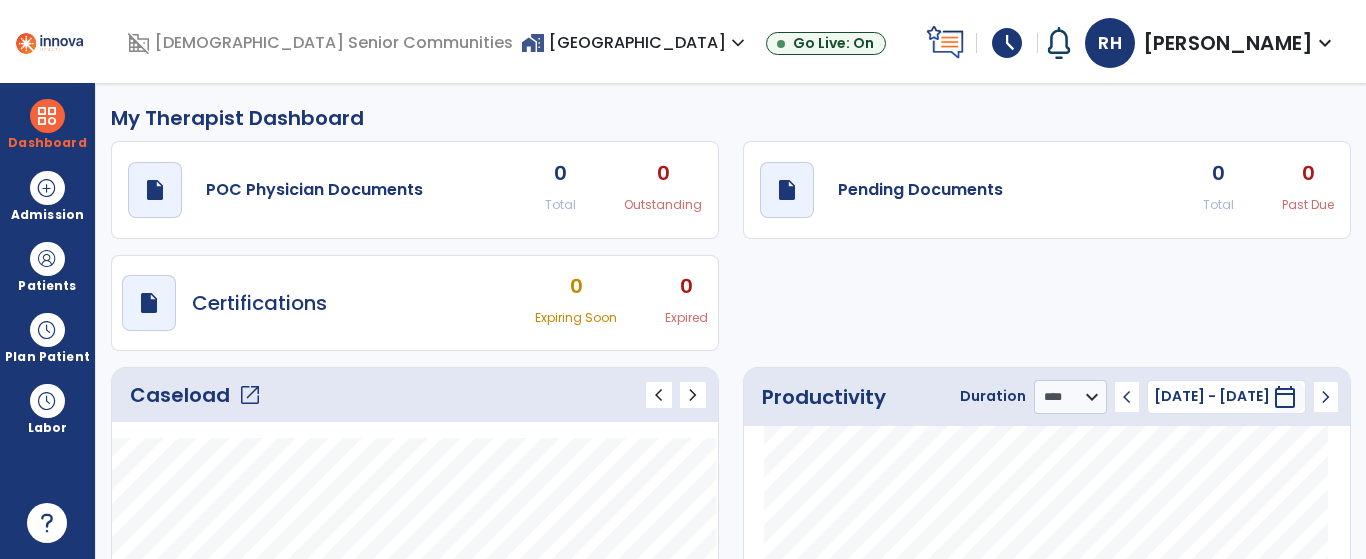 click on "home_work   [GEOGRAPHIC_DATA]   expand_more" at bounding box center (635, 42) 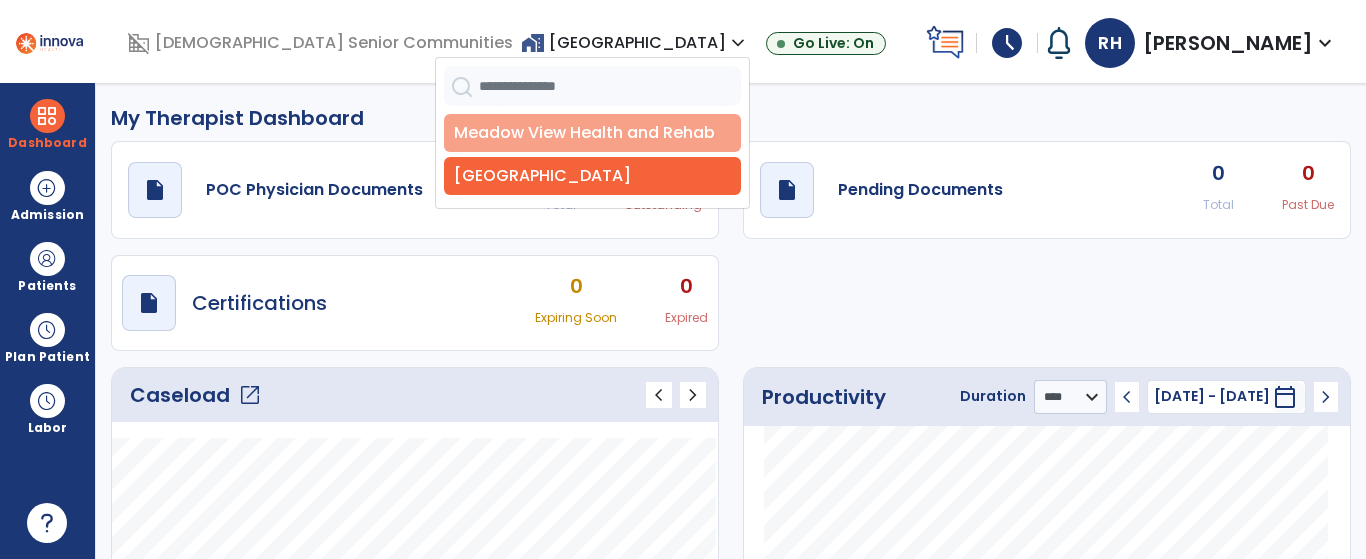 click on "Meadow View Health and Rehab" at bounding box center (592, 133) 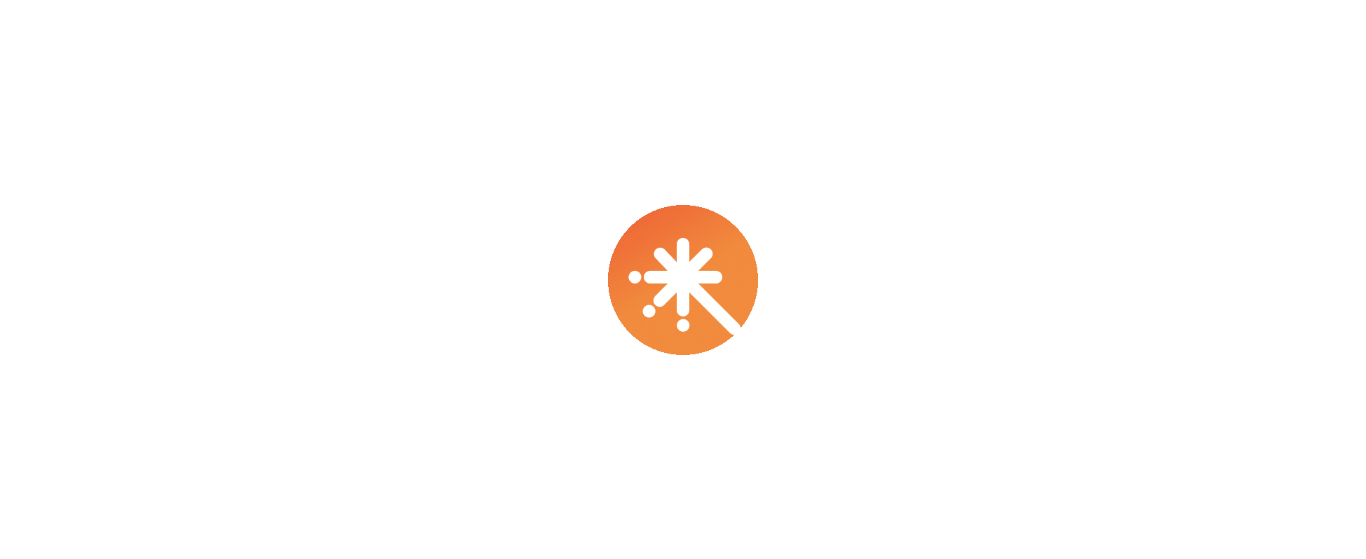 scroll, scrollTop: 0, scrollLeft: 0, axis: both 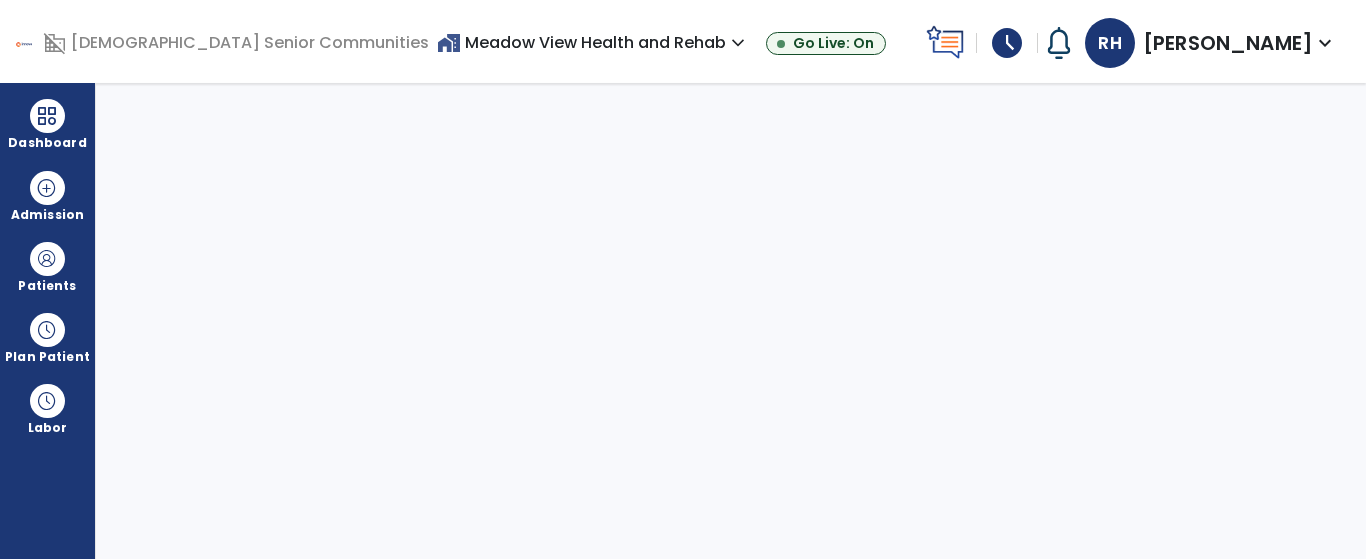 select on "****" 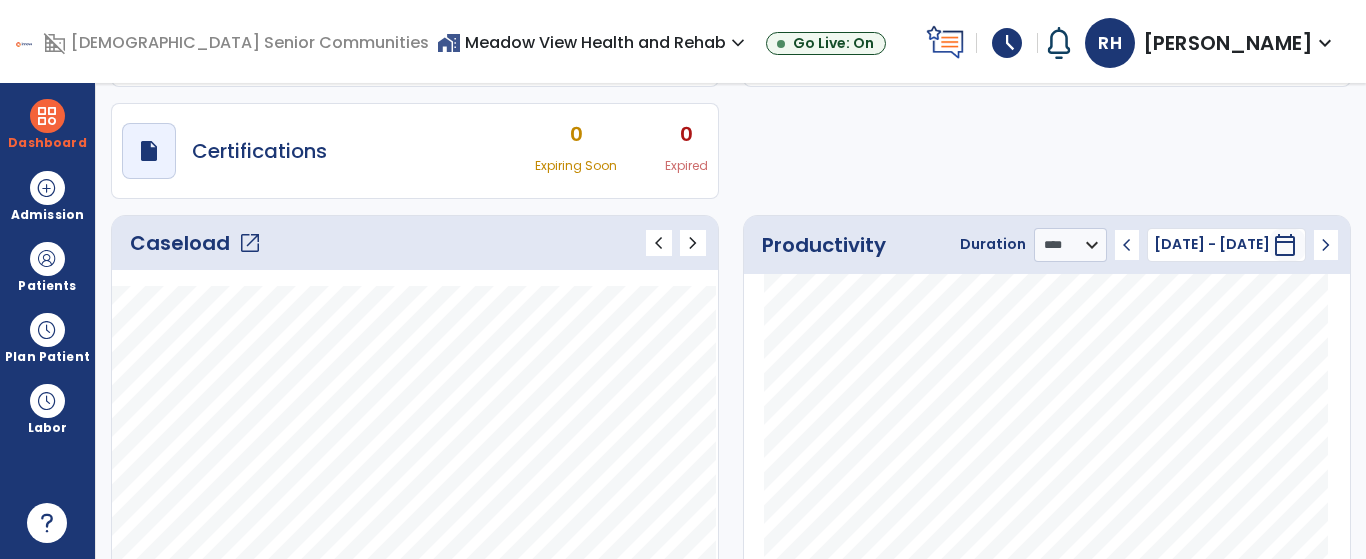 scroll, scrollTop: 0, scrollLeft: 0, axis: both 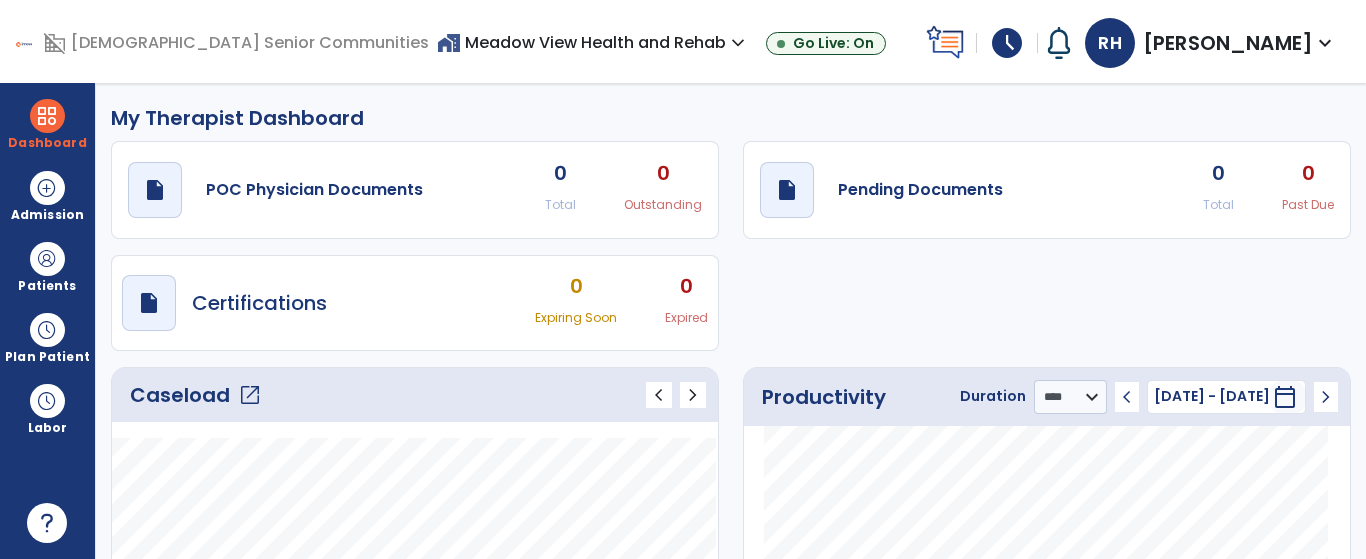 click on "expand_more" at bounding box center (1325, 43) 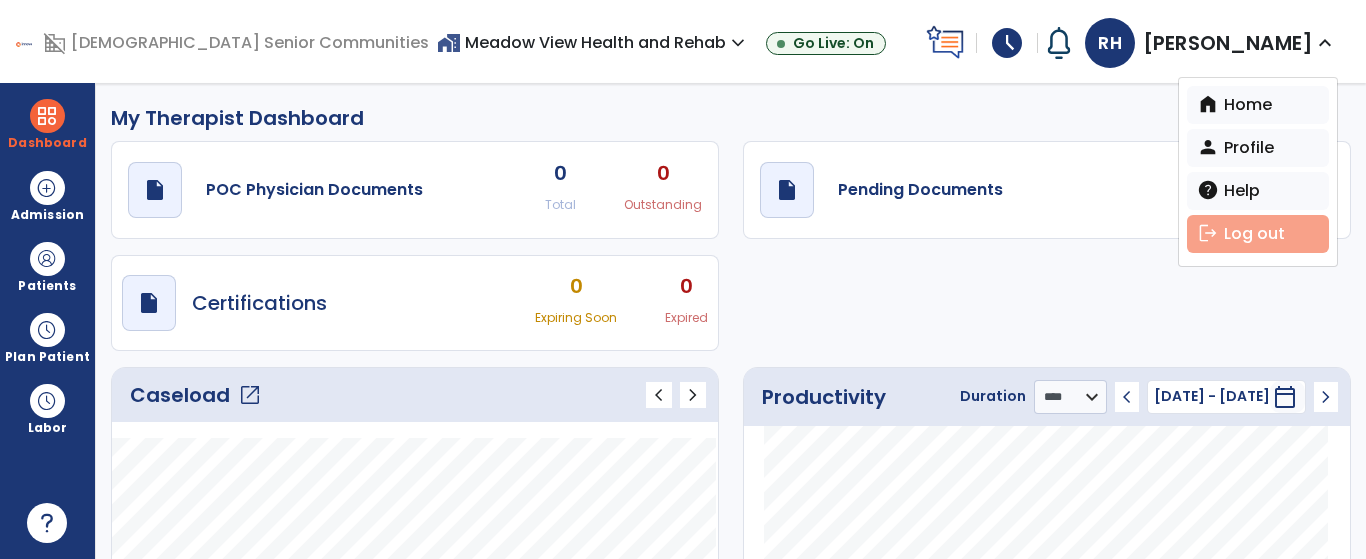 click on "logout   Log out" at bounding box center (1258, 234) 